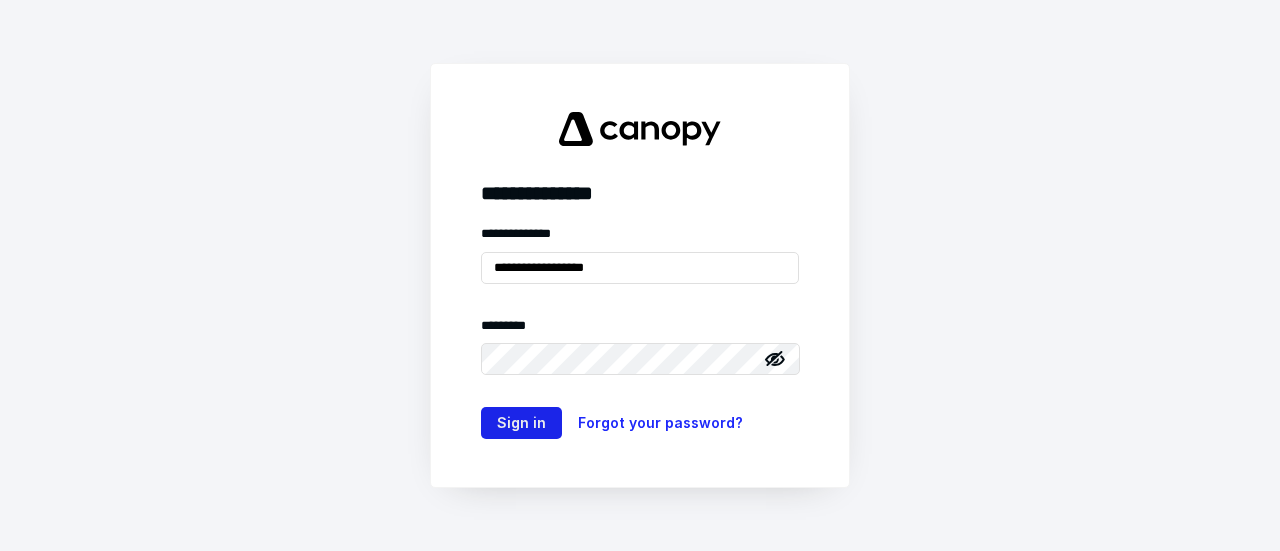 scroll, scrollTop: 0, scrollLeft: 0, axis: both 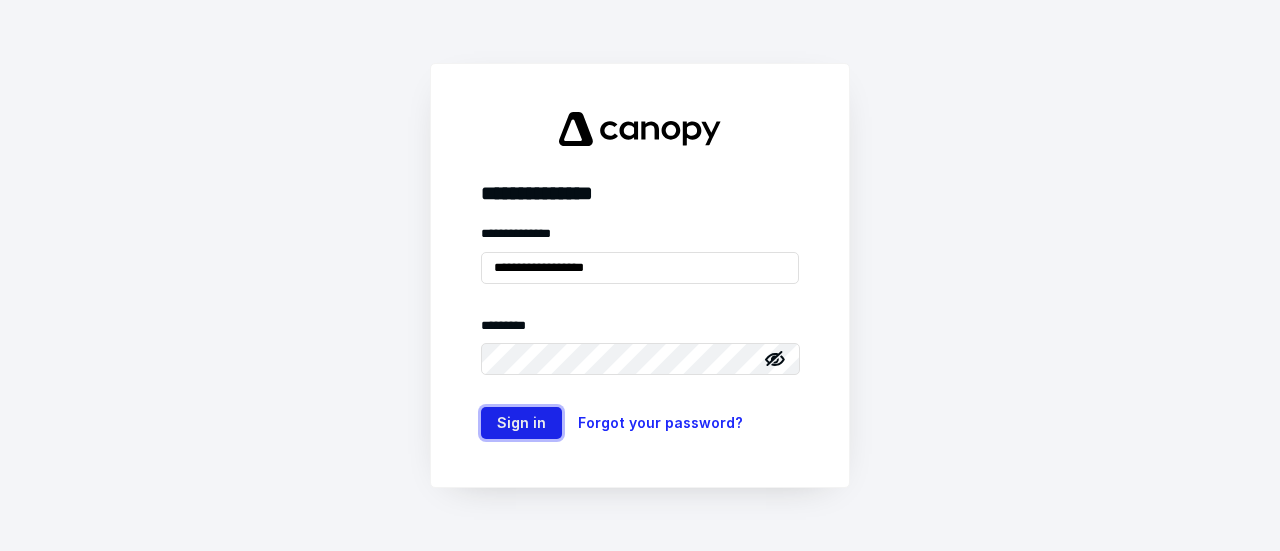 click on "Sign in" at bounding box center [521, 423] 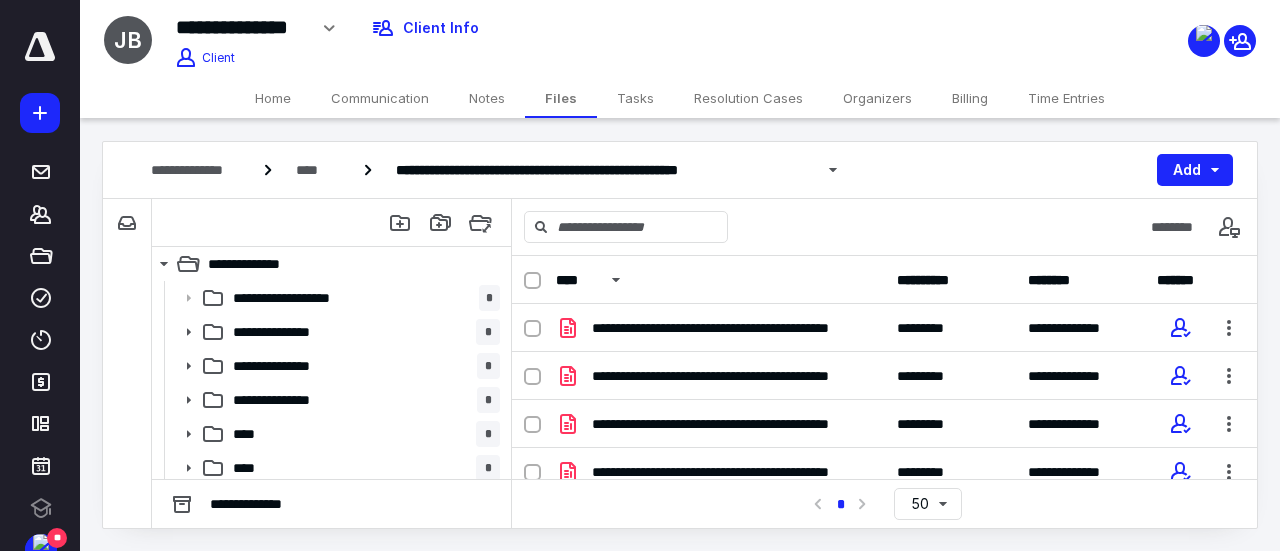 scroll, scrollTop: 0, scrollLeft: 0, axis: both 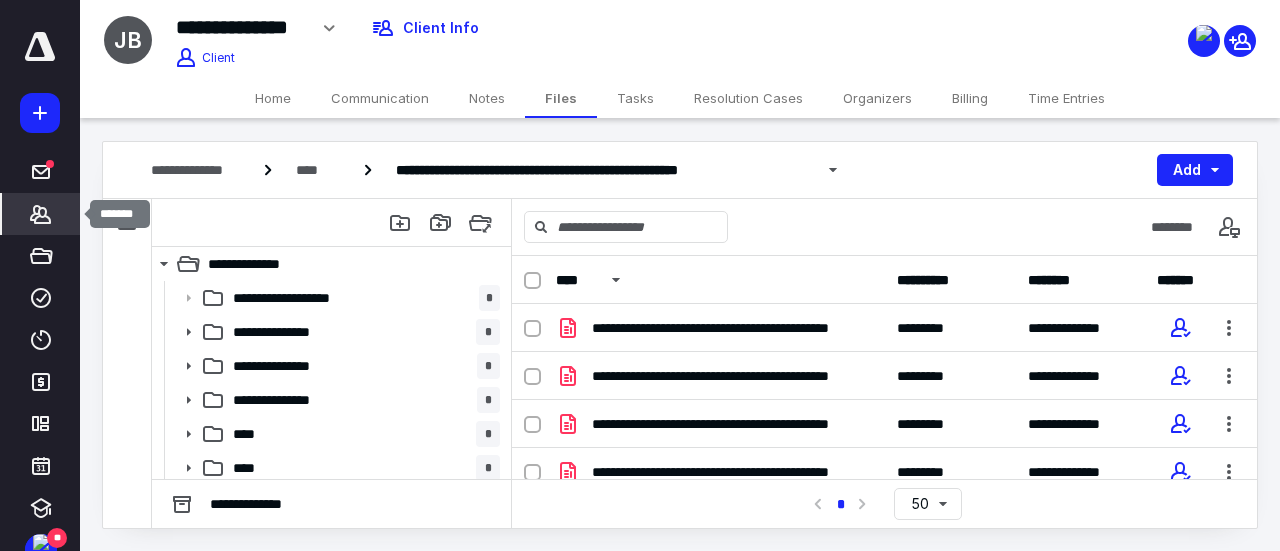 click 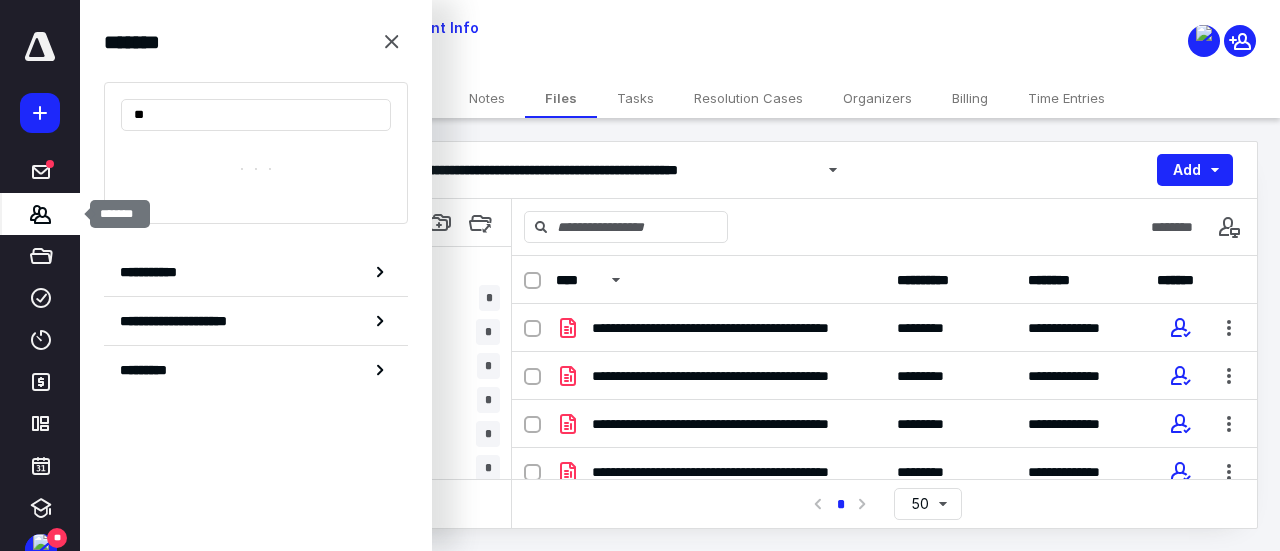 type on "***" 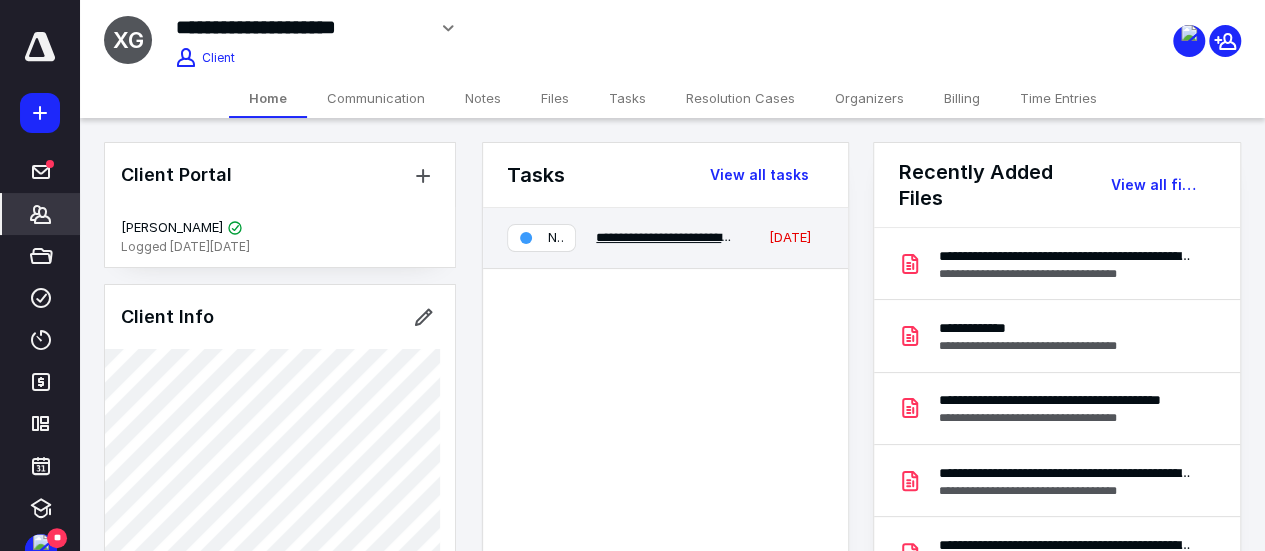 click on "**********" at bounding box center [743, 237] 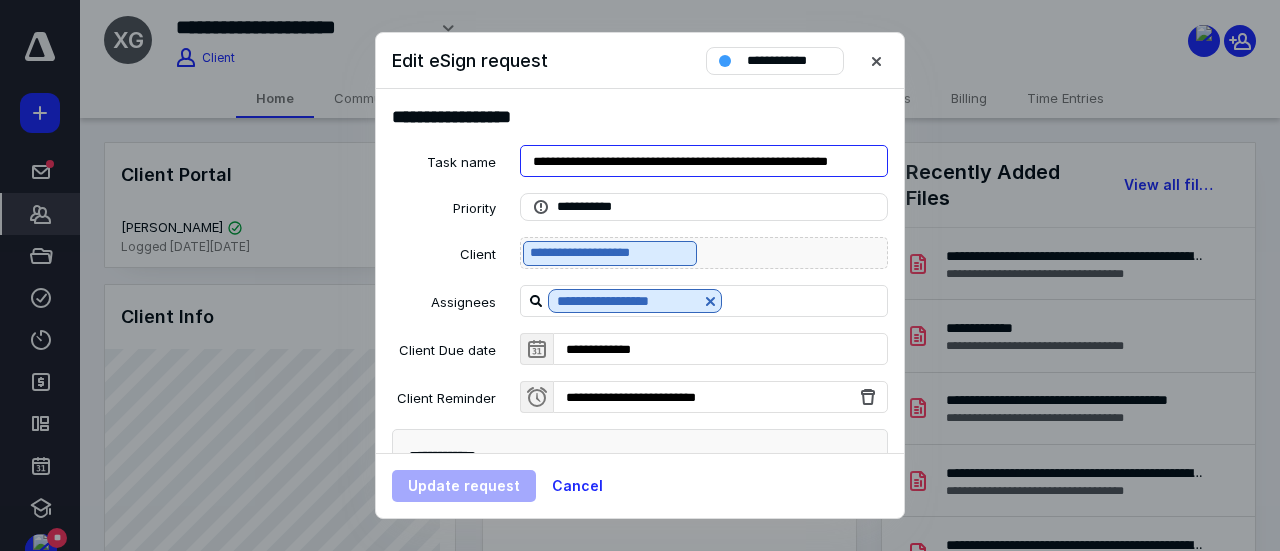 click on "**********" at bounding box center [704, 161] 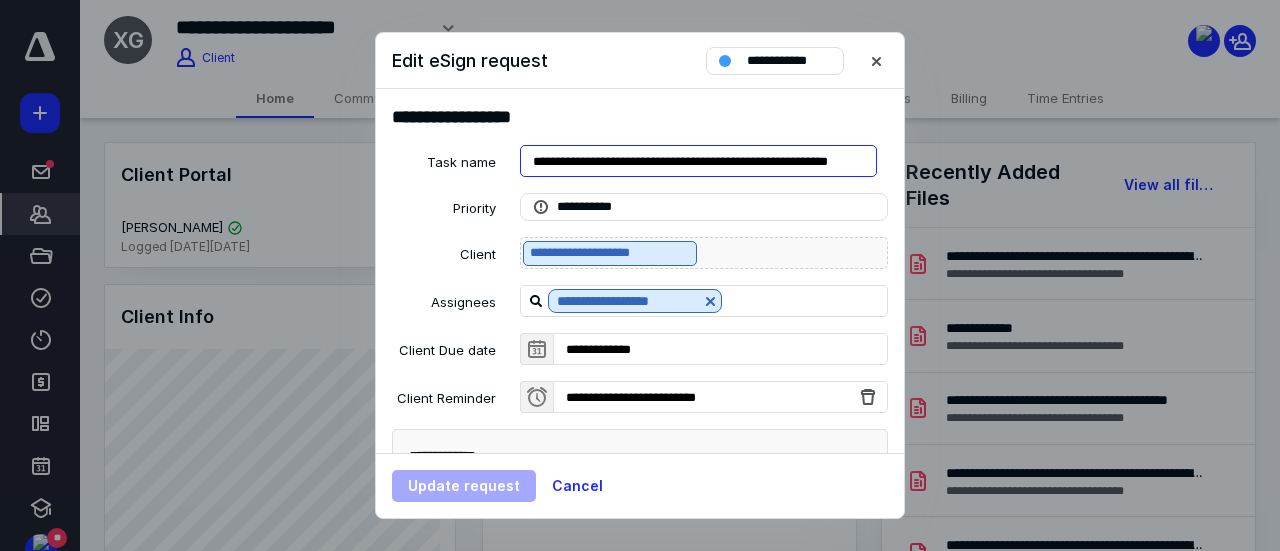 scroll, scrollTop: 0, scrollLeft: 70, axis: horizontal 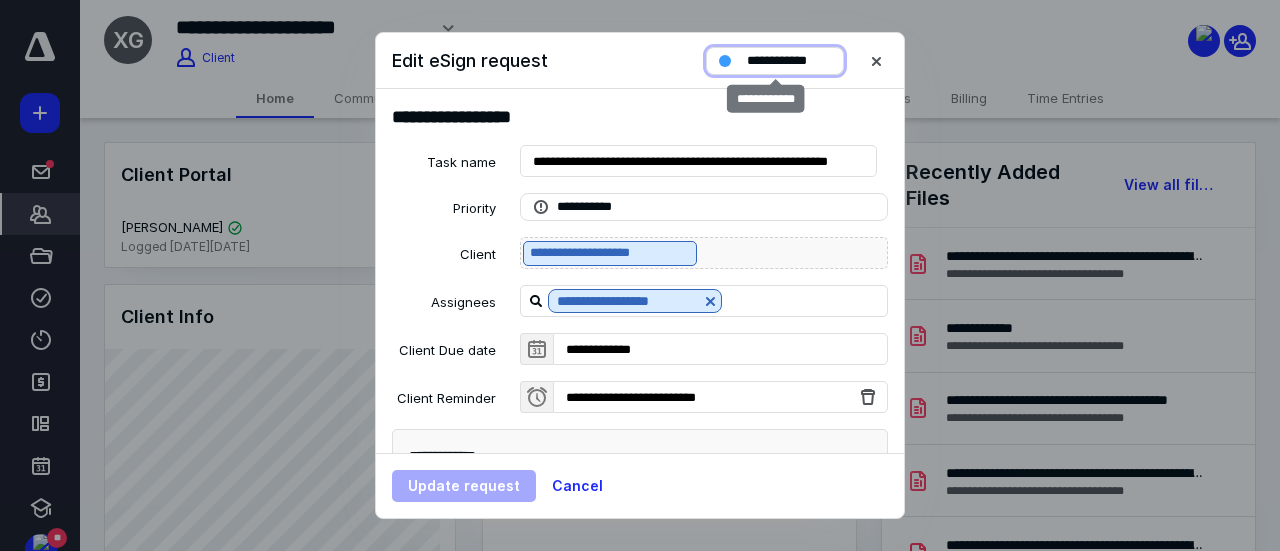 click on "**********" at bounding box center [789, 61] 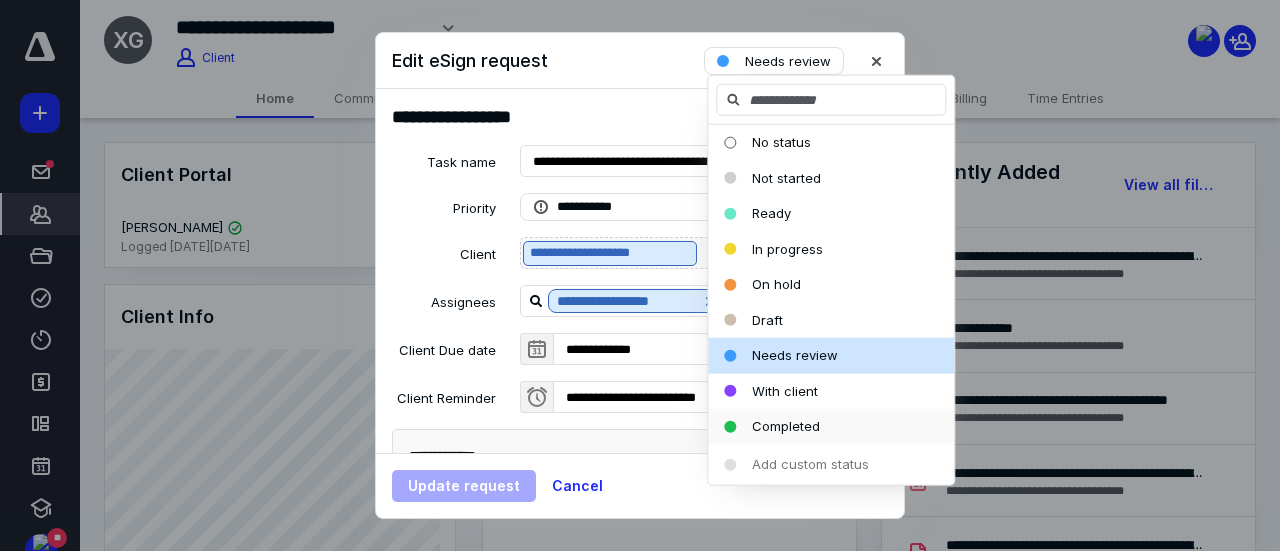click on "Completed" at bounding box center [786, 426] 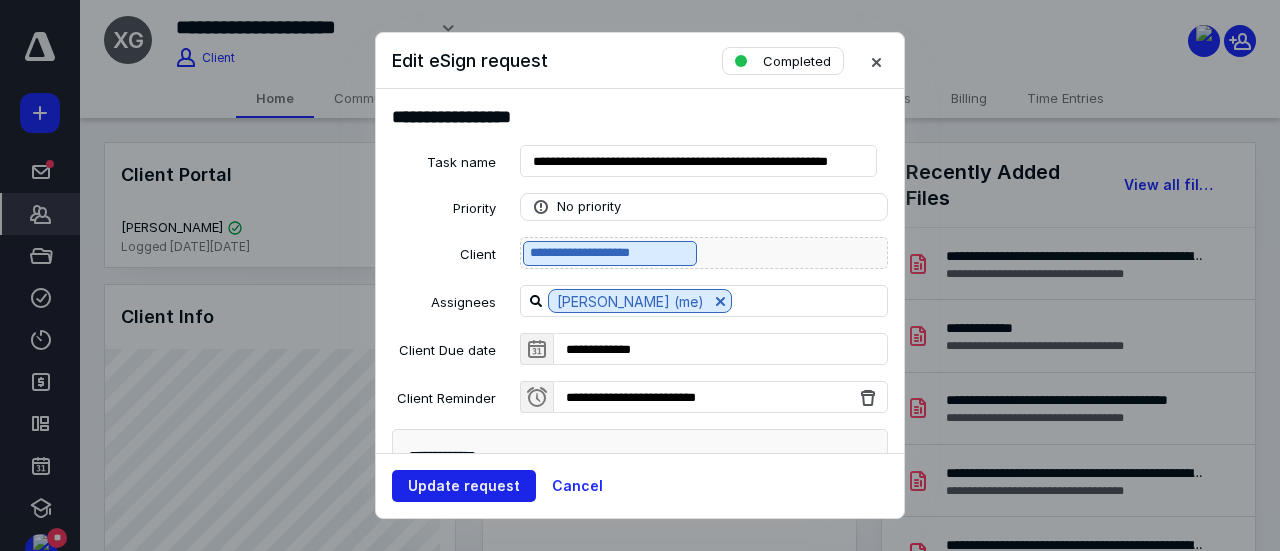 click on "Update request" at bounding box center [464, 486] 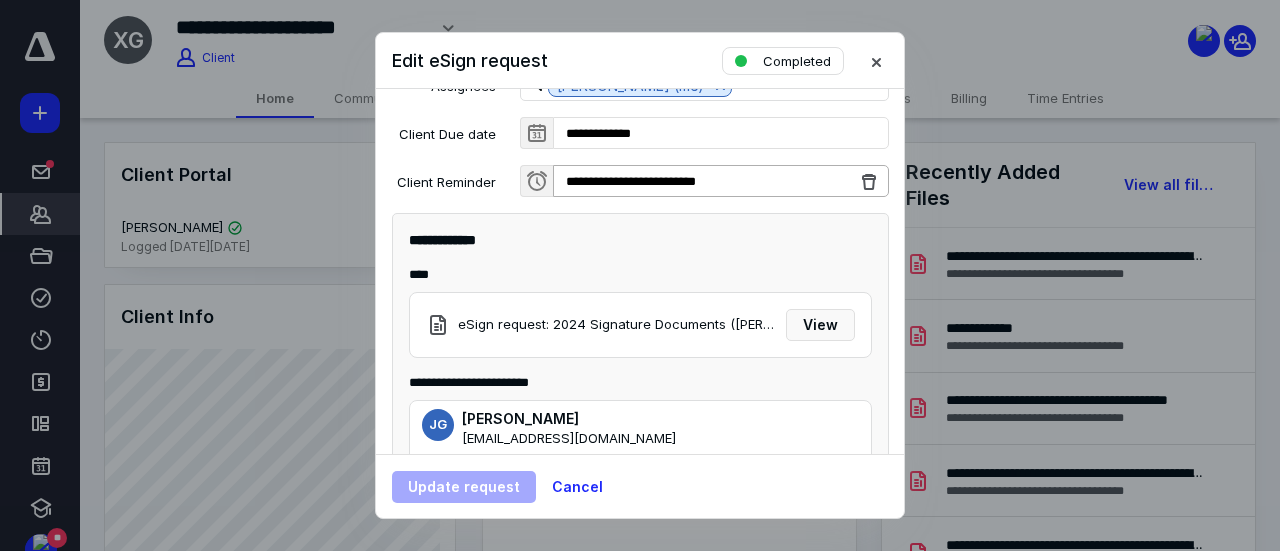 scroll, scrollTop: 279, scrollLeft: 0, axis: vertical 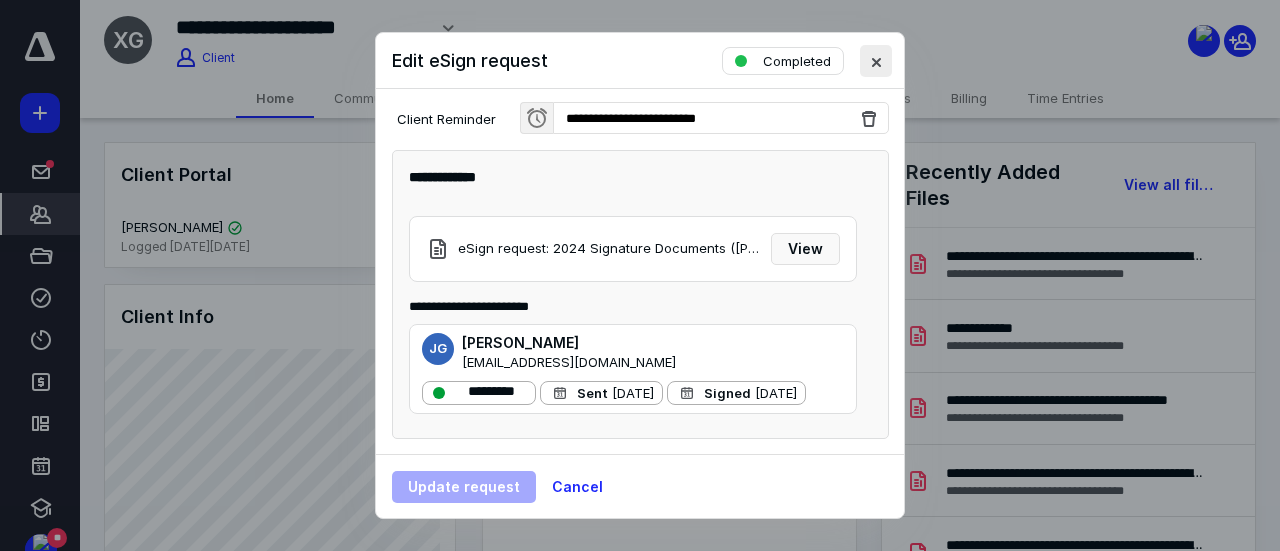 click at bounding box center (876, 61) 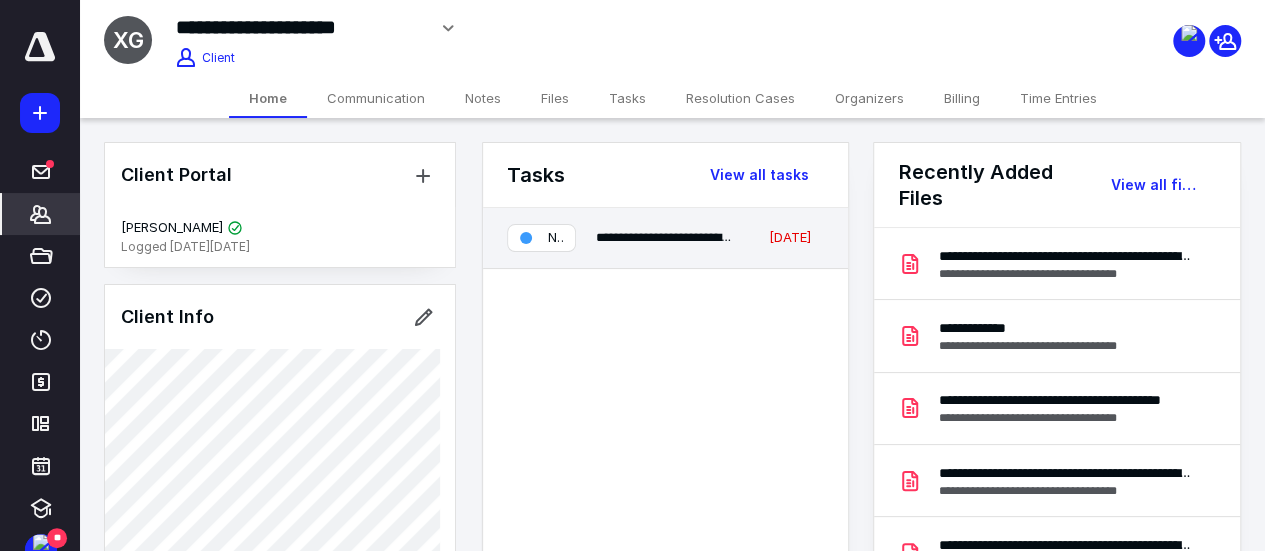 click on "Needs review" at bounding box center [541, 238] 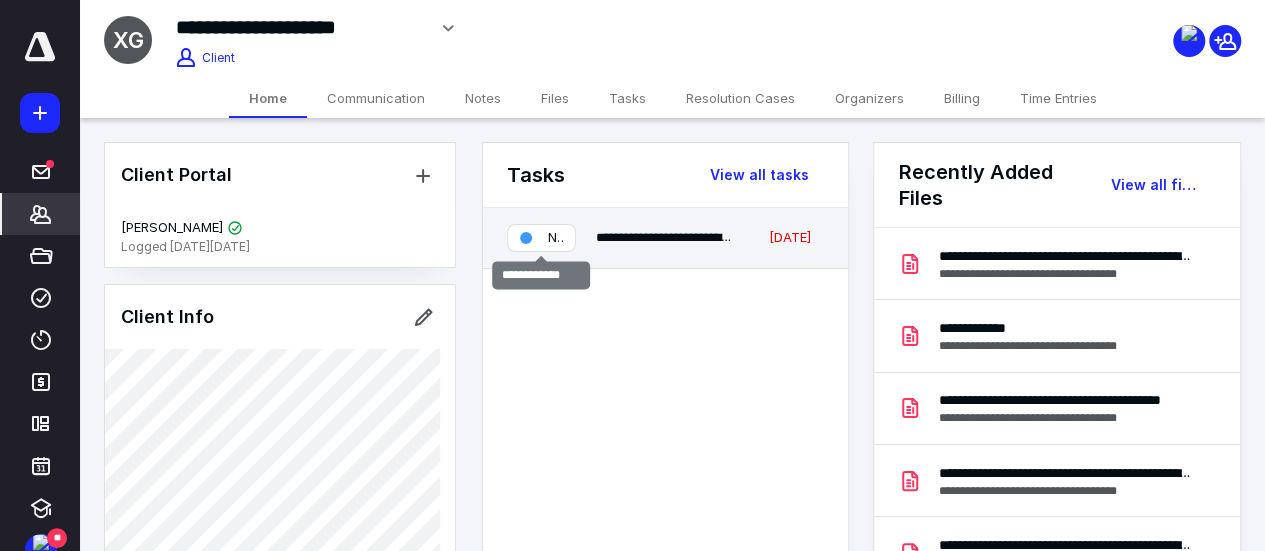 click on "Needs review" at bounding box center [555, 238] 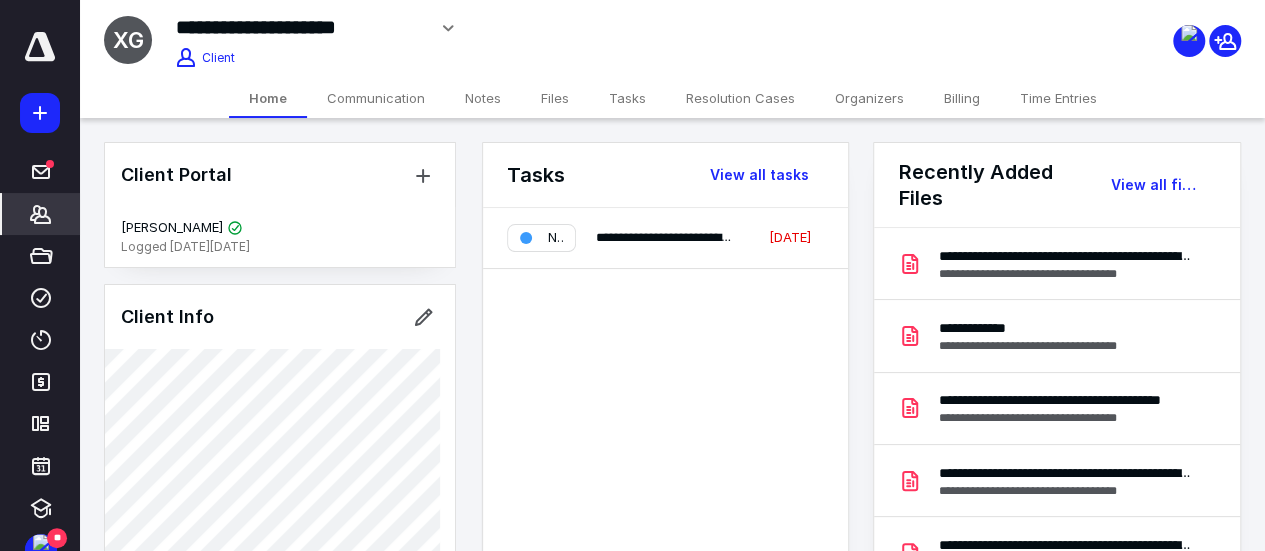 click on "Files" at bounding box center [555, 98] 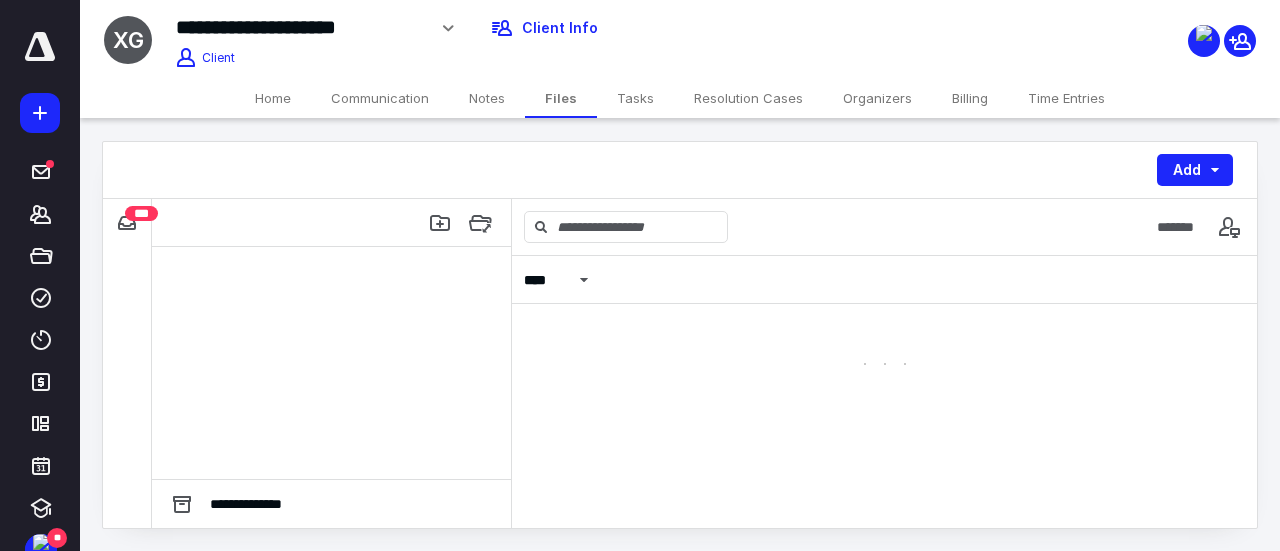 click on "Billing" at bounding box center (970, 98) 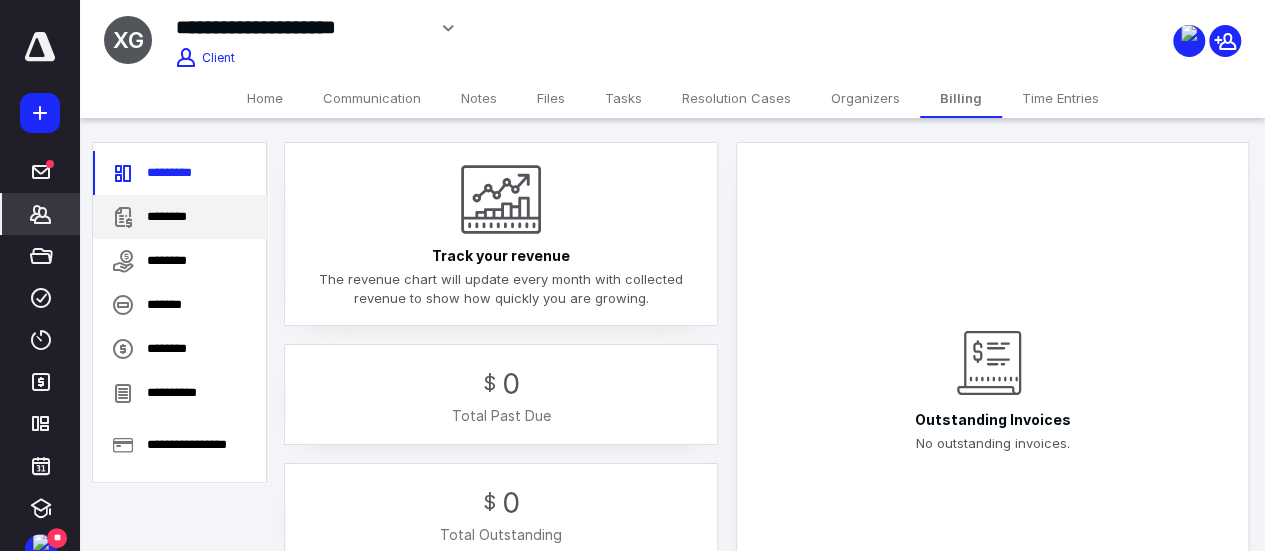 click on "********" at bounding box center [180, 217] 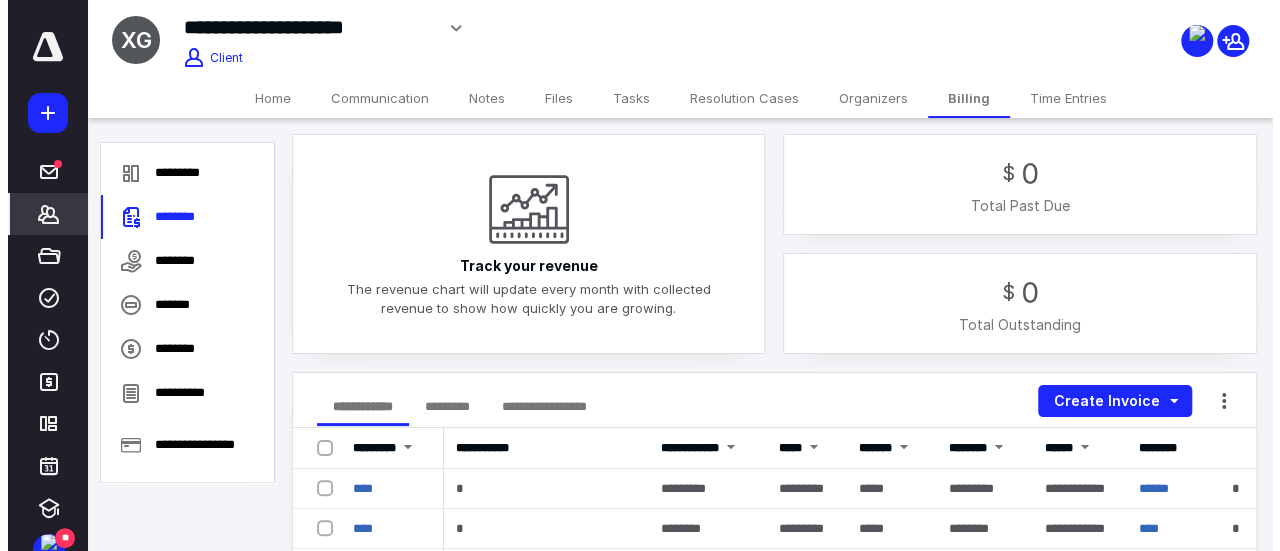 scroll, scrollTop: 0, scrollLeft: 0, axis: both 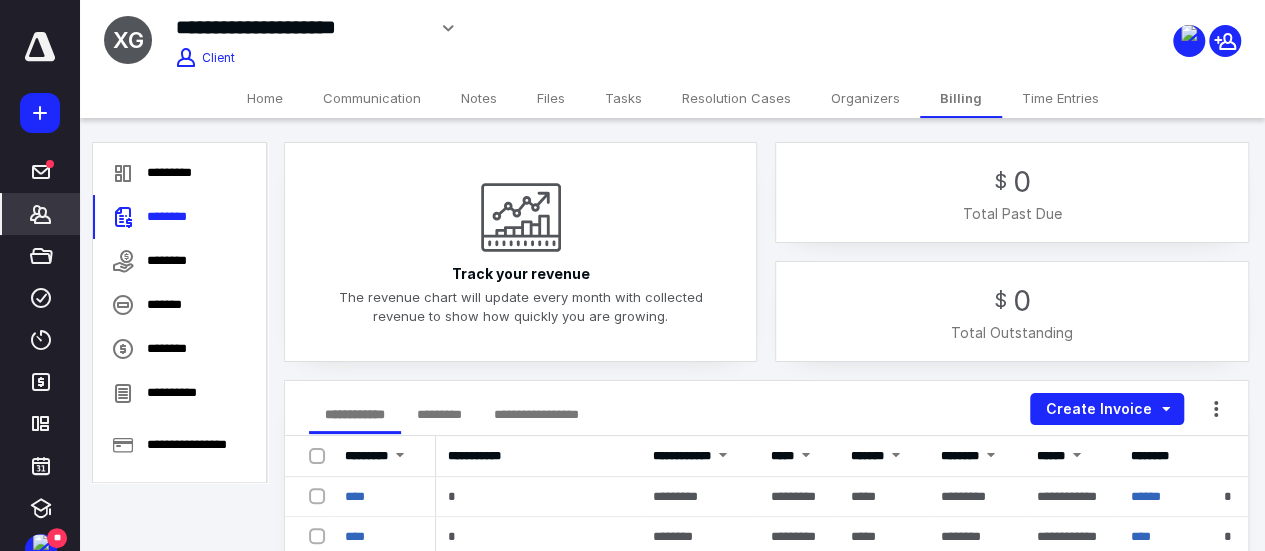 click on "Communication" at bounding box center (372, 98) 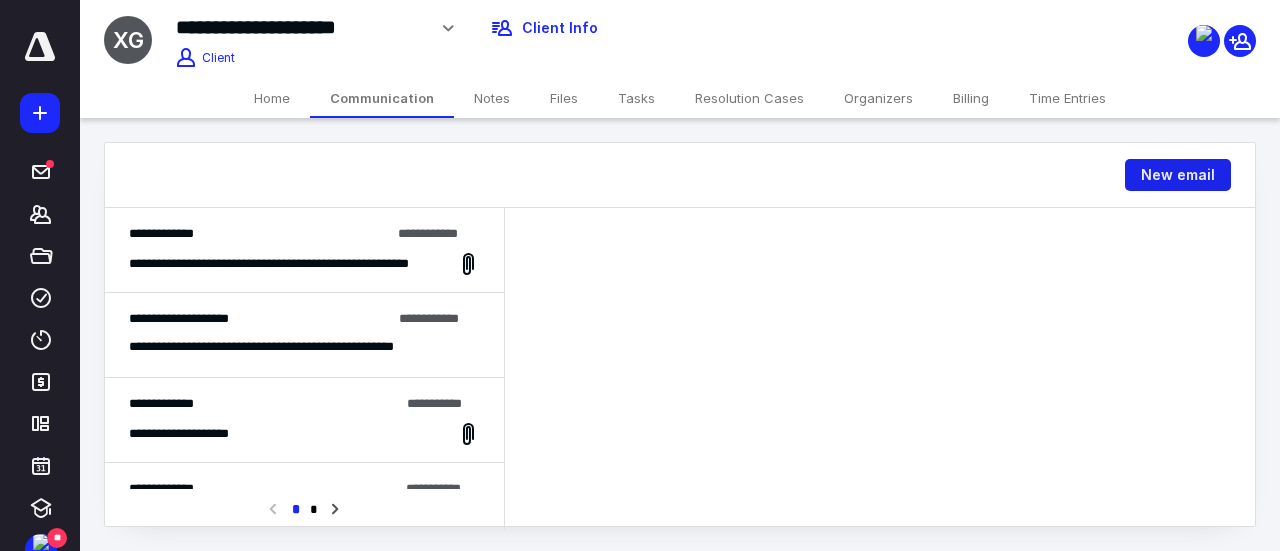 click on "New email" at bounding box center (1178, 175) 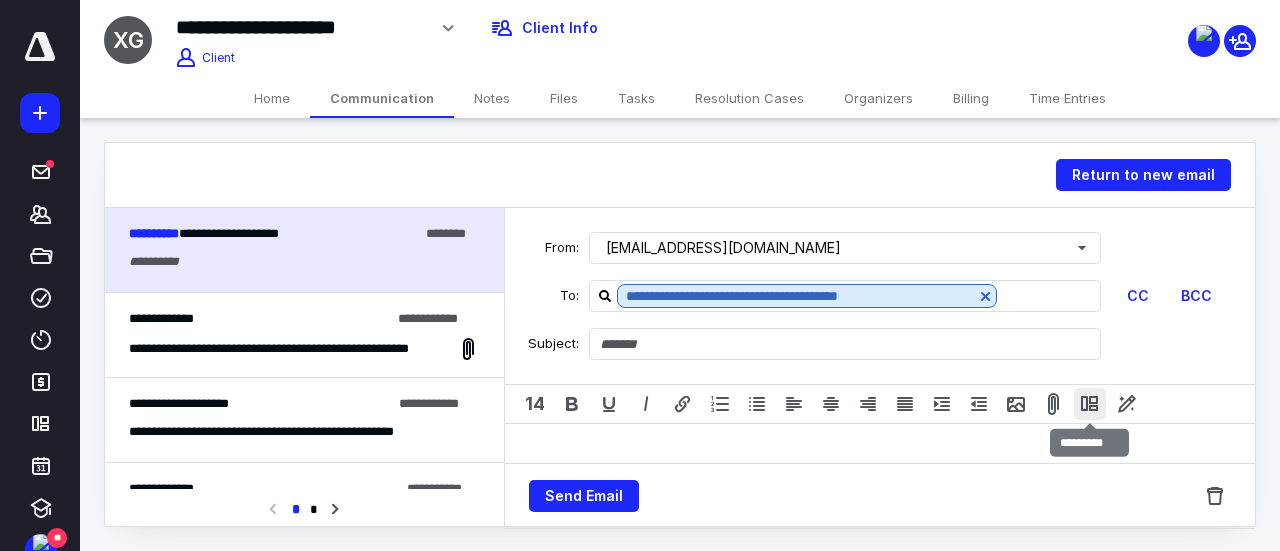 click at bounding box center (1090, 404) 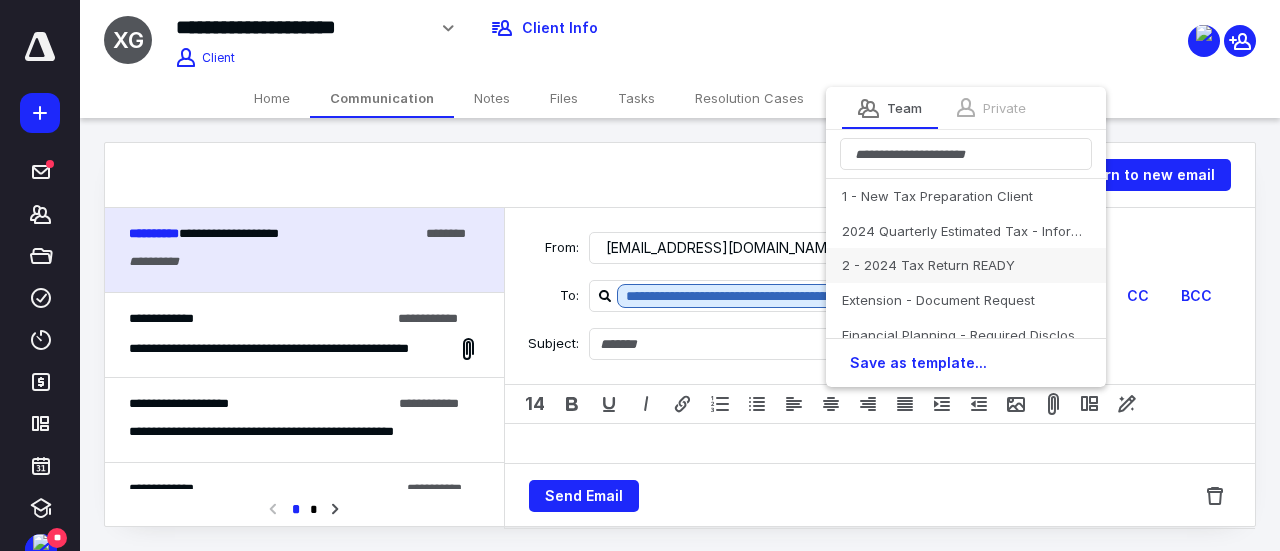 click on "2 - 2024 Tax Return READY" at bounding box center [966, 265] 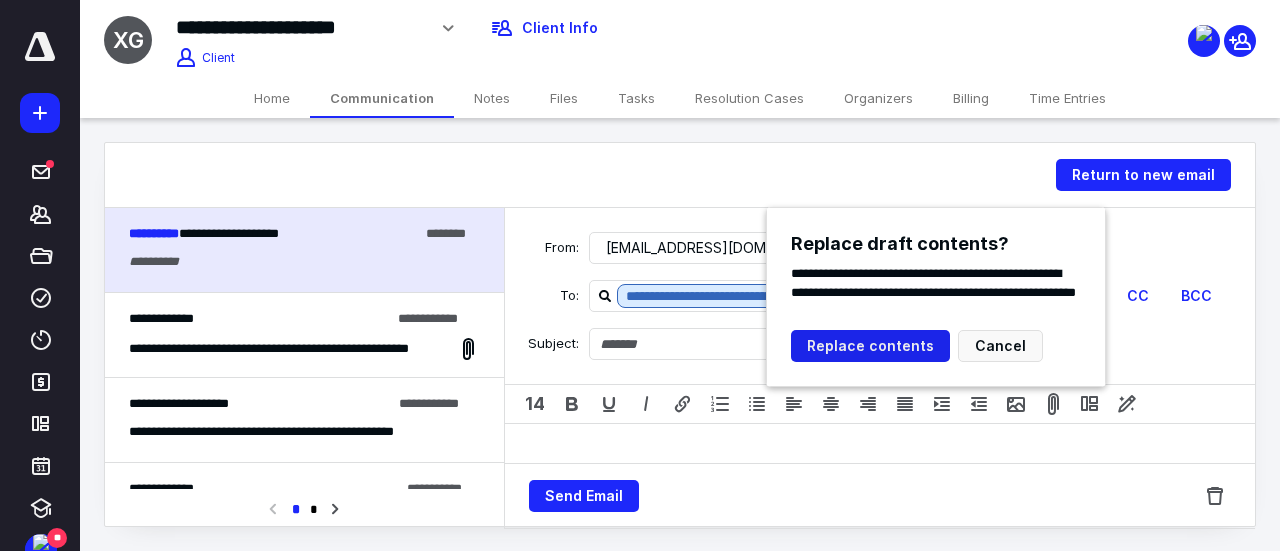 click on "Replace contents" at bounding box center (870, 346) 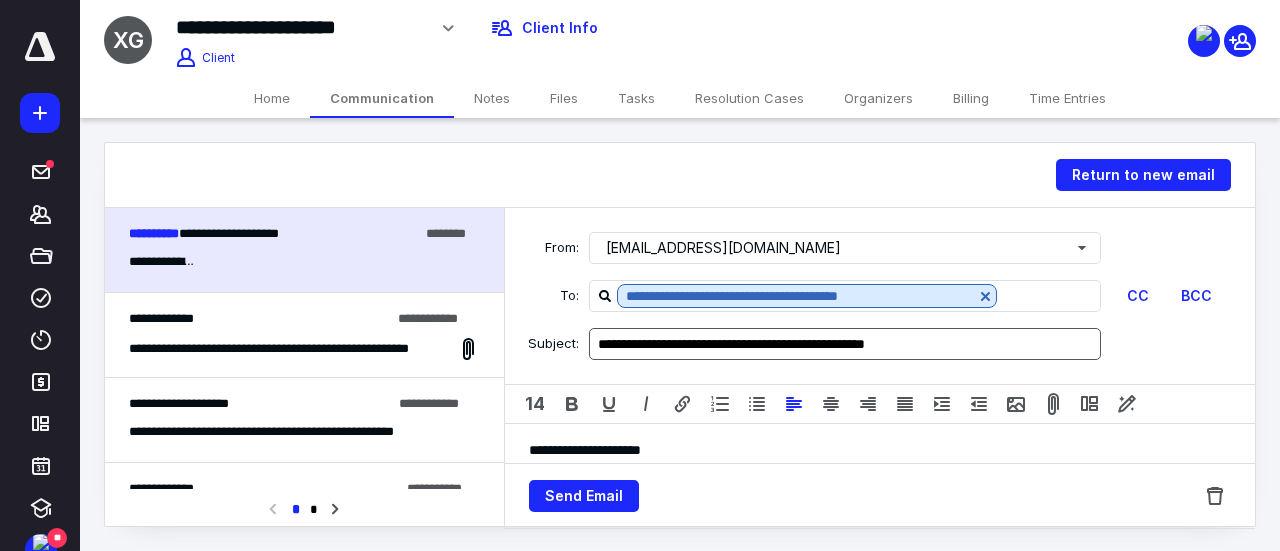 type on "**********" 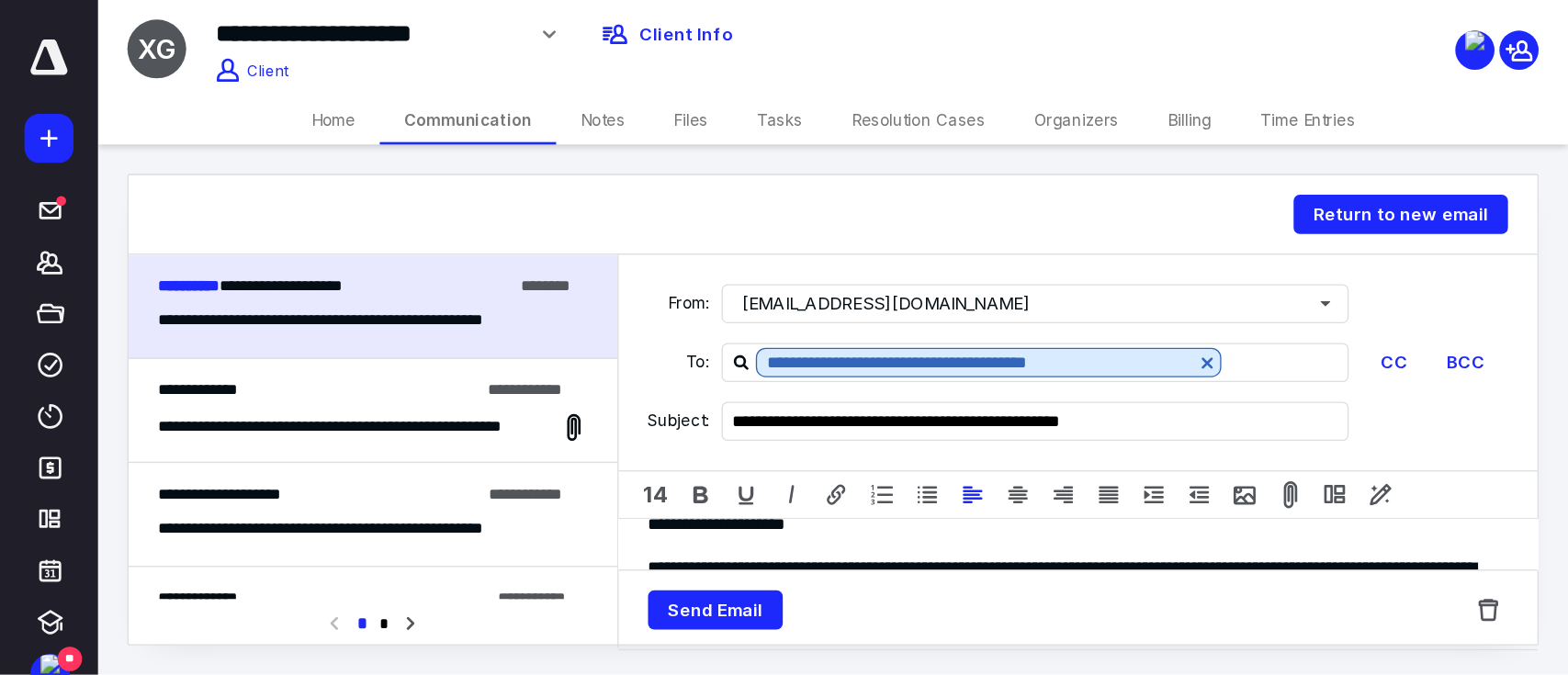 scroll, scrollTop: 0, scrollLeft: 0, axis: both 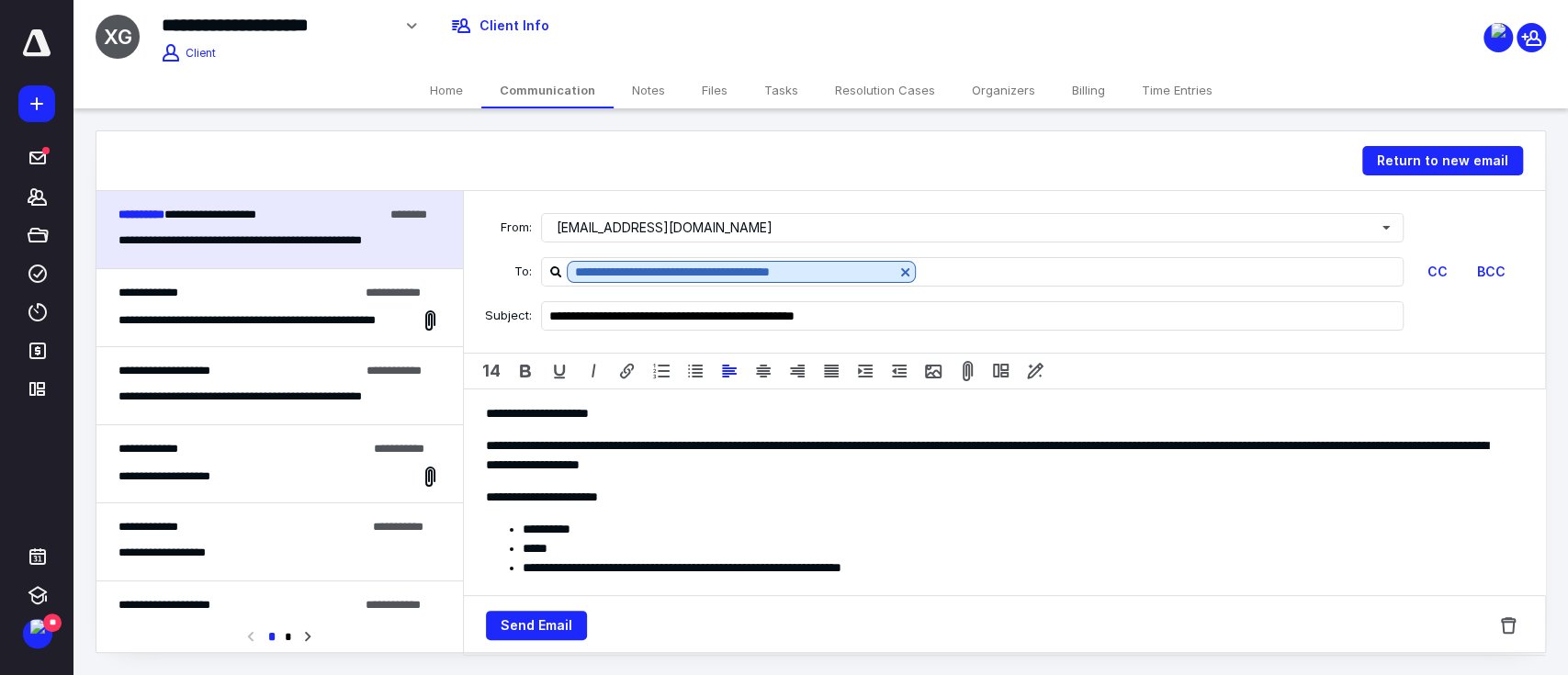 click on "**********" at bounding box center [549, 413] 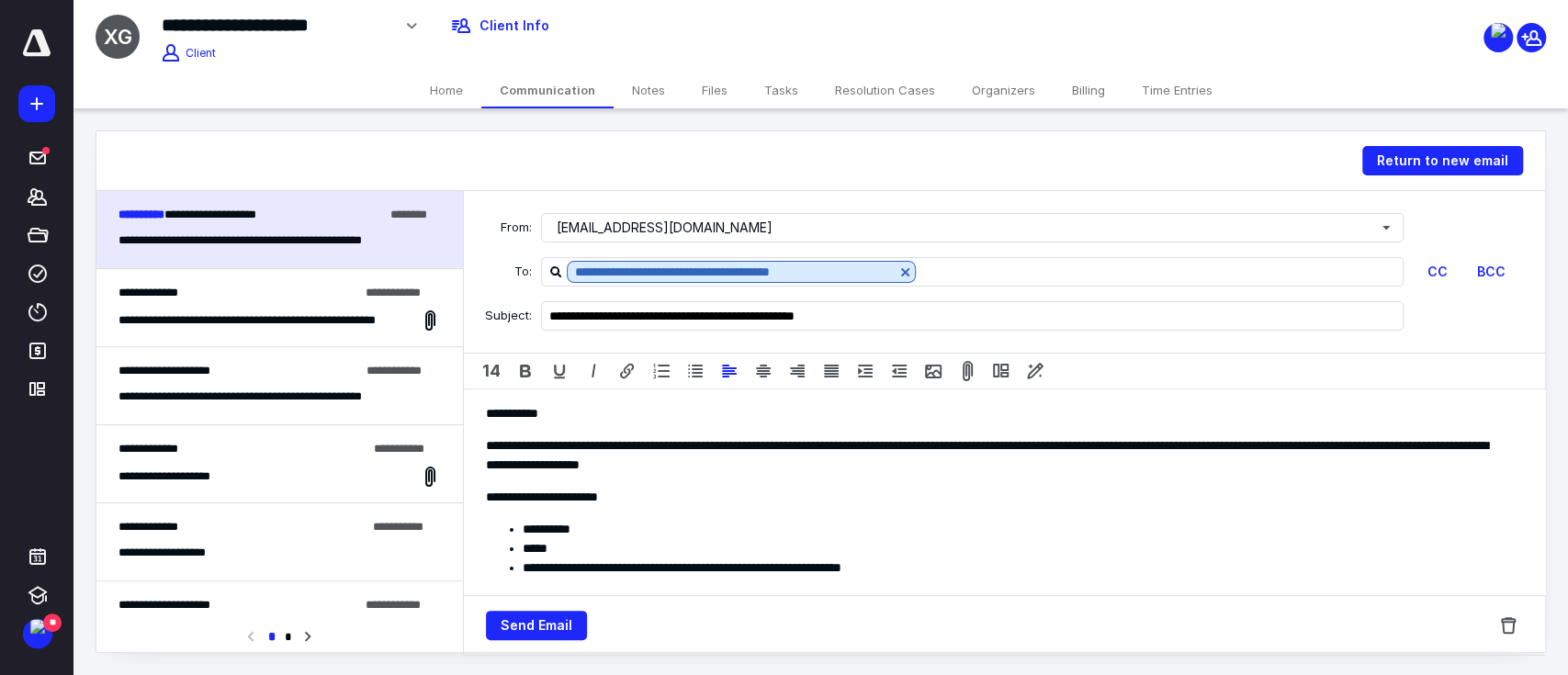 click on "**********" at bounding box center [1013, 529] 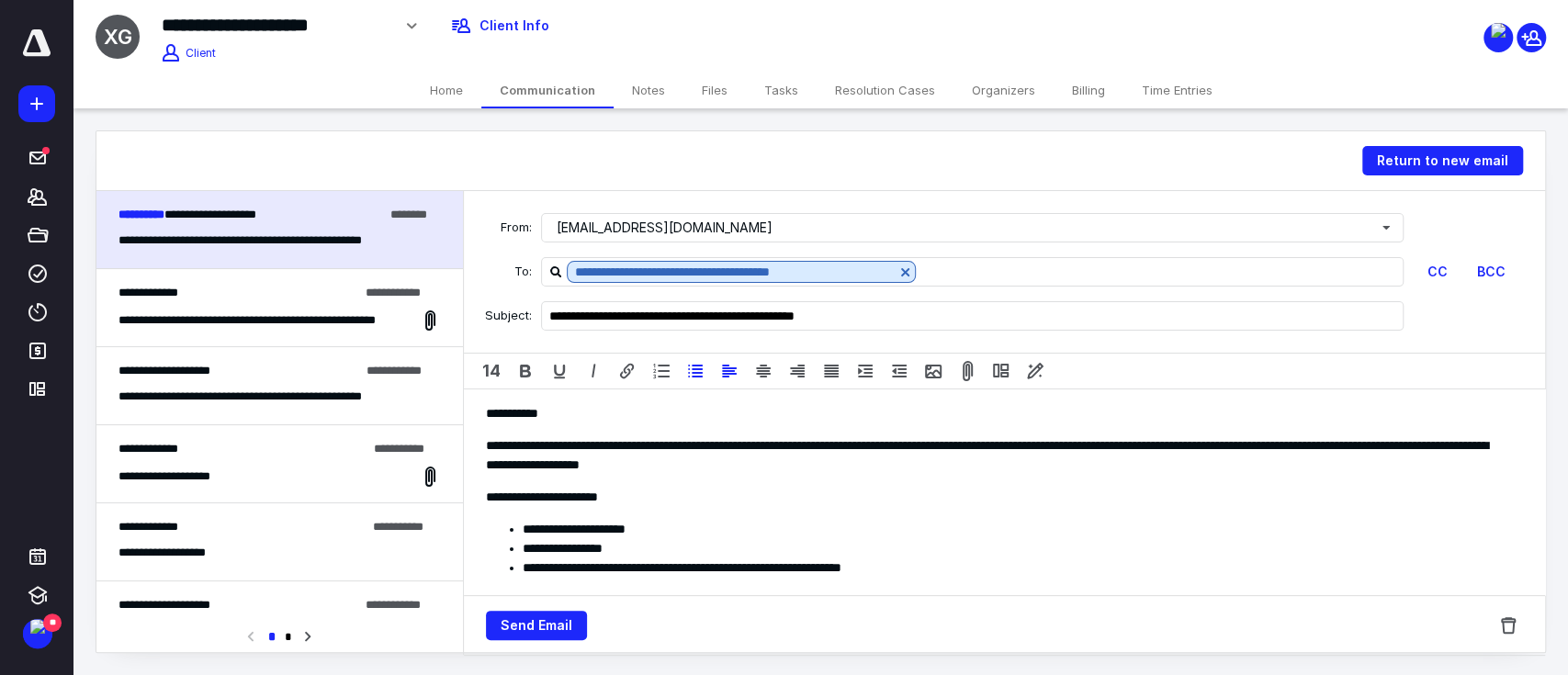 click on "**********" at bounding box center [1013, 568] 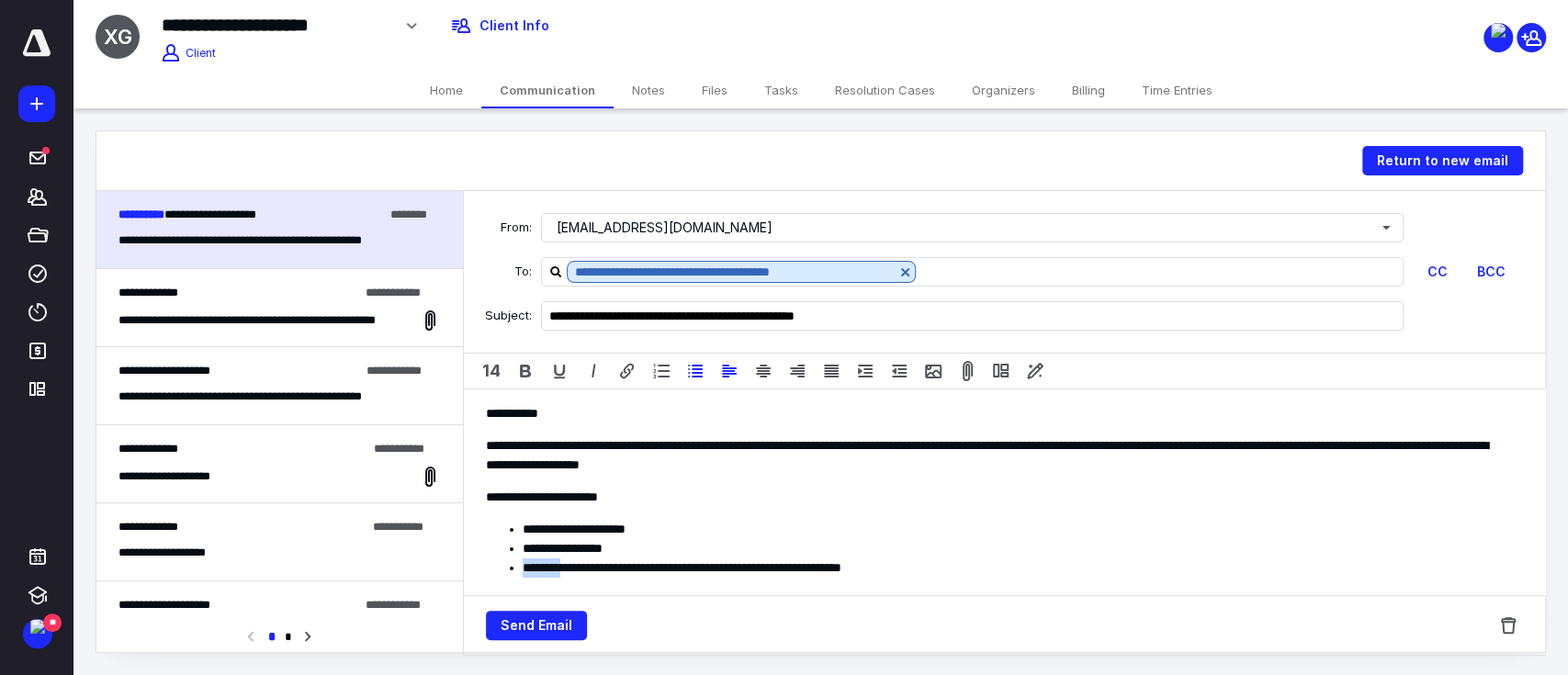 click on "**********" at bounding box center [1013, 568] 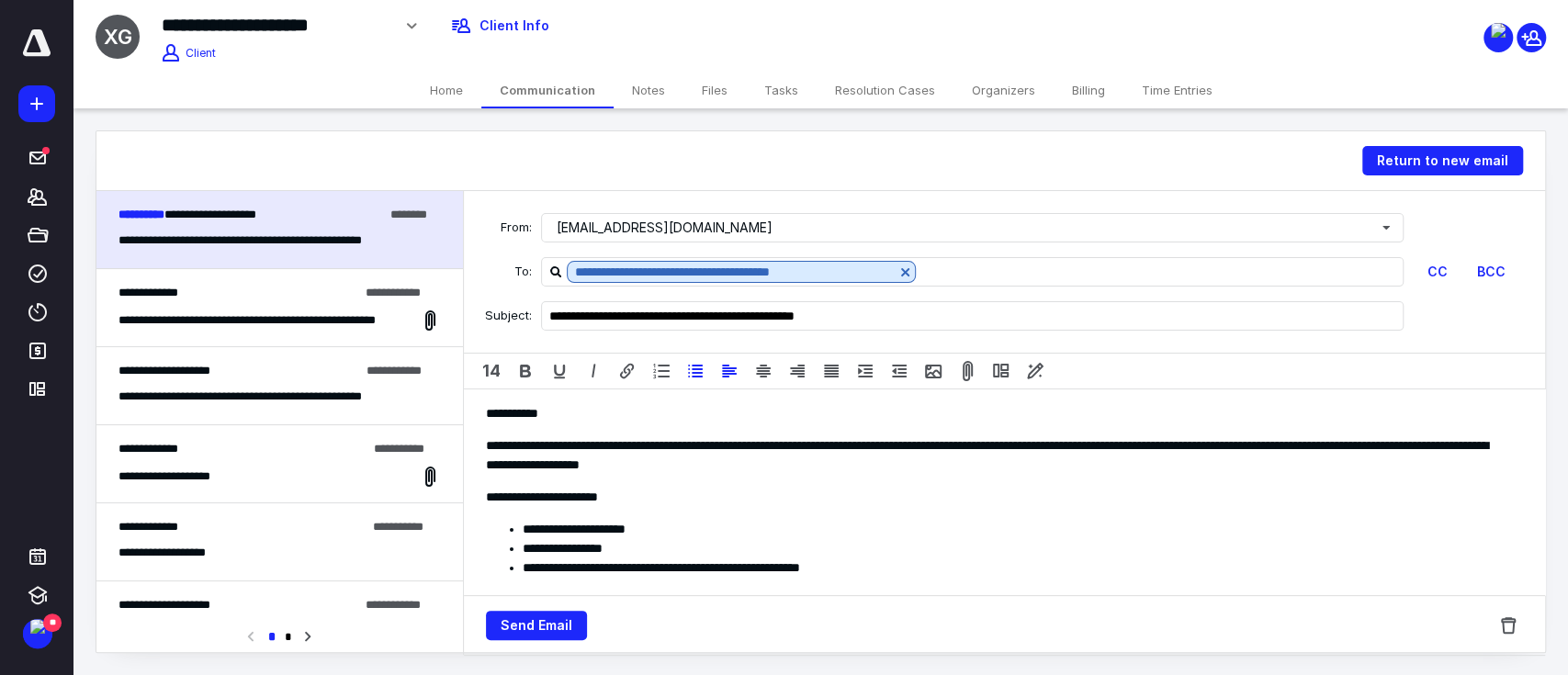 click on "**********" at bounding box center (1013, 568) 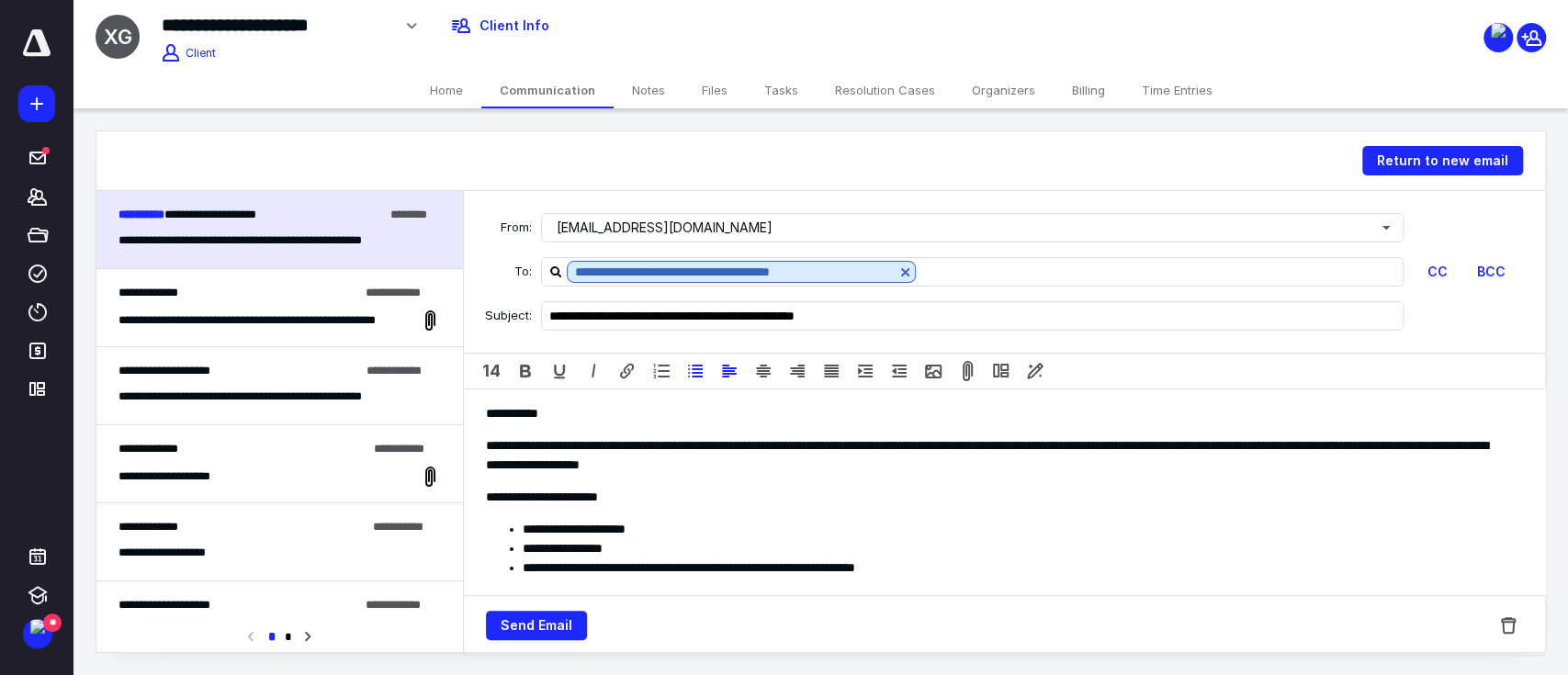 click on "**********" at bounding box center [1013, 568] 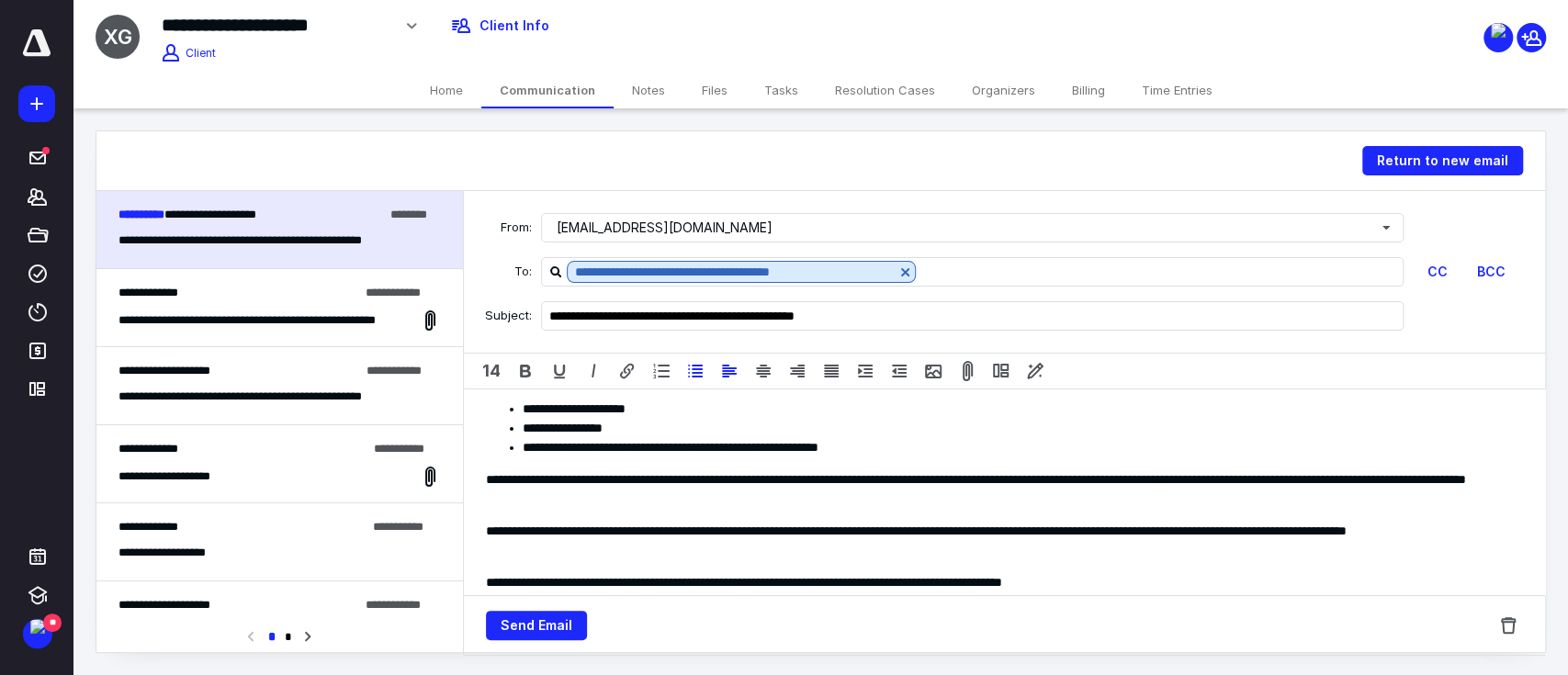 scroll, scrollTop: 122, scrollLeft: 0, axis: vertical 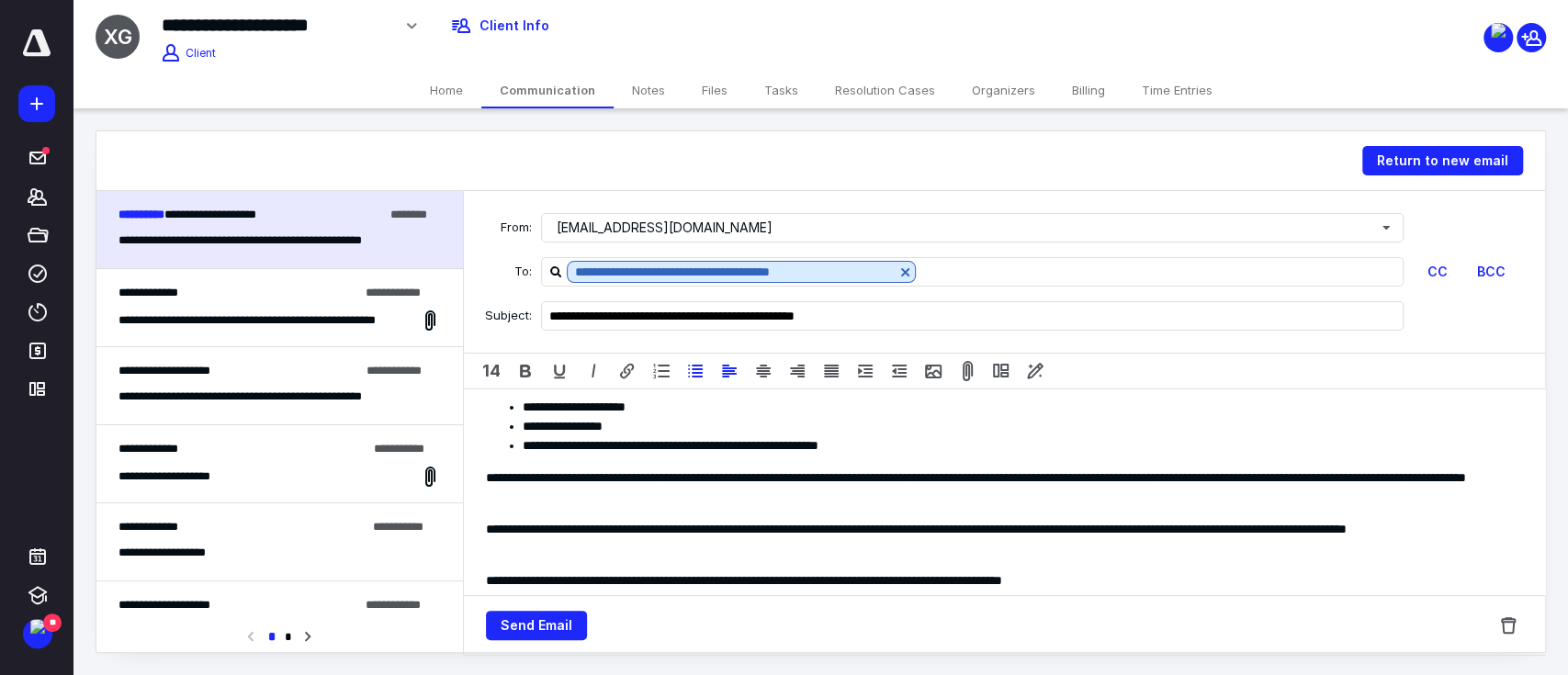 click on "**********" at bounding box center (995, 539) 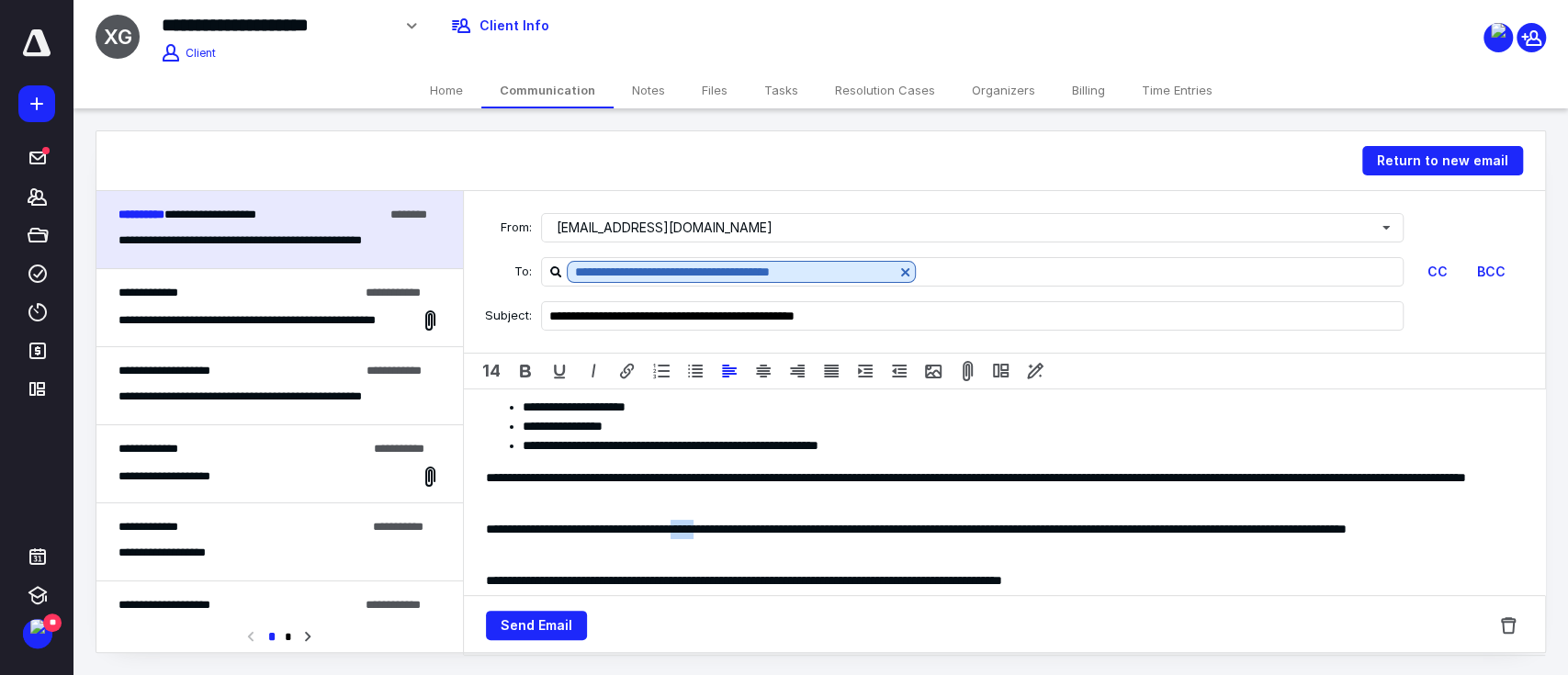 click on "**********" at bounding box center [995, 539] 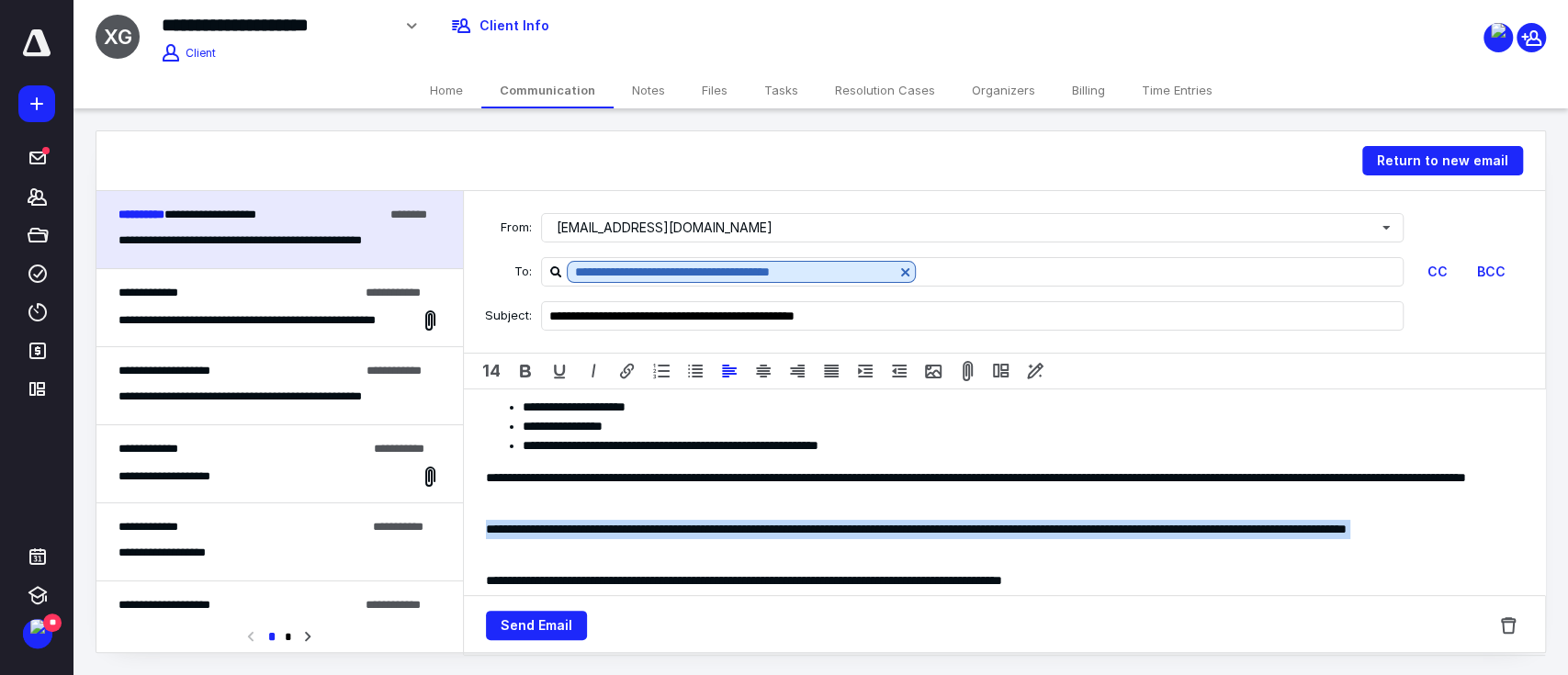 click on "**********" at bounding box center (995, 539) 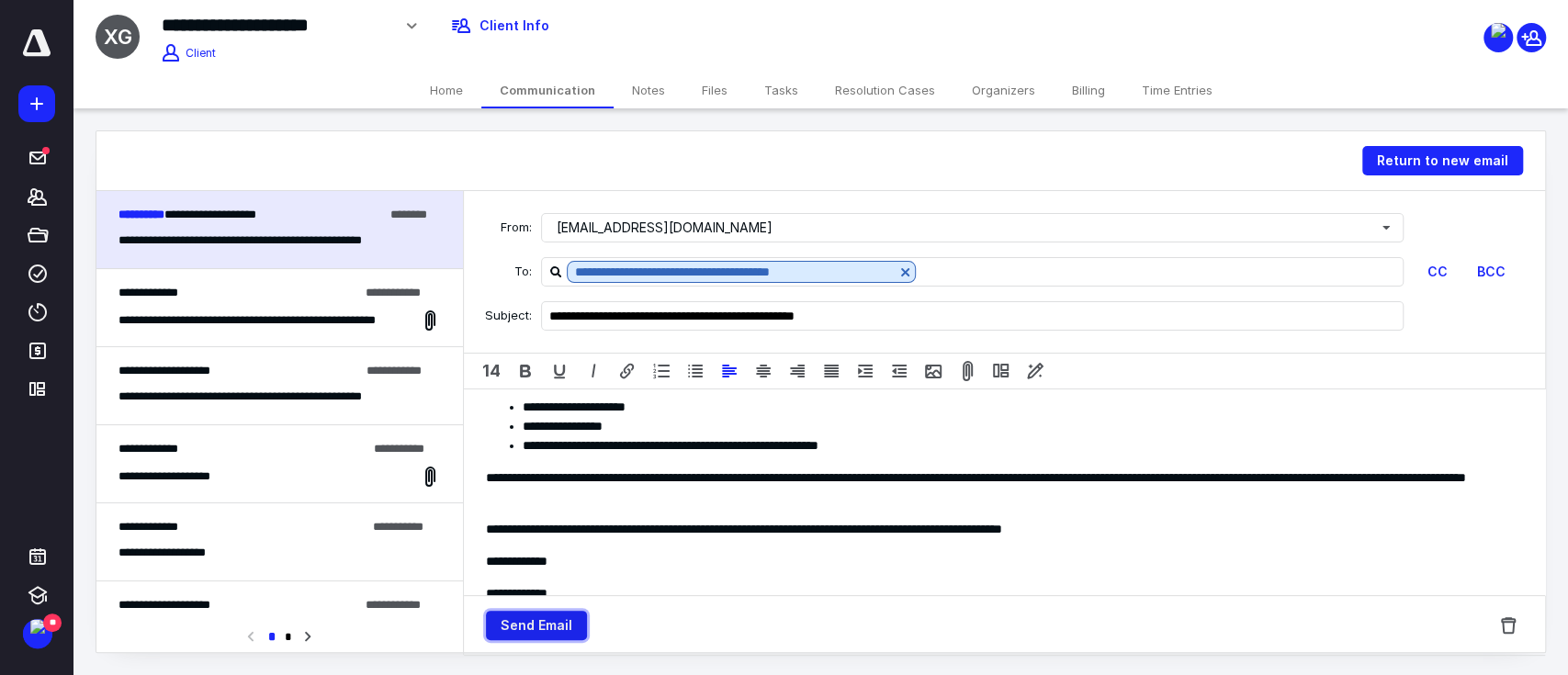 click on "Send Email" at bounding box center (536, 625) 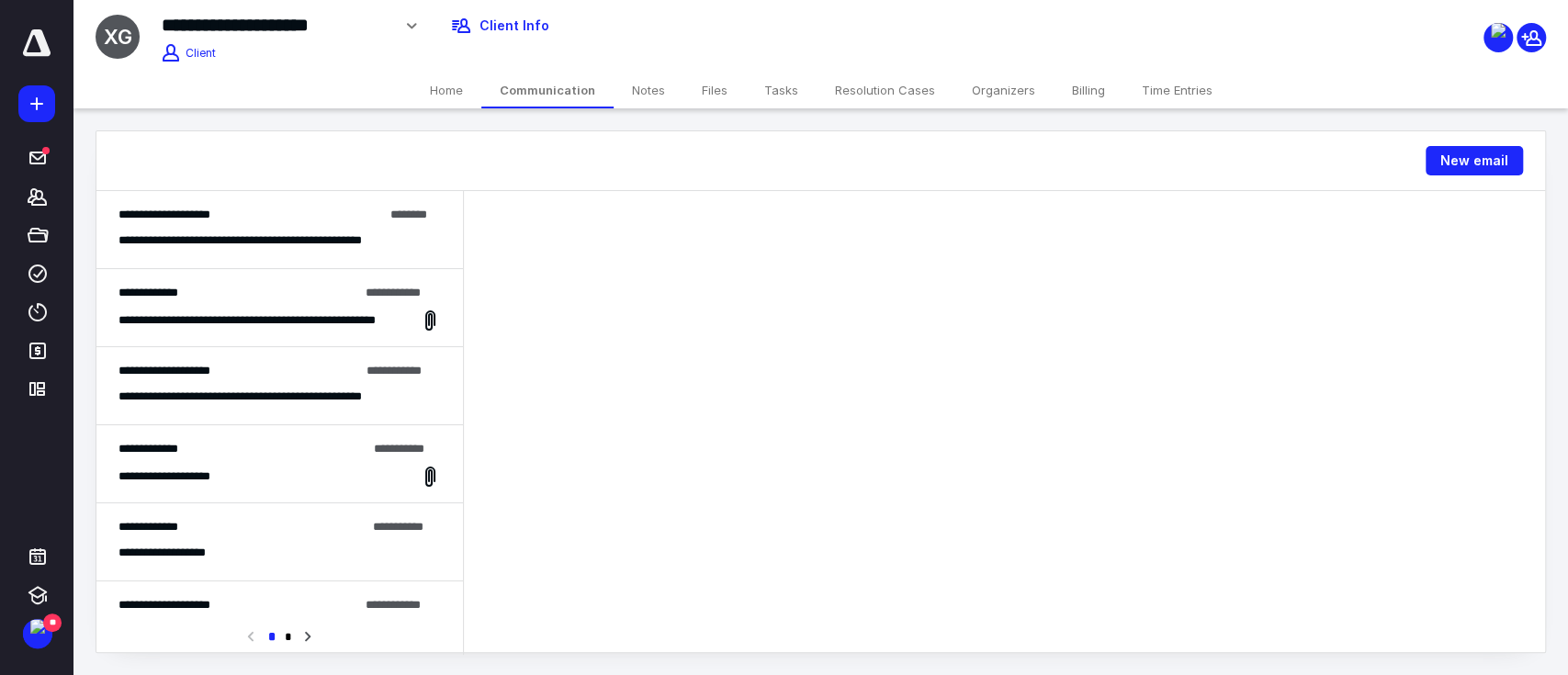 click on "Files" at bounding box center [715, 90] 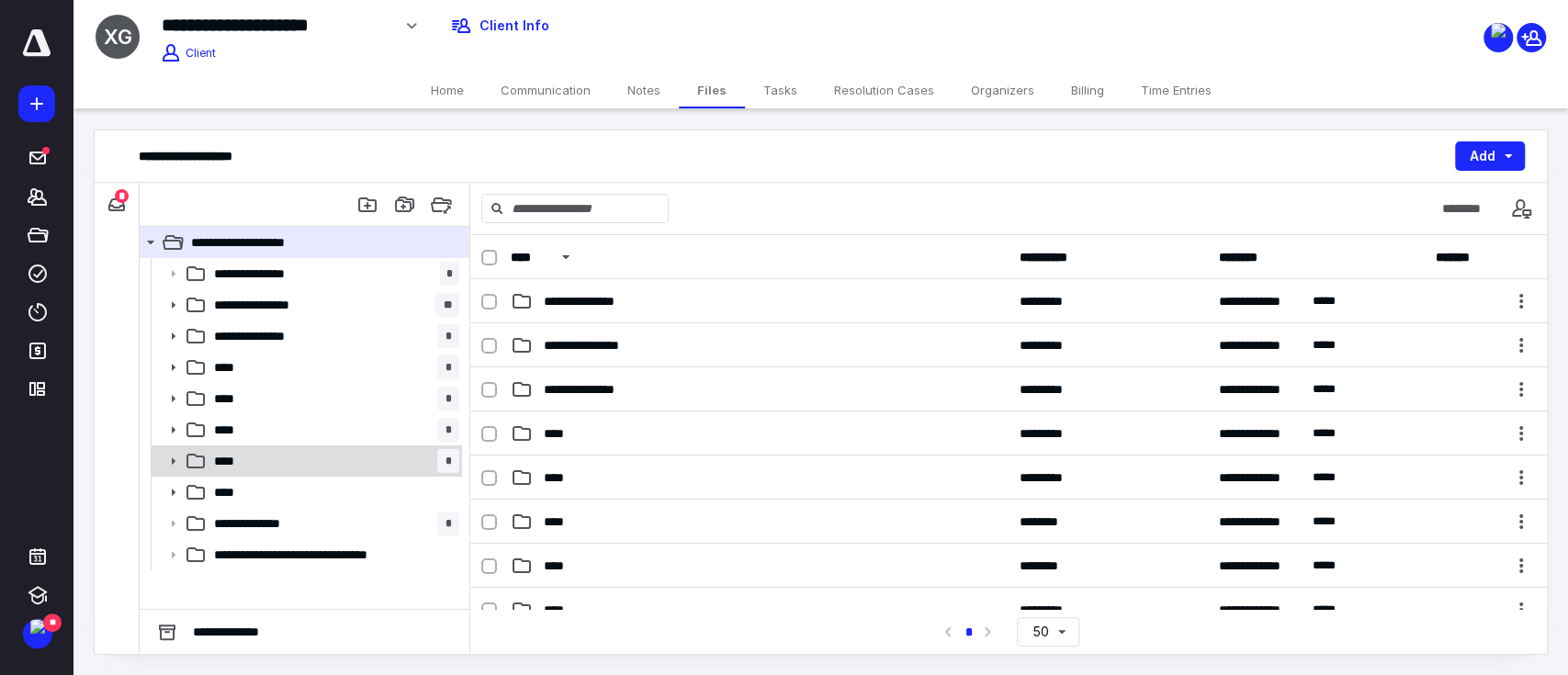 click on "**** *" at bounding box center [333, 461] 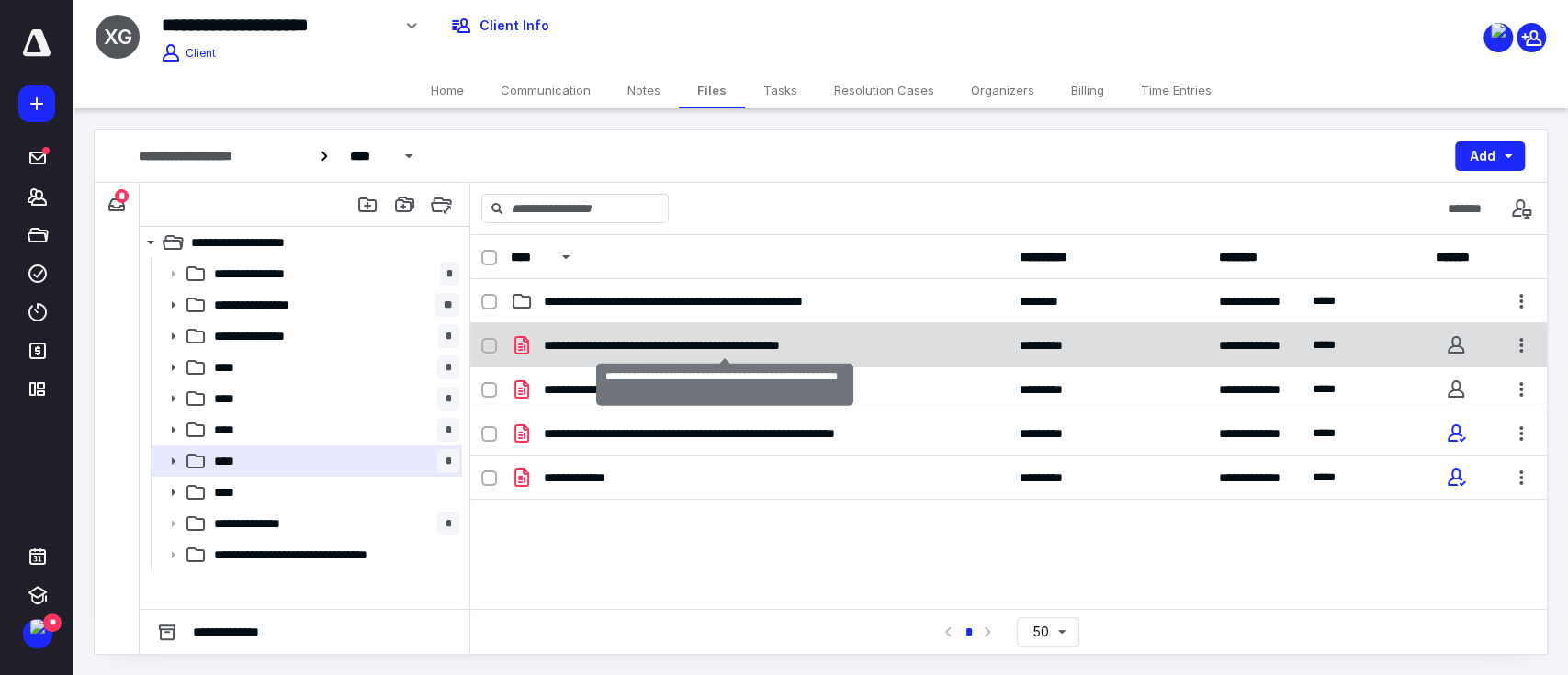 checkbox on "true" 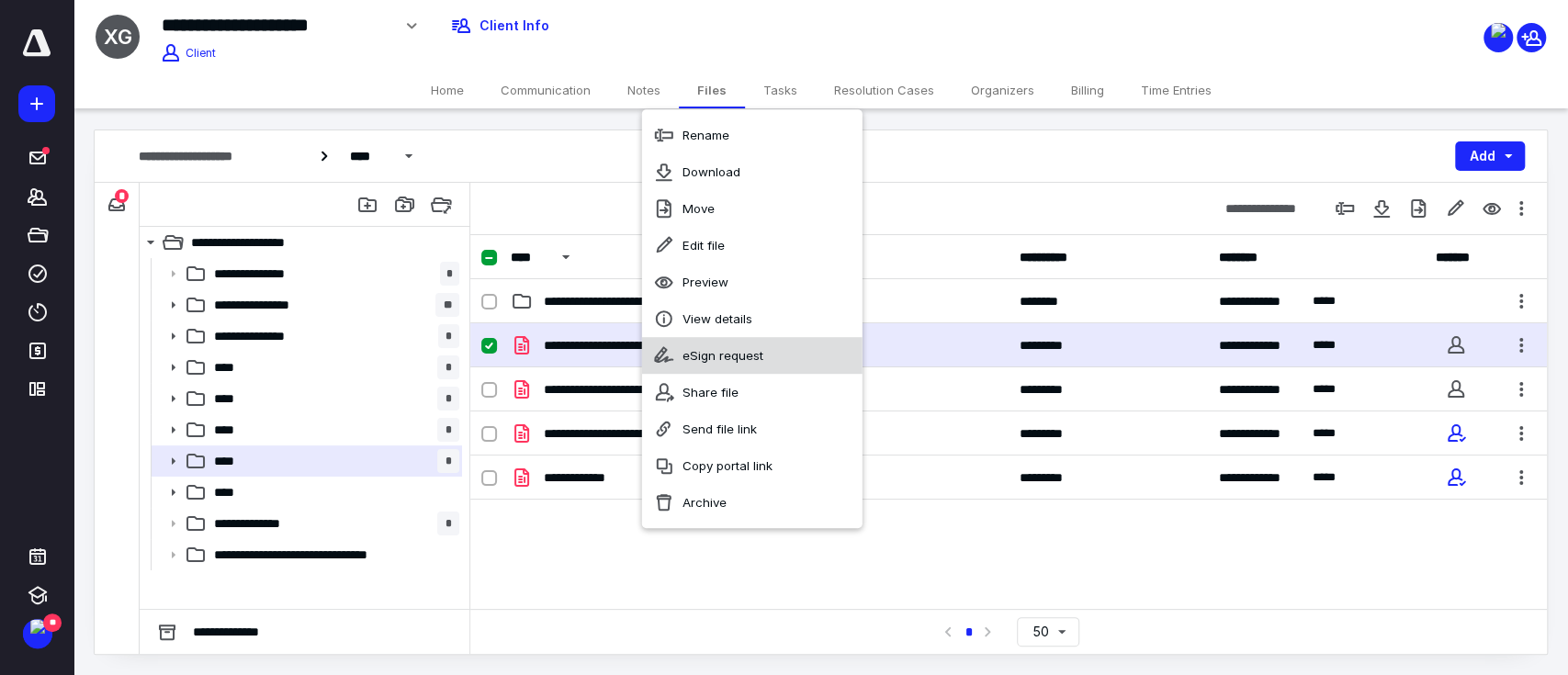 click on "eSign request" at bounding box center [723, 355] 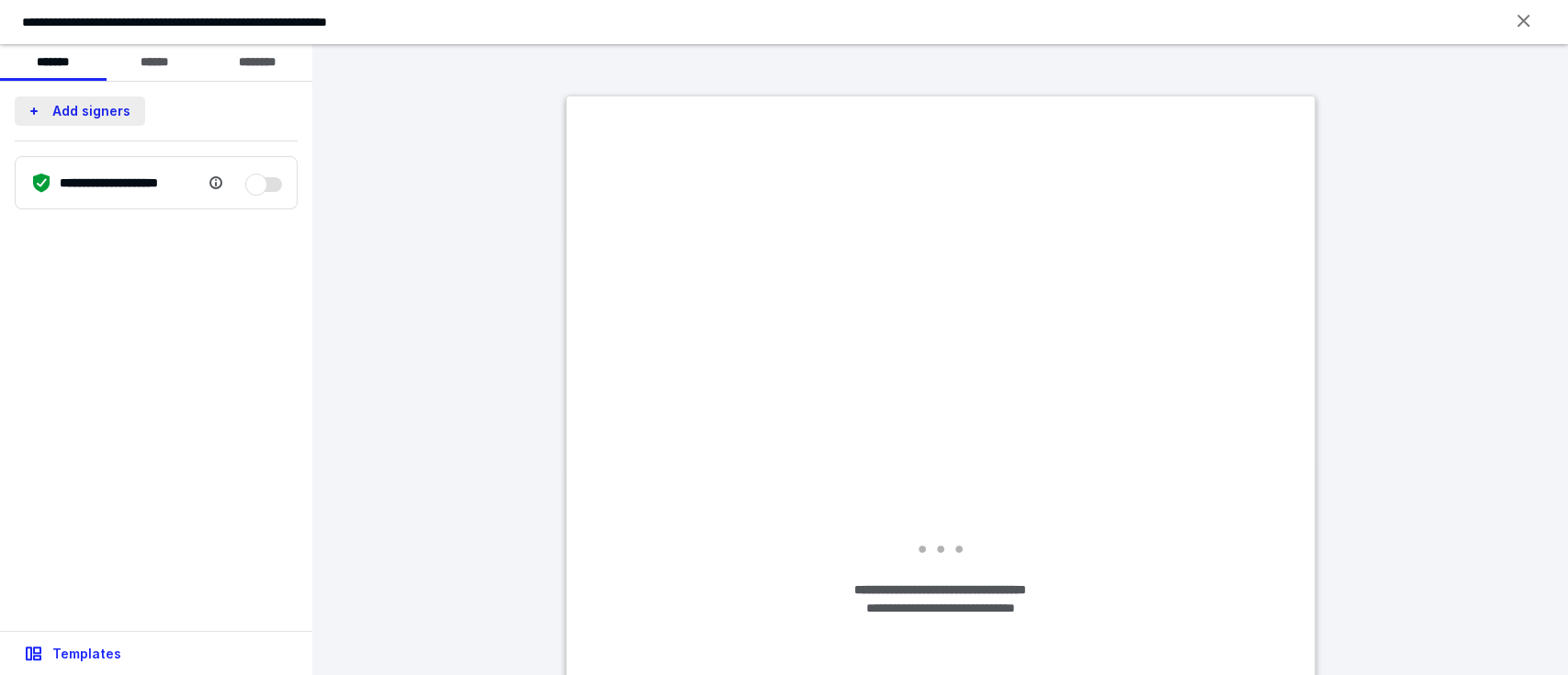 click on "Add signers" at bounding box center (80, 111) 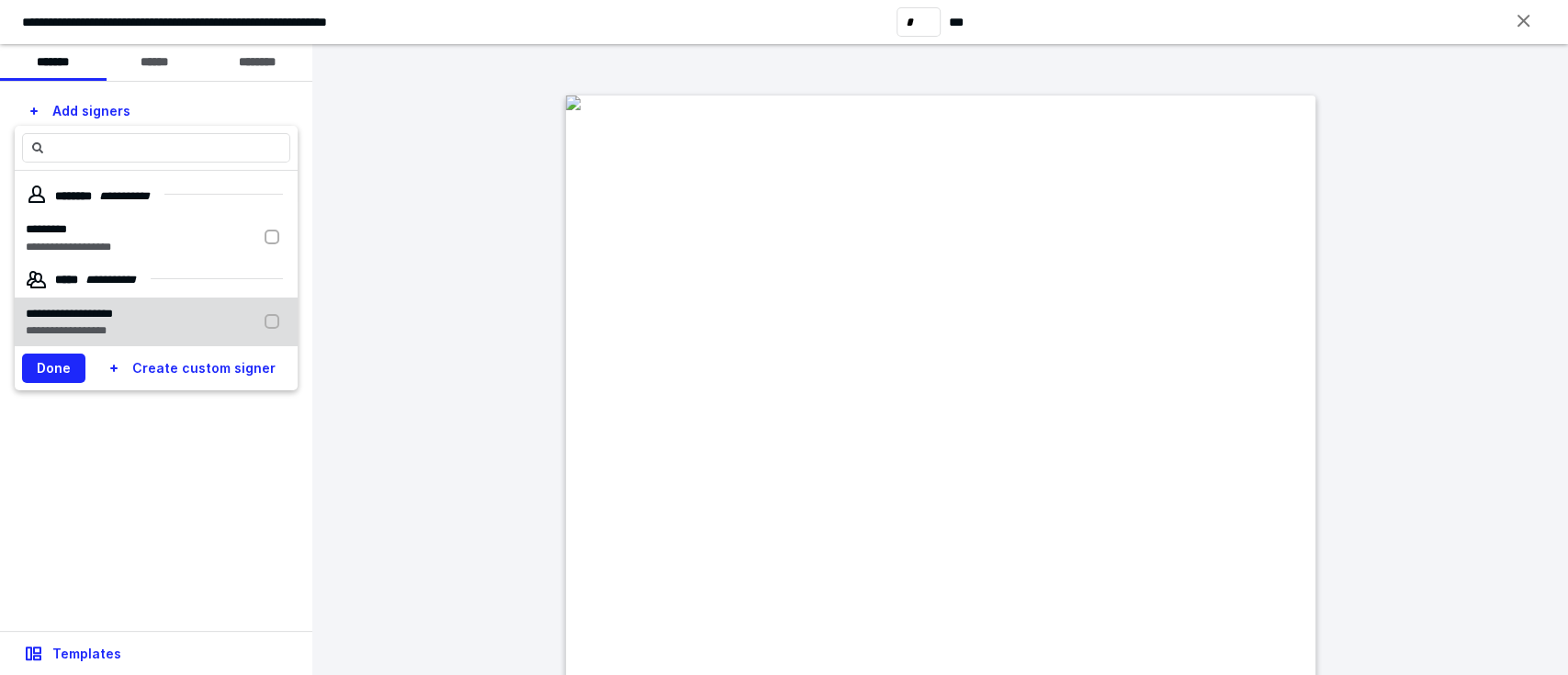 click on "*********" at bounding box center [68, 230] 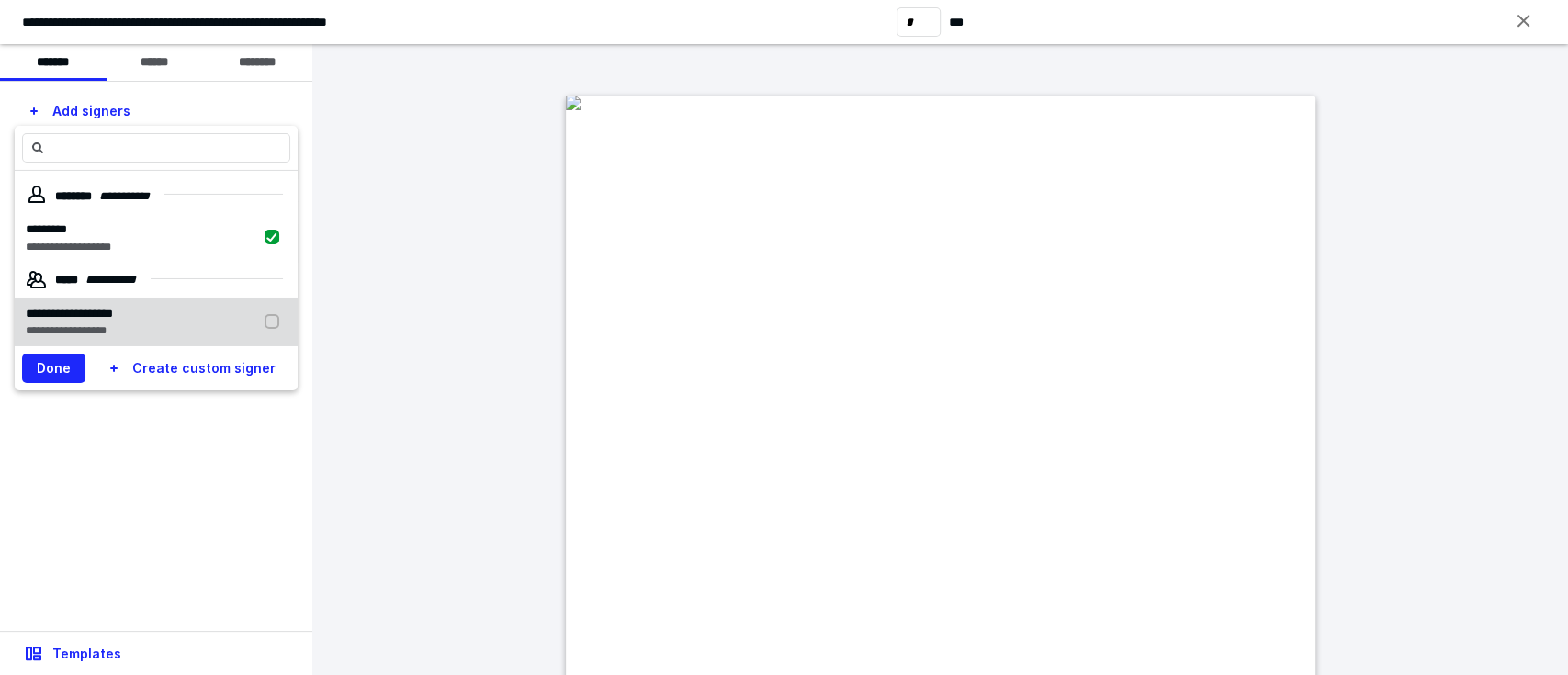 checkbox on "true" 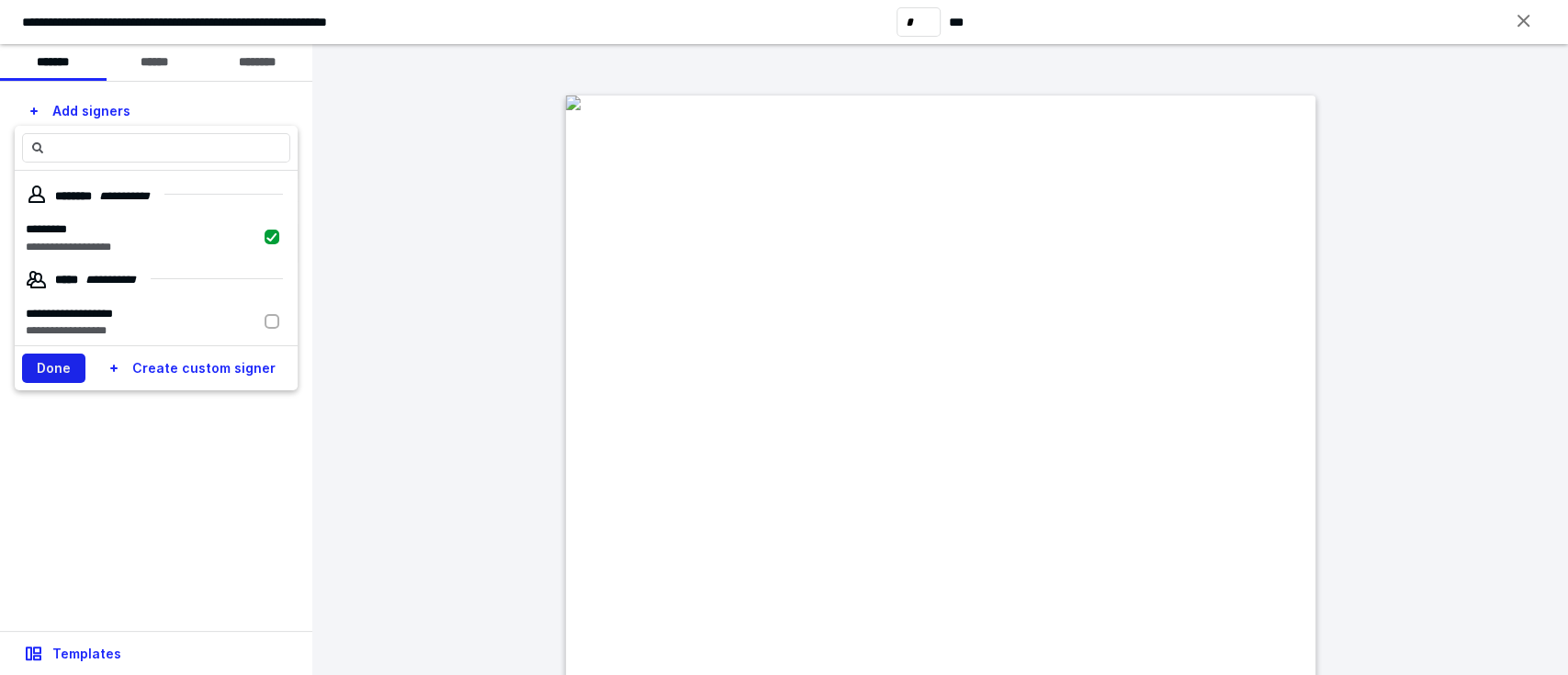 click on "Done" at bounding box center [53, 368] 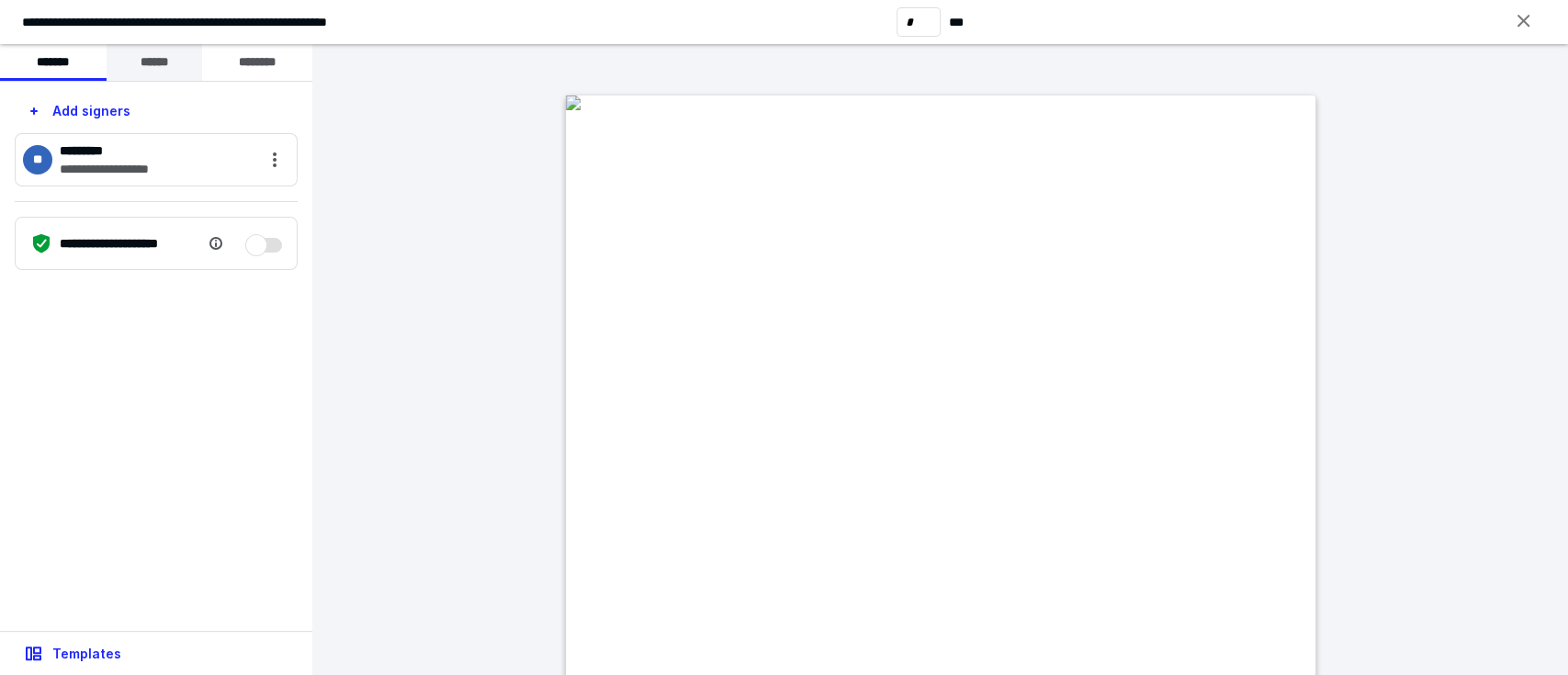 click on "******" at bounding box center [154, 62] 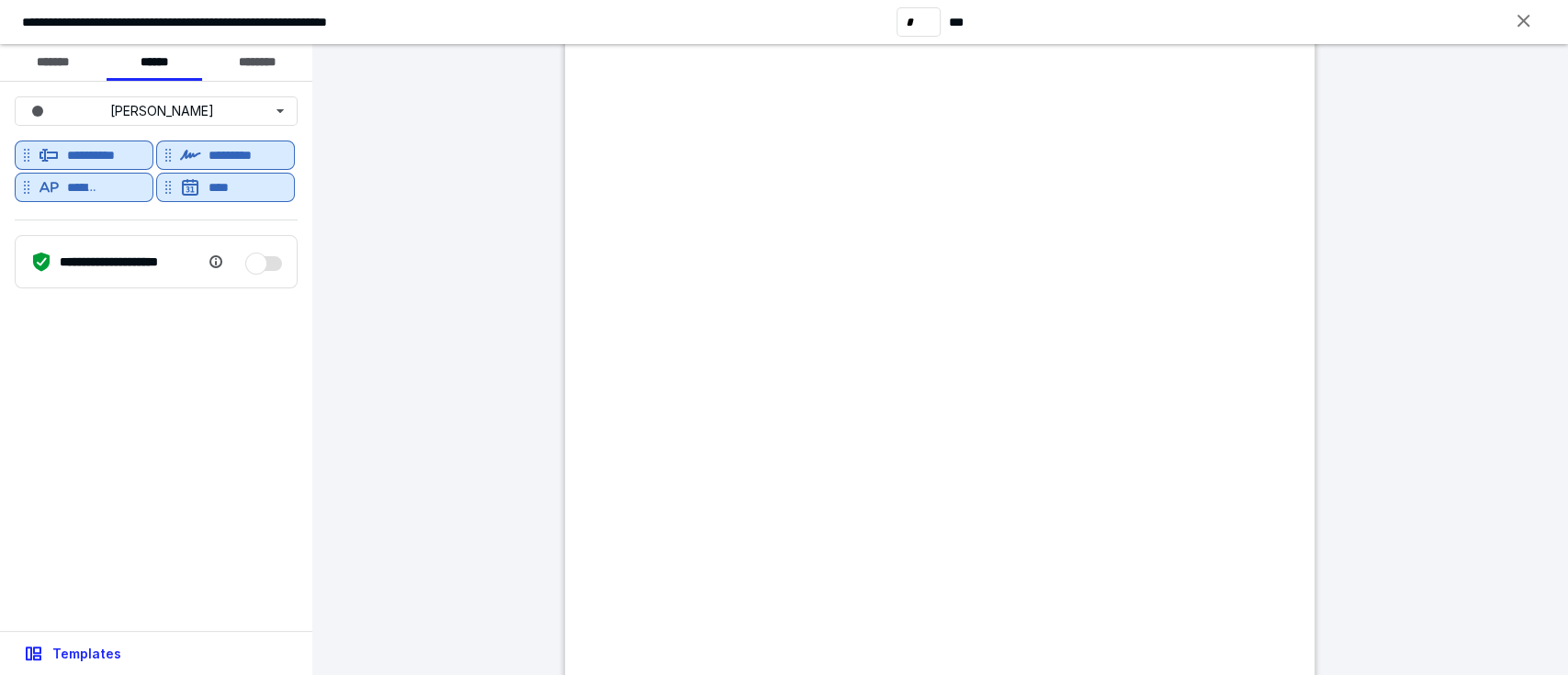 scroll, scrollTop: 1346, scrollLeft: 0, axis: vertical 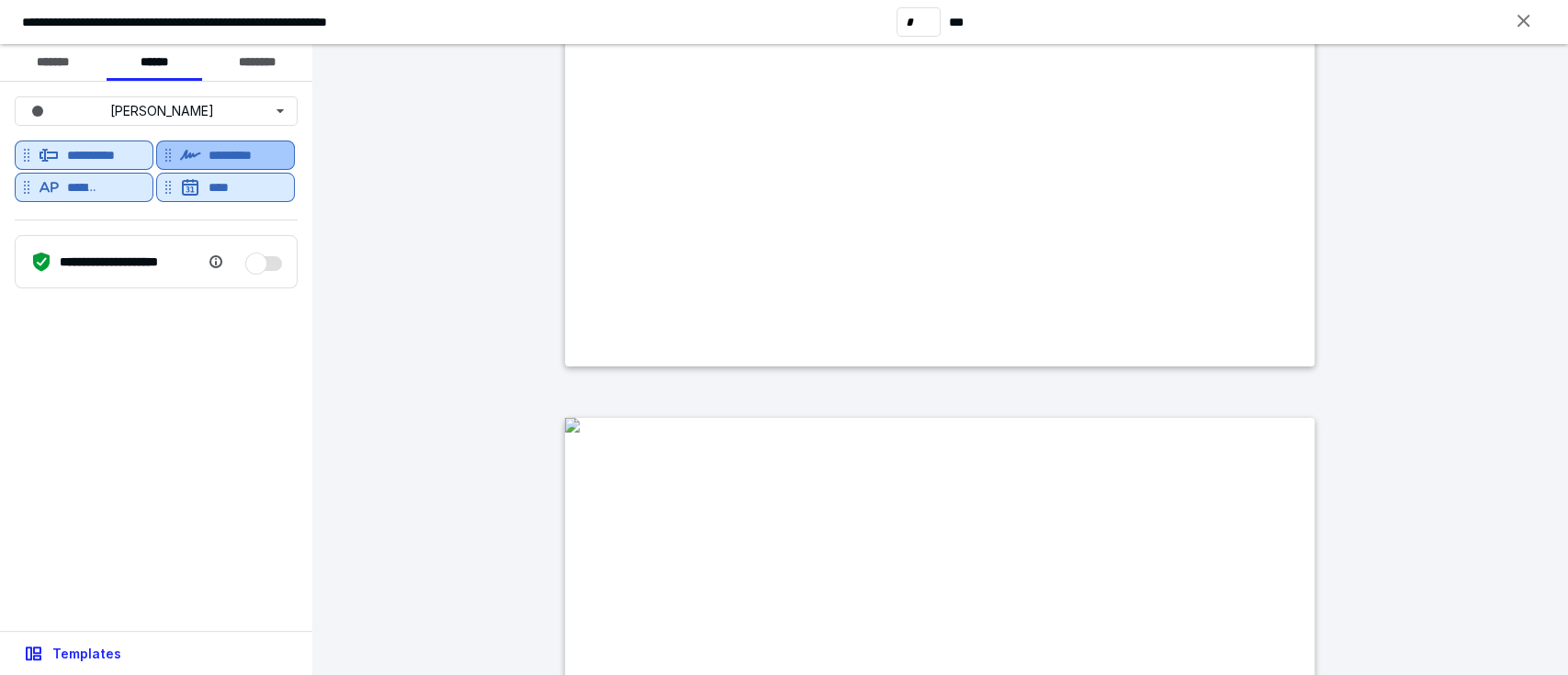 type on "*" 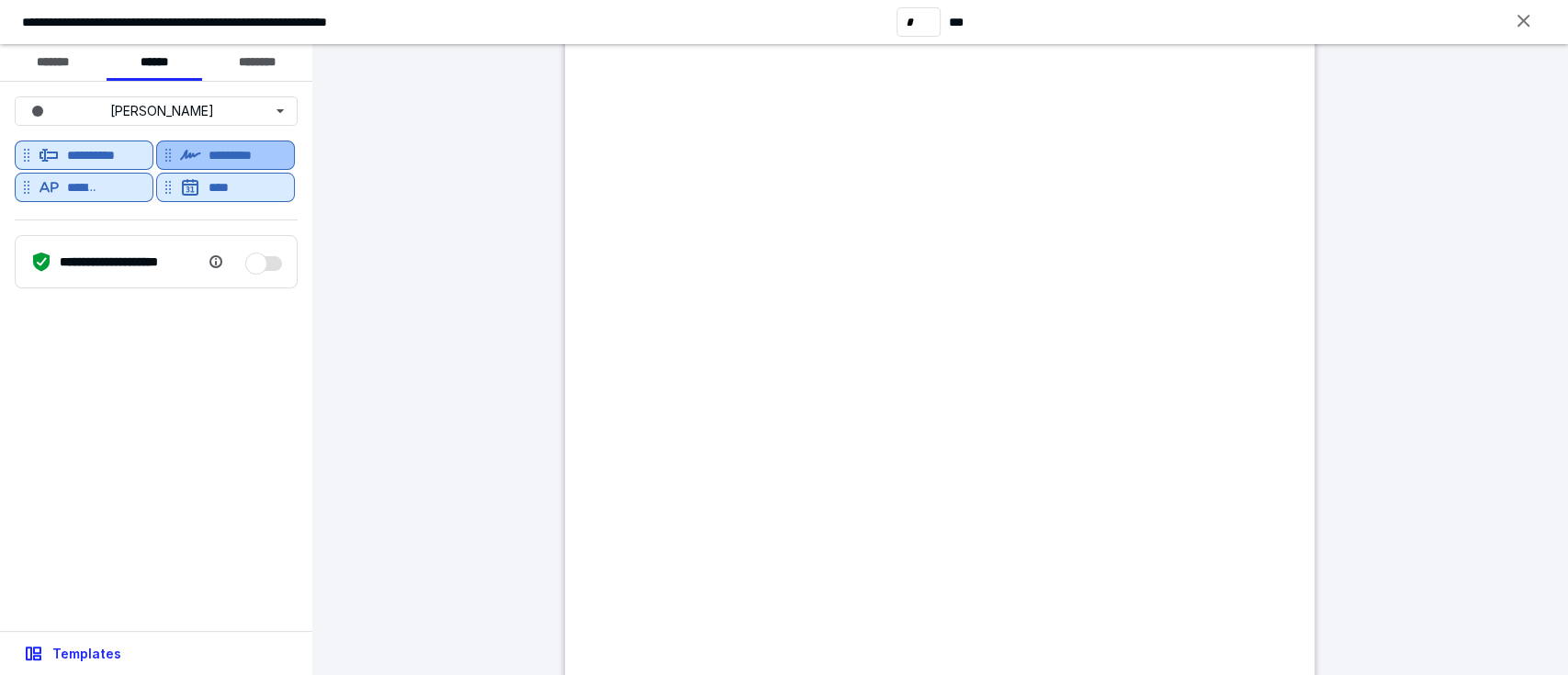 scroll, scrollTop: 2326, scrollLeft: 0, axis: vertical 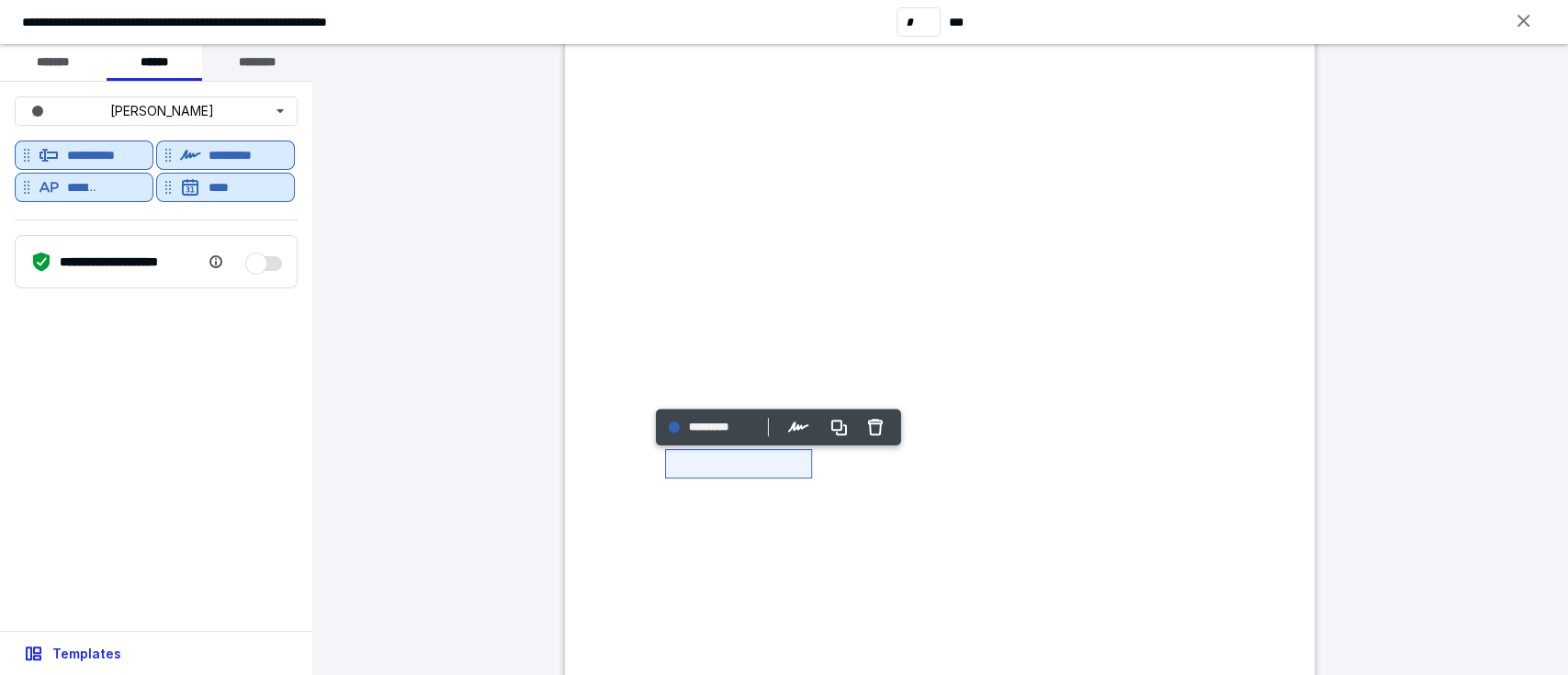 click on "********" at bounding box center [257, 62] 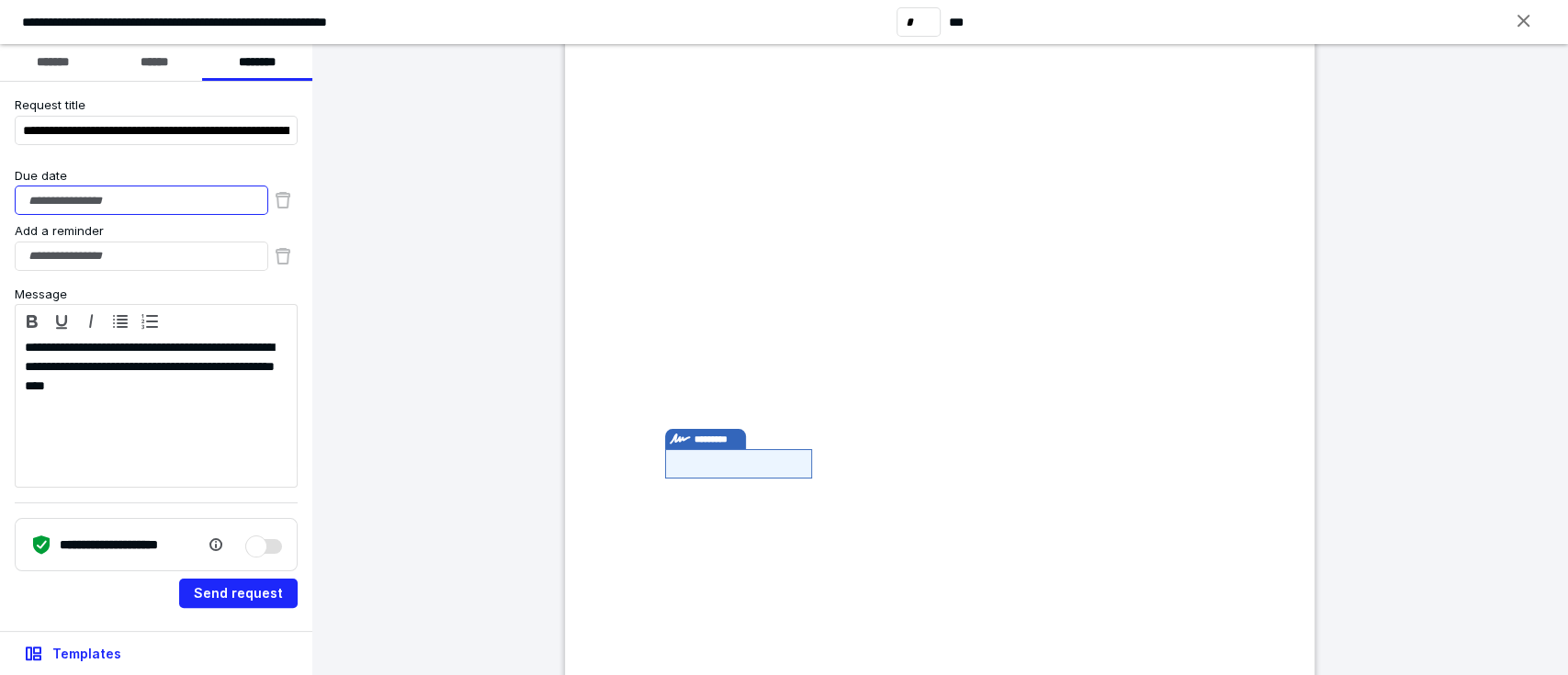 click on "Due date" at bounding box center (141, 200) 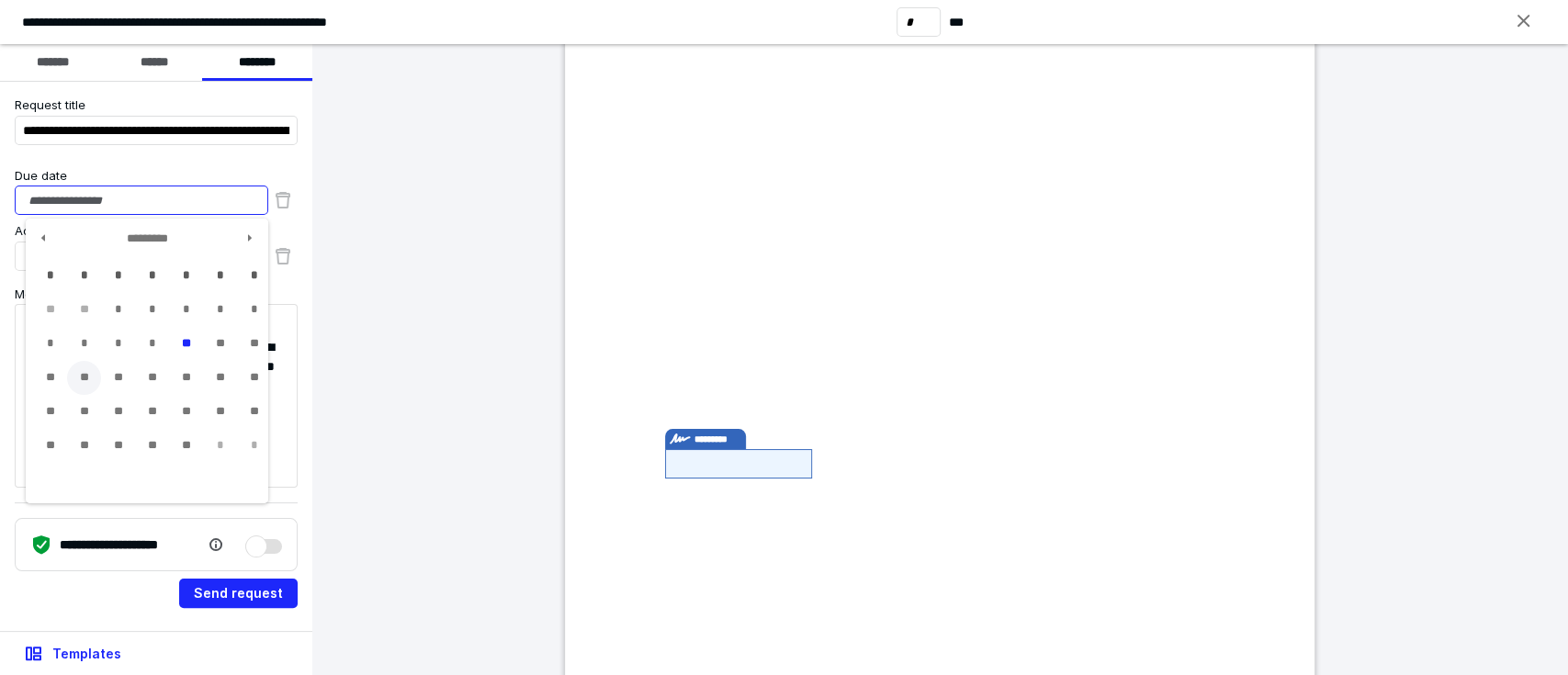click on "**" at bounding box center [84, 377] 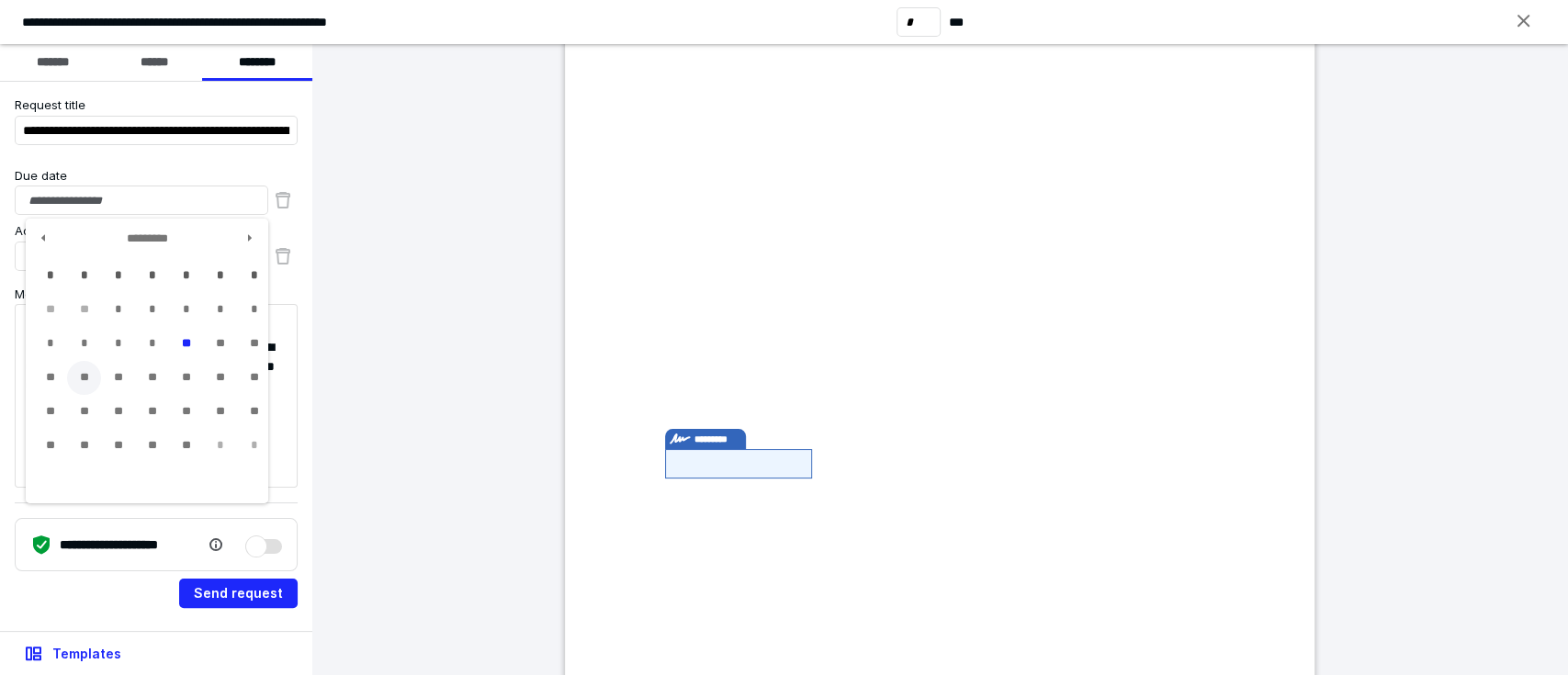 type on "**********" 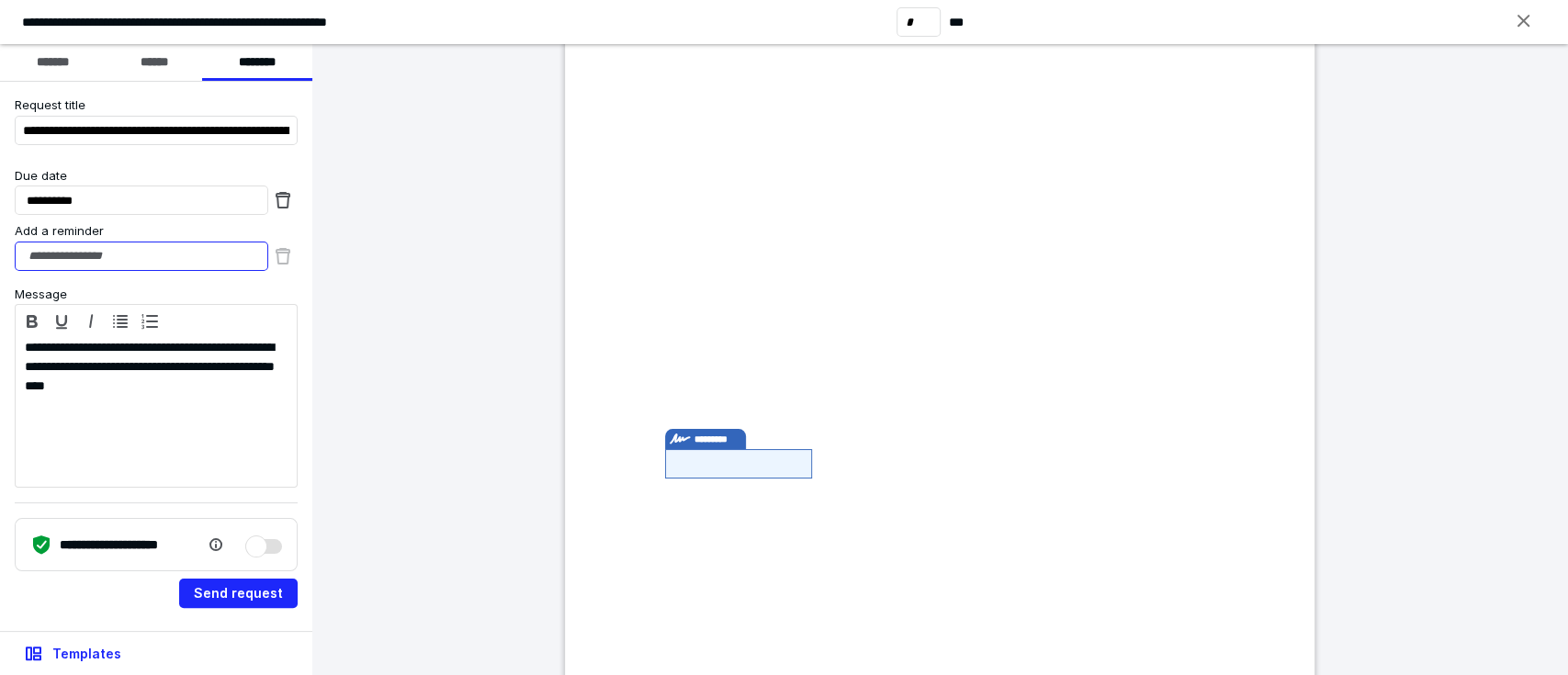 click on "Add a reminder" at bounding box center (141, 256) 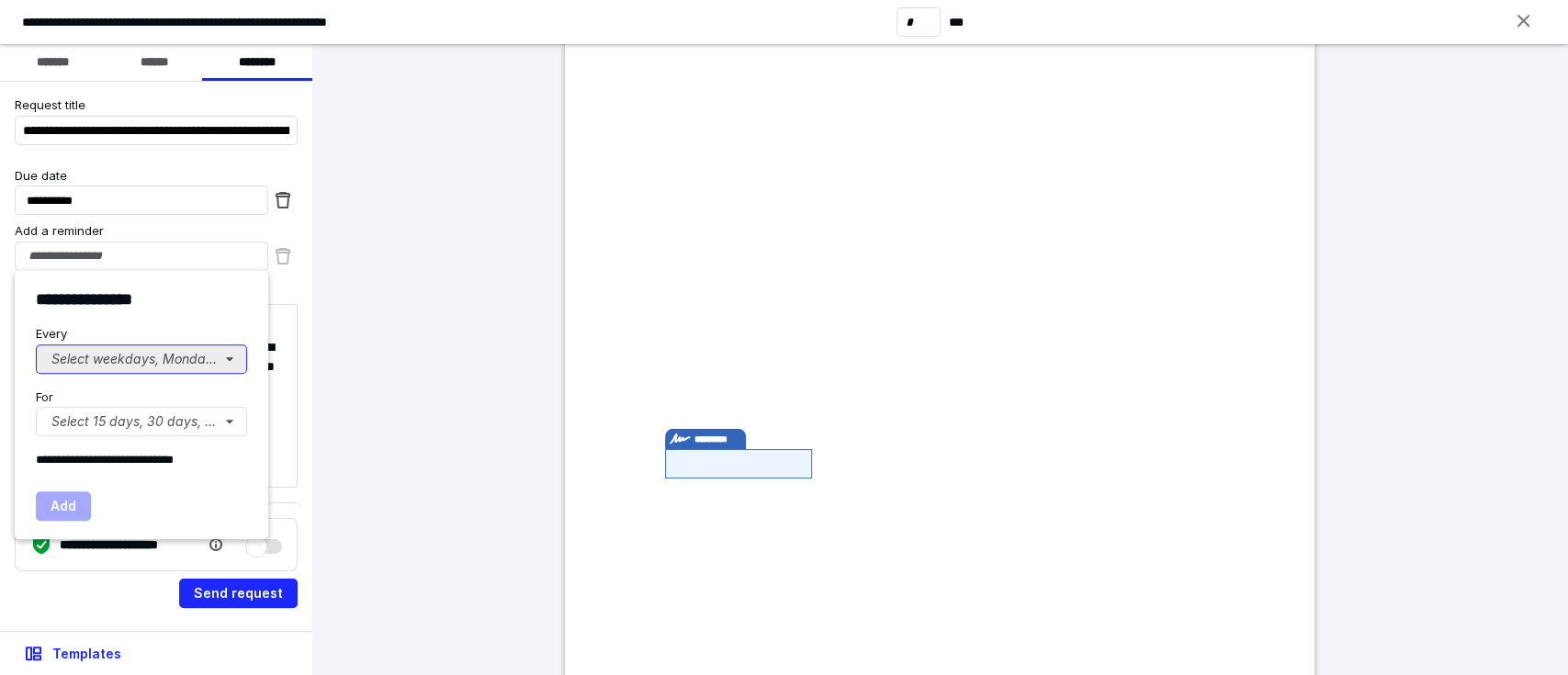 click on "Select weekdays, Mondays, or Tues..." at bounding box center [141, 359] 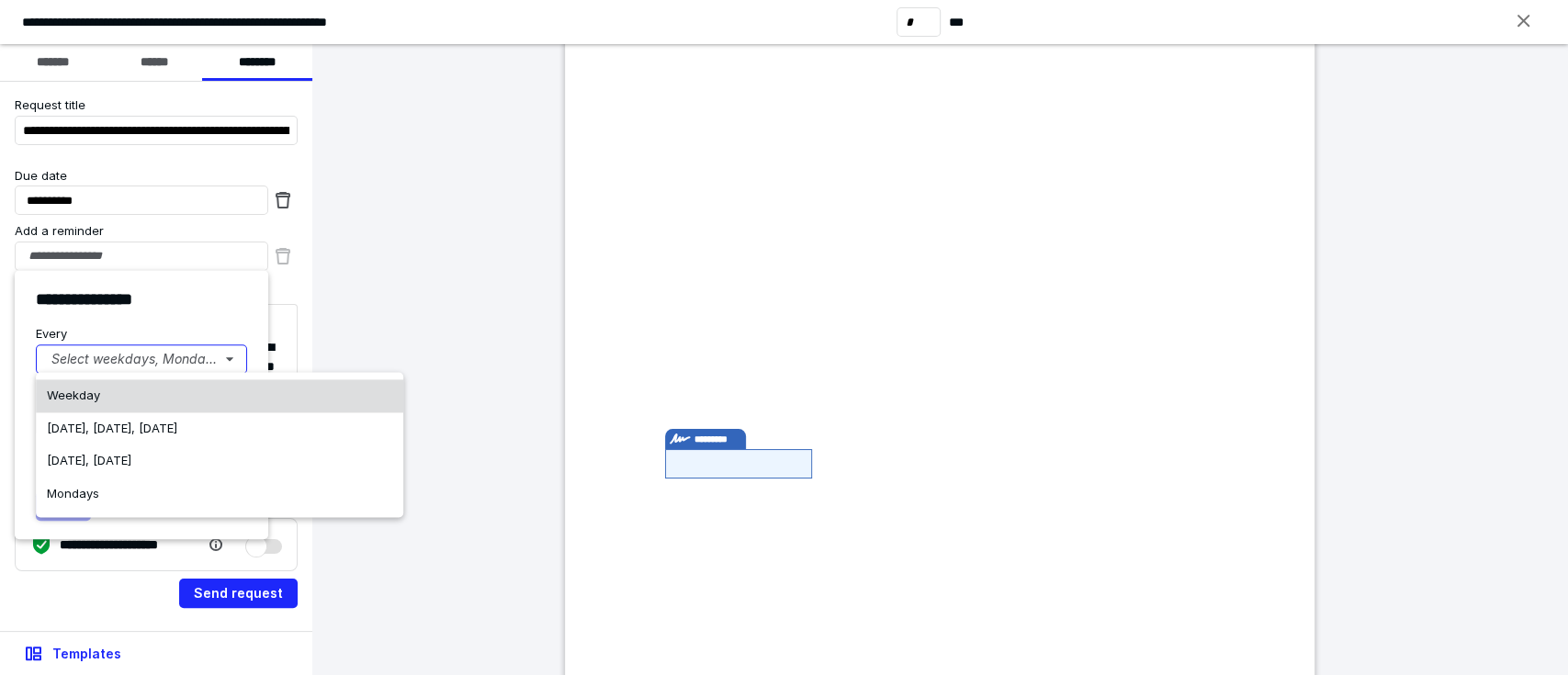 click on "Weekday" at bounding box center (220, 396) 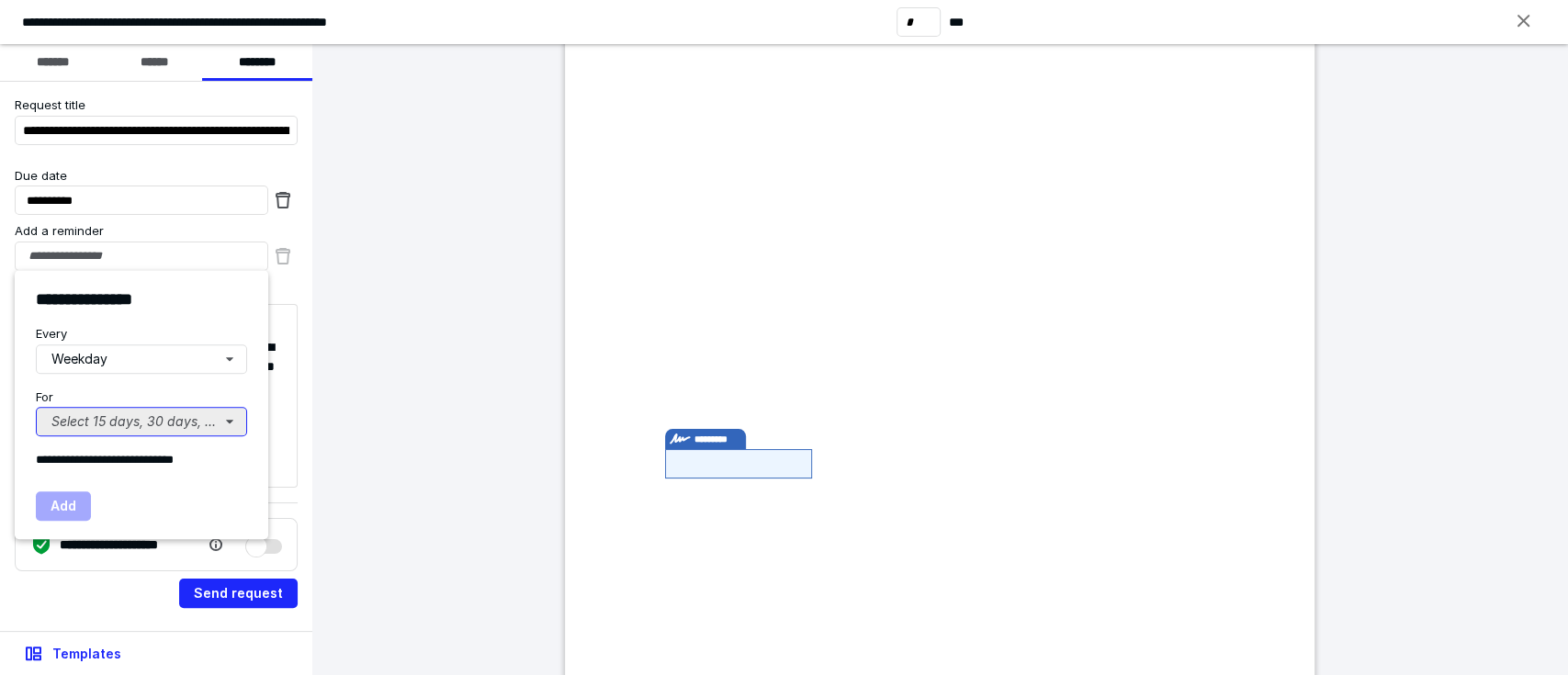 click on "Select 15 days, 30 days, or 45 days..." at bounding box center (141, 422) 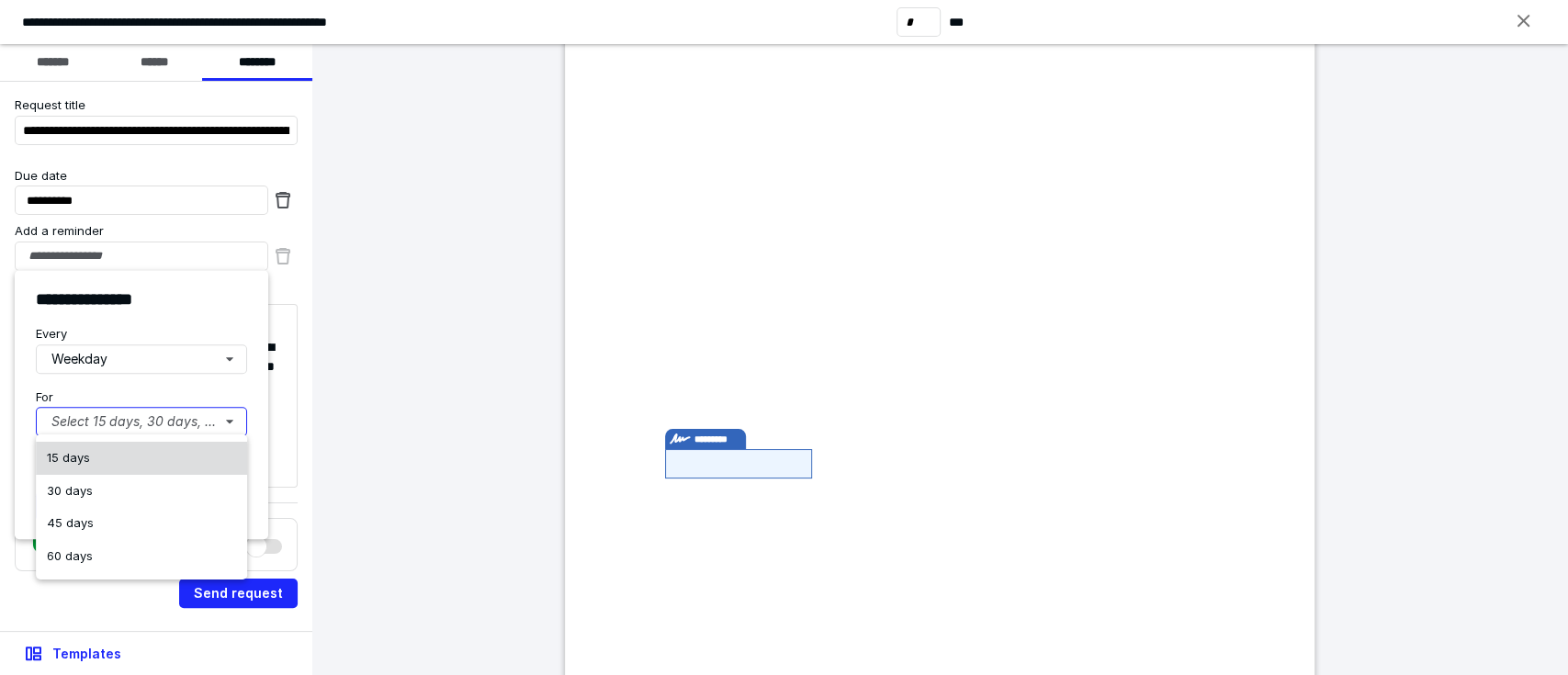 click on "15 days" at bounding box center (141, 458) 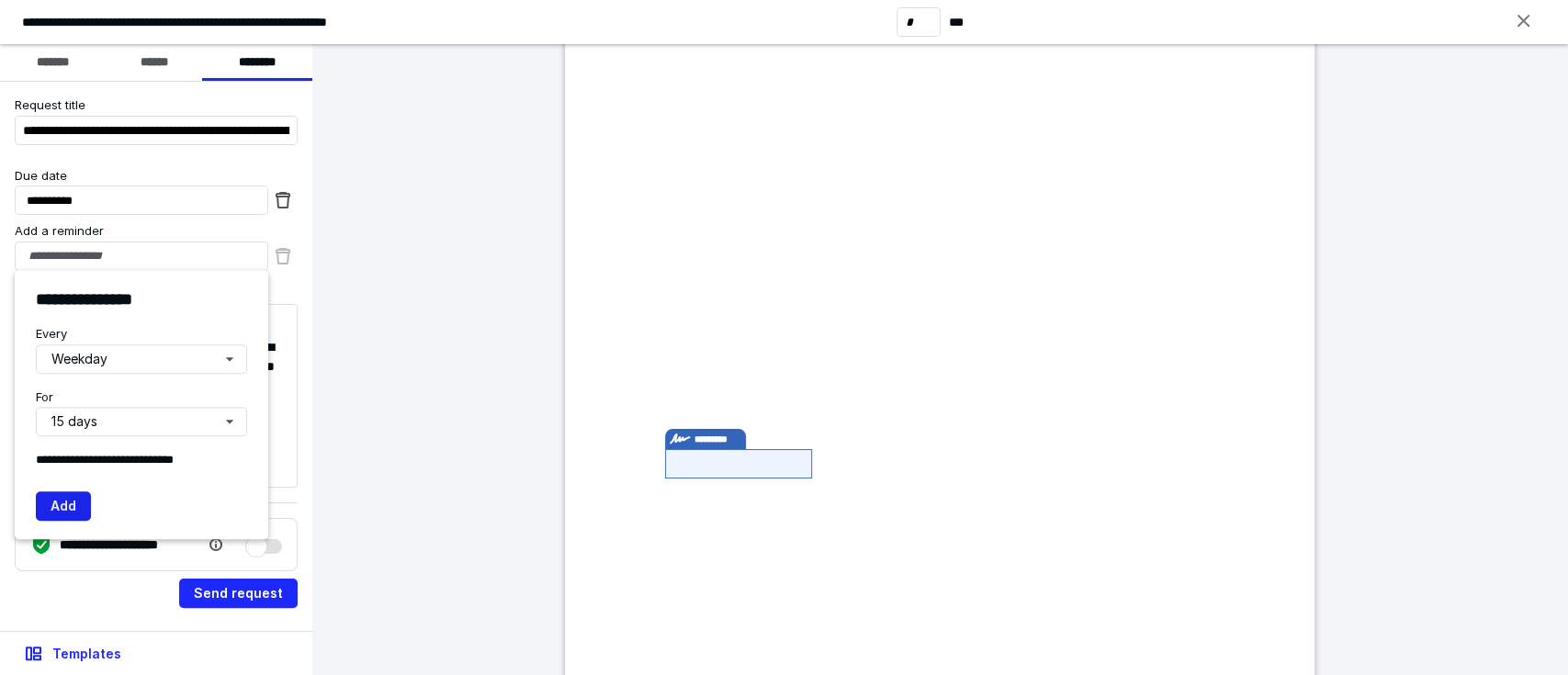 click on "Add" at bounding box center [63, 506] 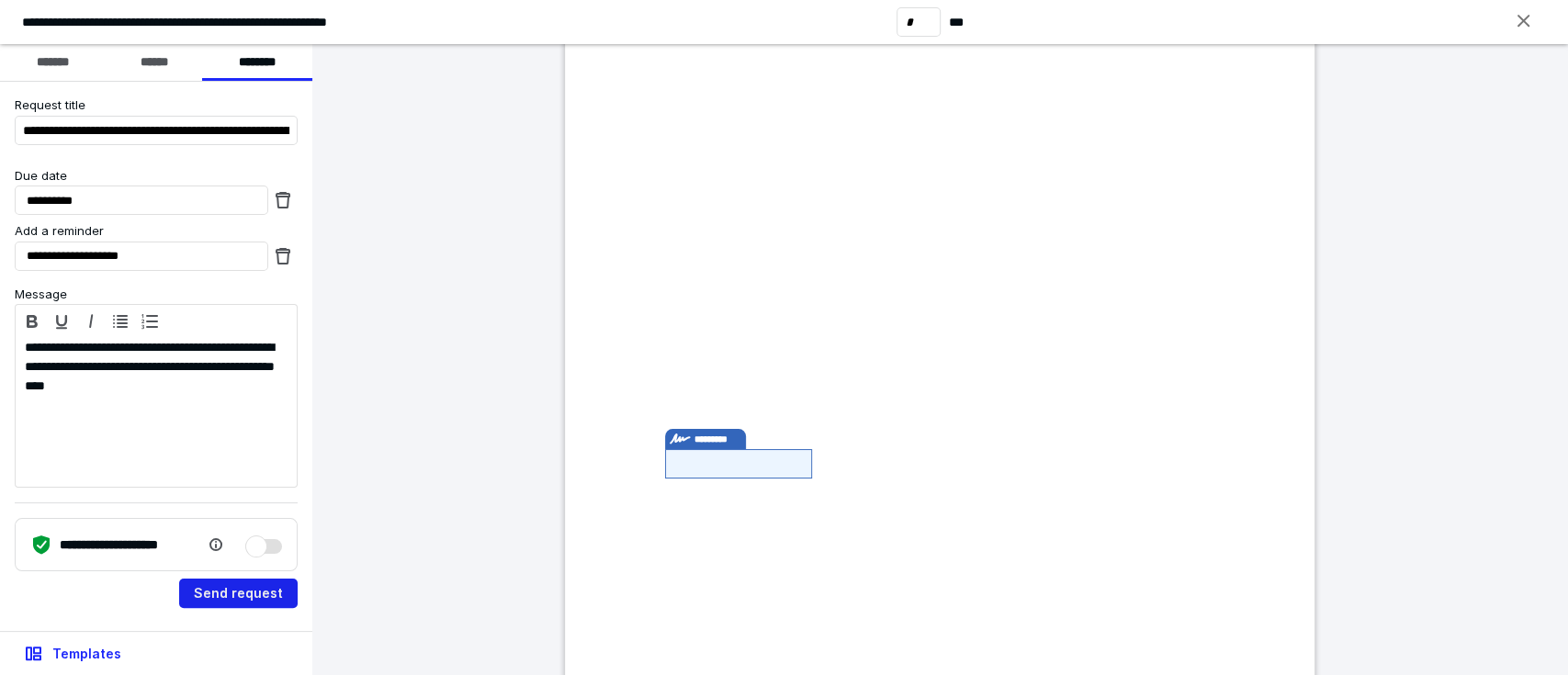 click on "Send request" at bounding box center (238, 593) 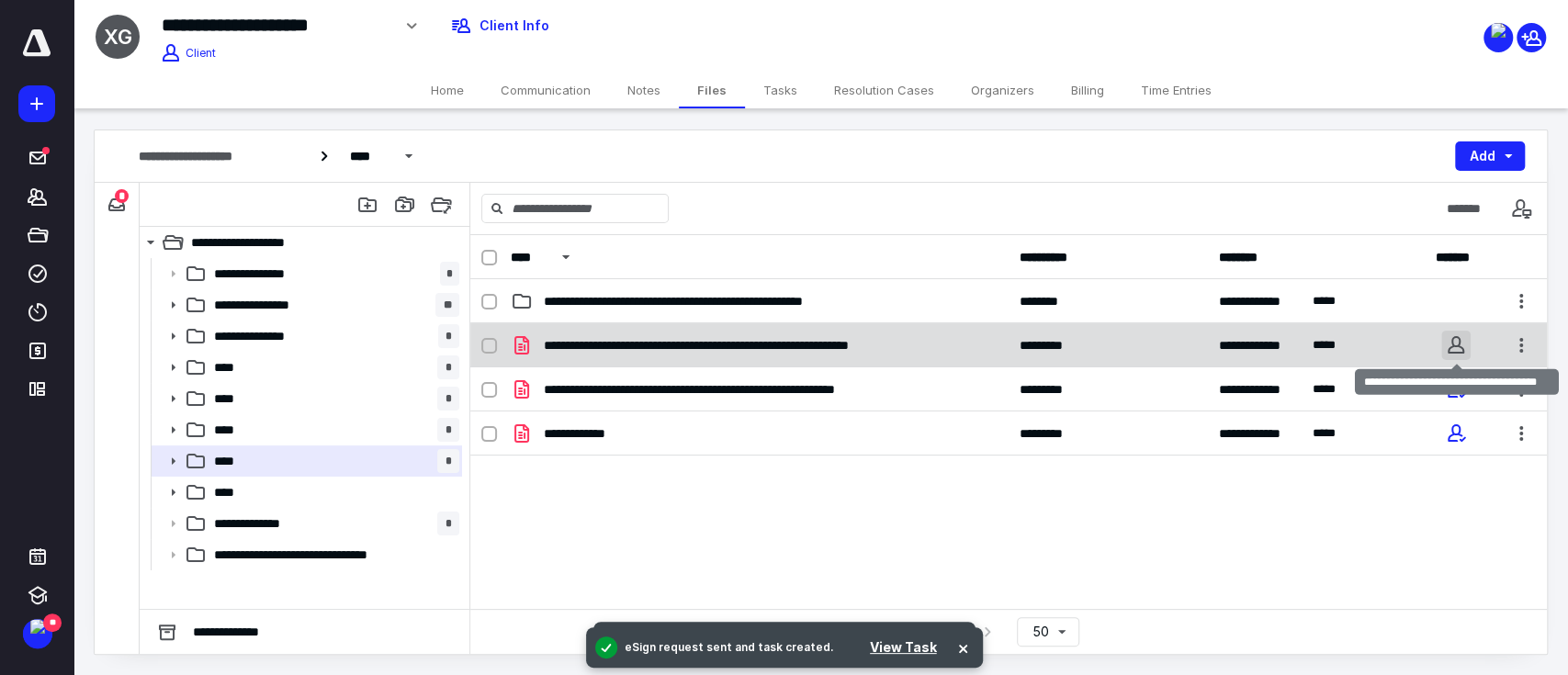 click at bounding box center [1456, 345] 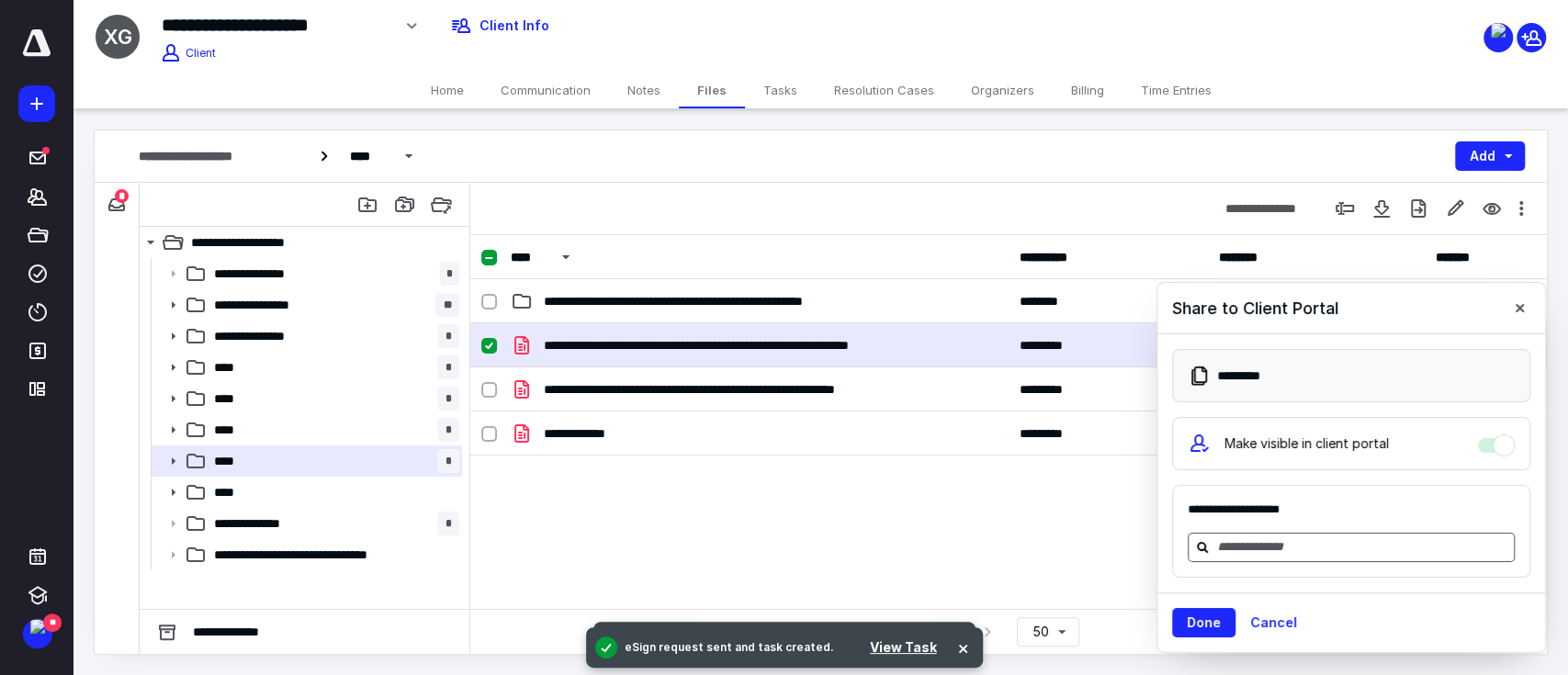 click at bounding box center [1362, 546] 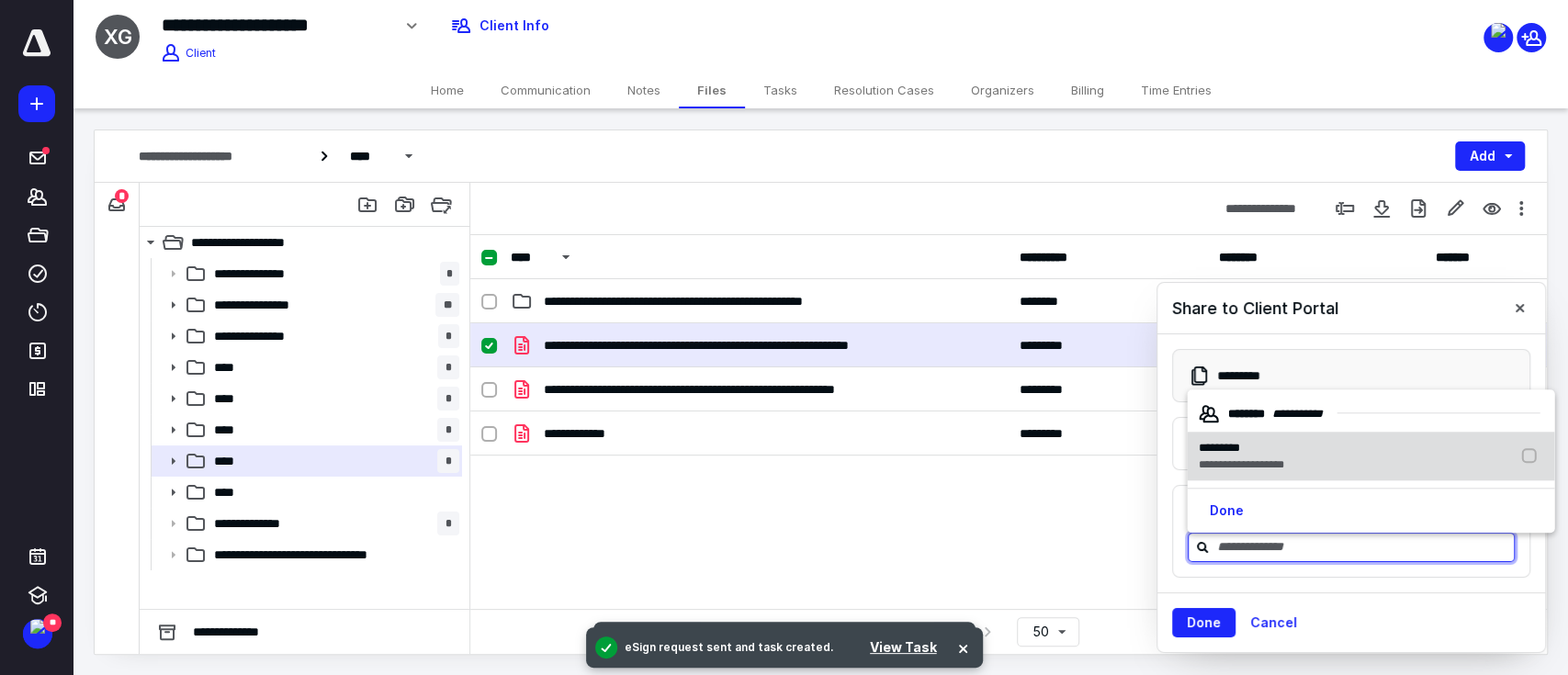 click on "**********" at bounding box center [1371, 456] 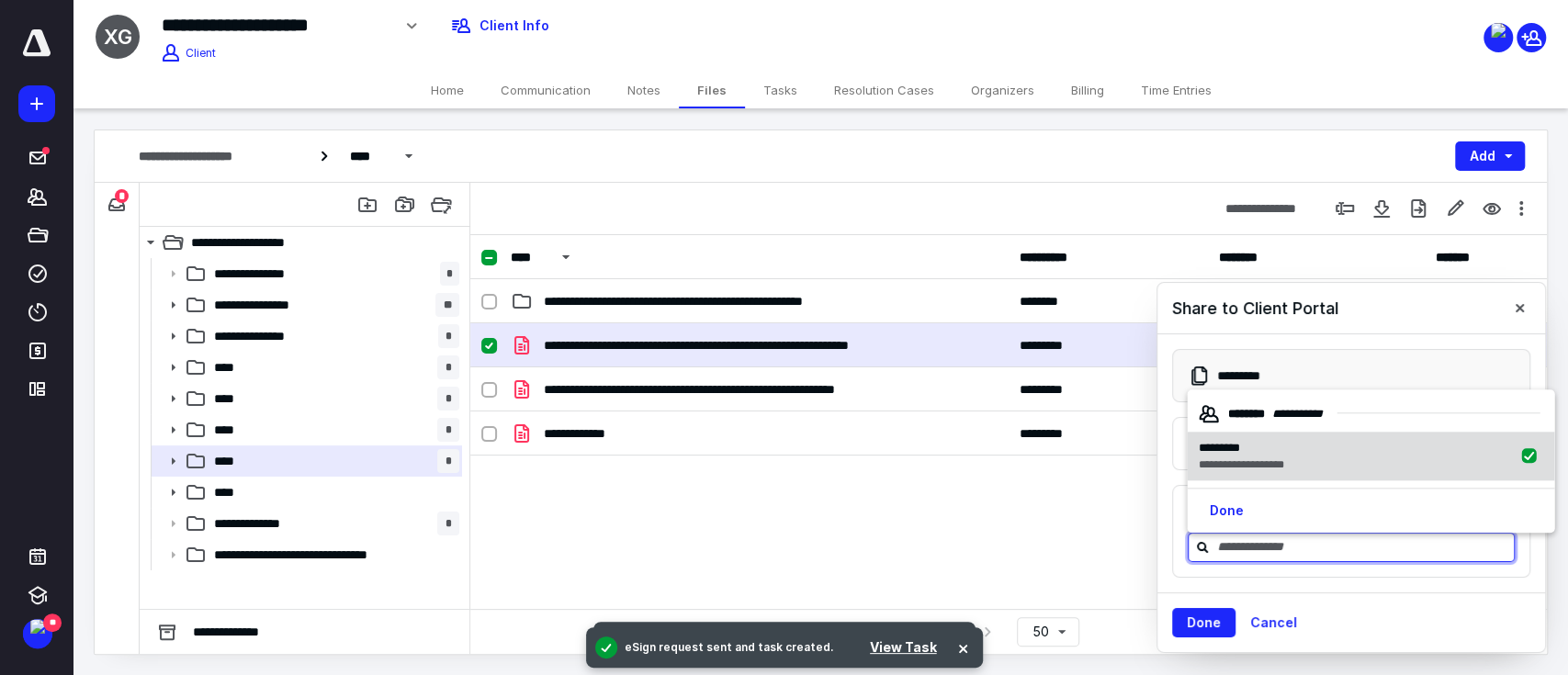 checkbox on "true" 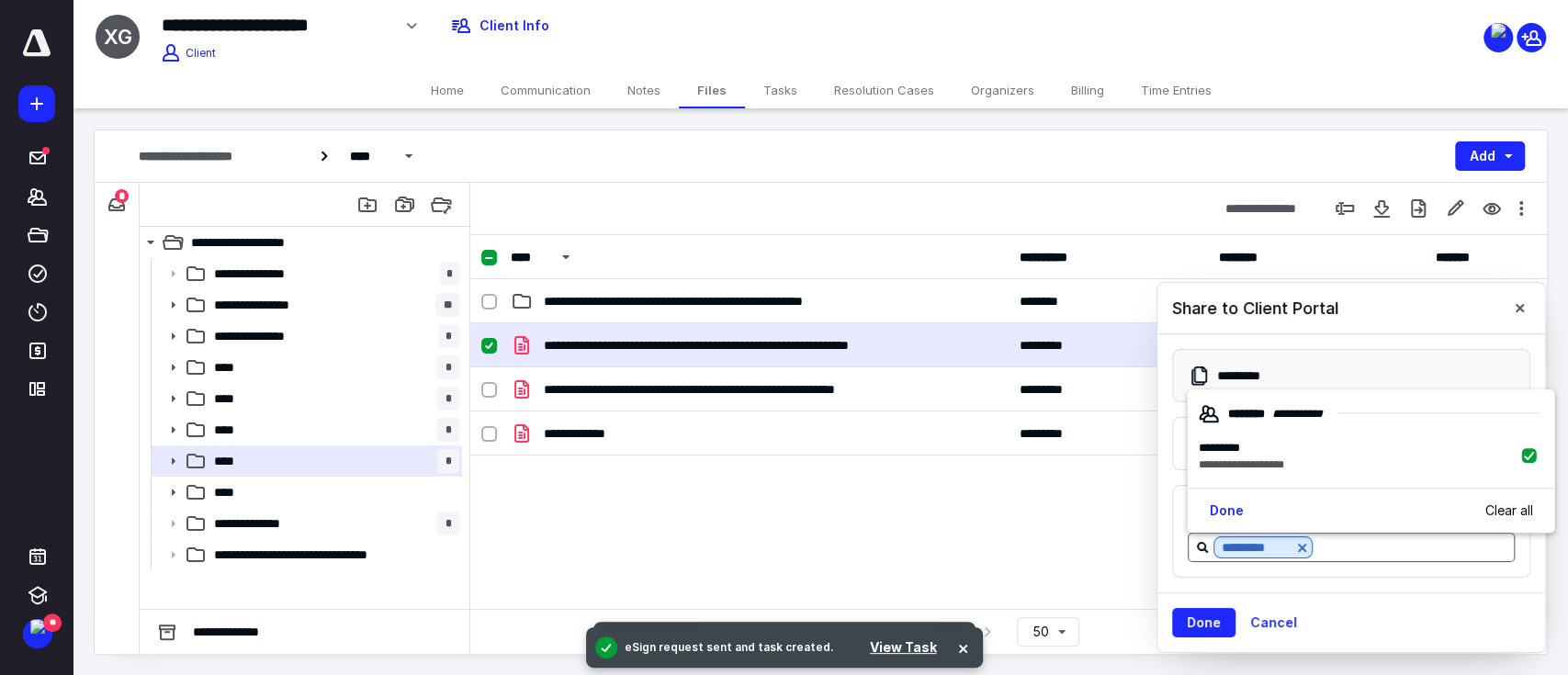 drag, startPoint x: 1227, startPoint y: 508, endPoint x: 1213, endPoint y: 538, distance: 33.10589 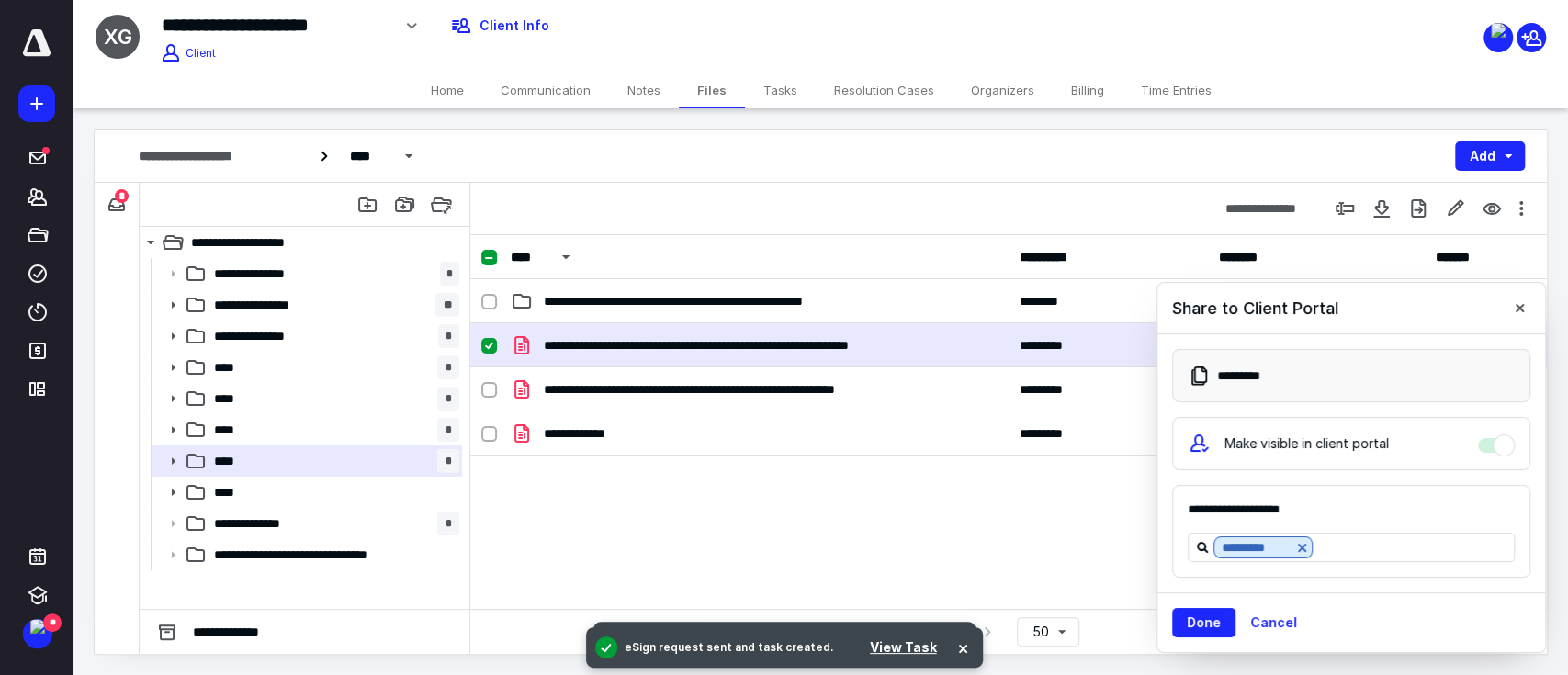 click on "Done" at bounding box center [1203, 623] 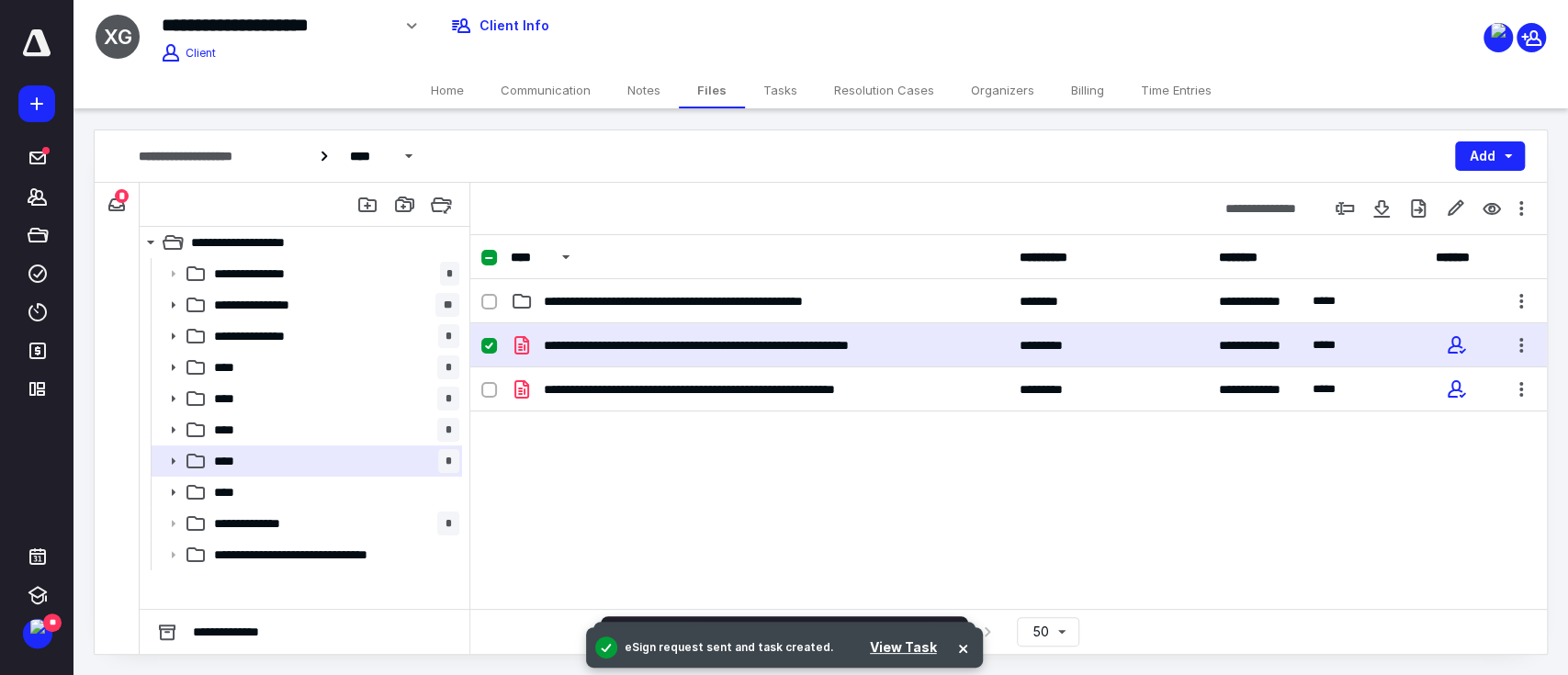 click on "Billing" at bounding box center (1088, 90) 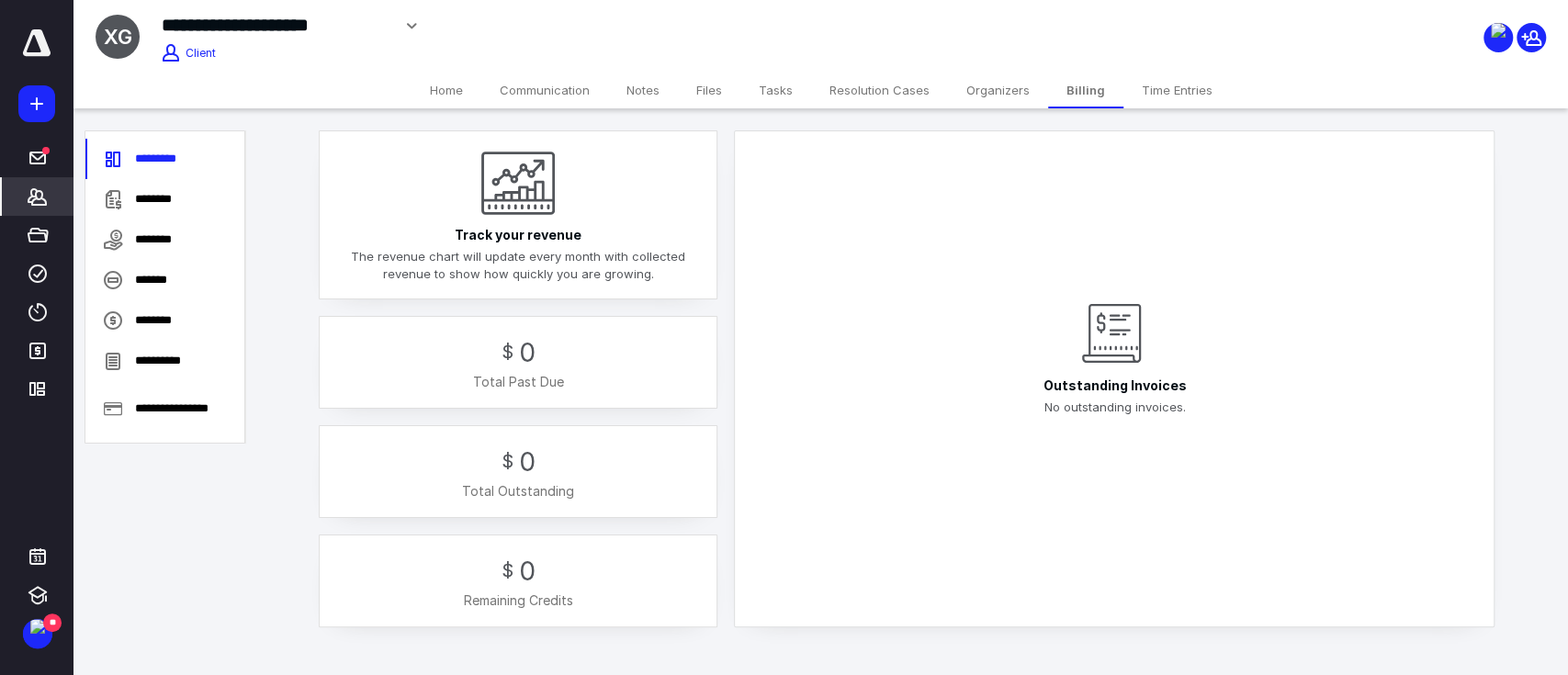click on "Resolution Cases" at bounding box center (879, 90) 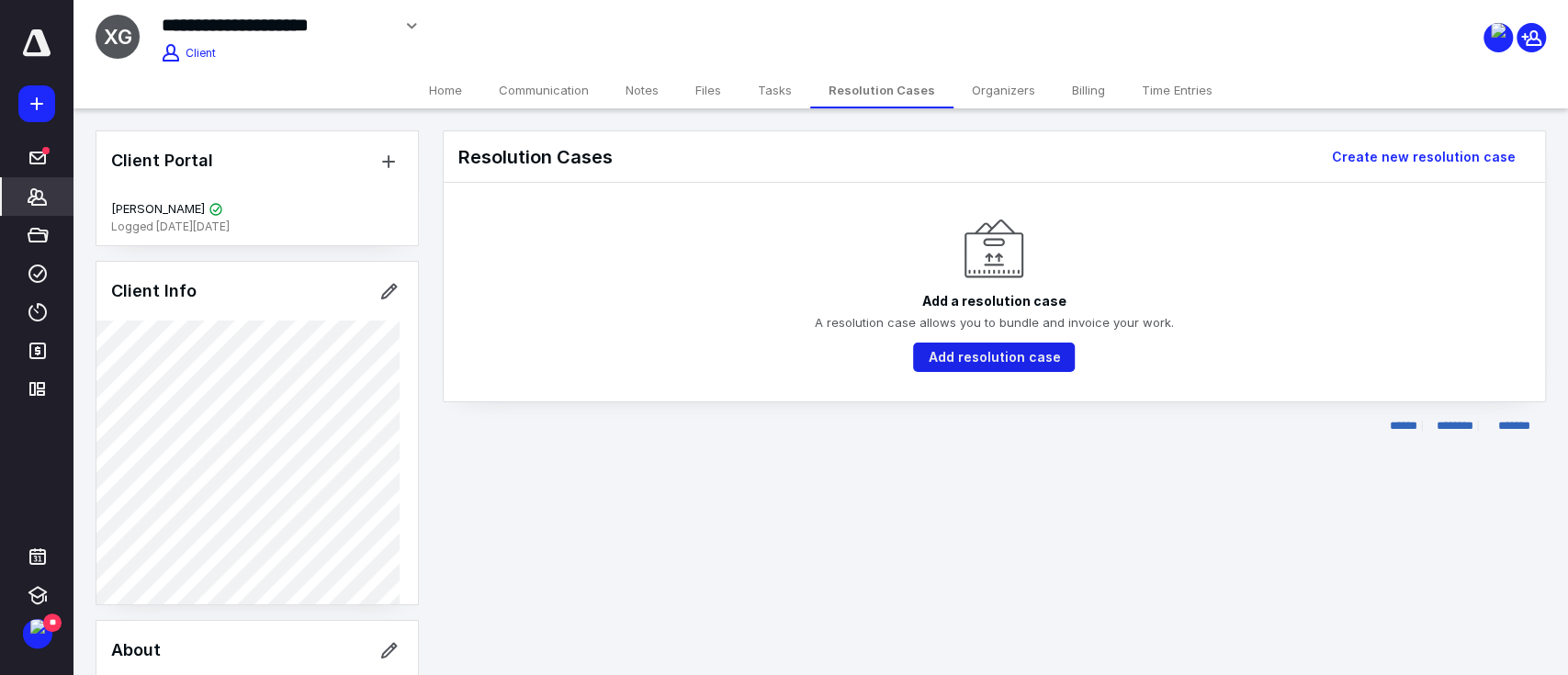 click on "Add resolution case" at bounding box center (994, 357) 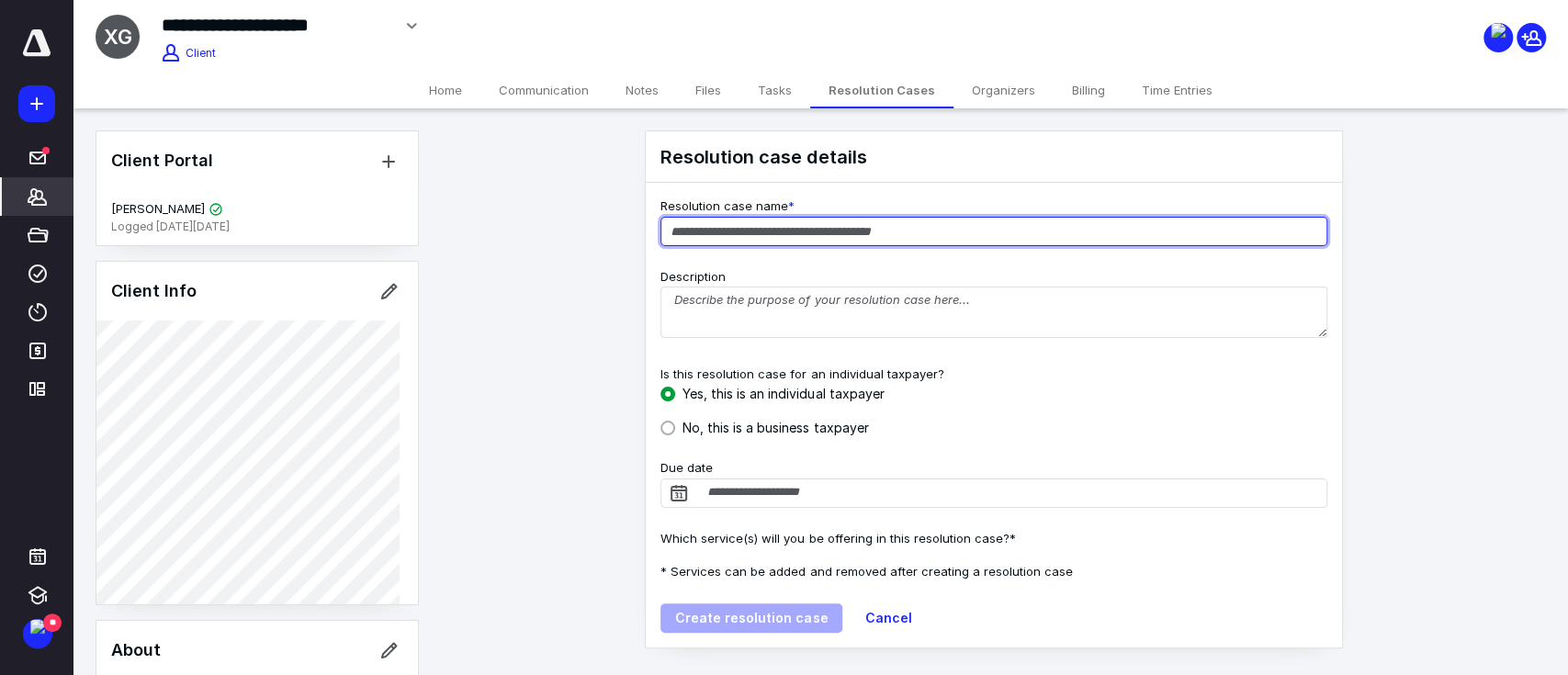 click at bounding box center (994, 231) 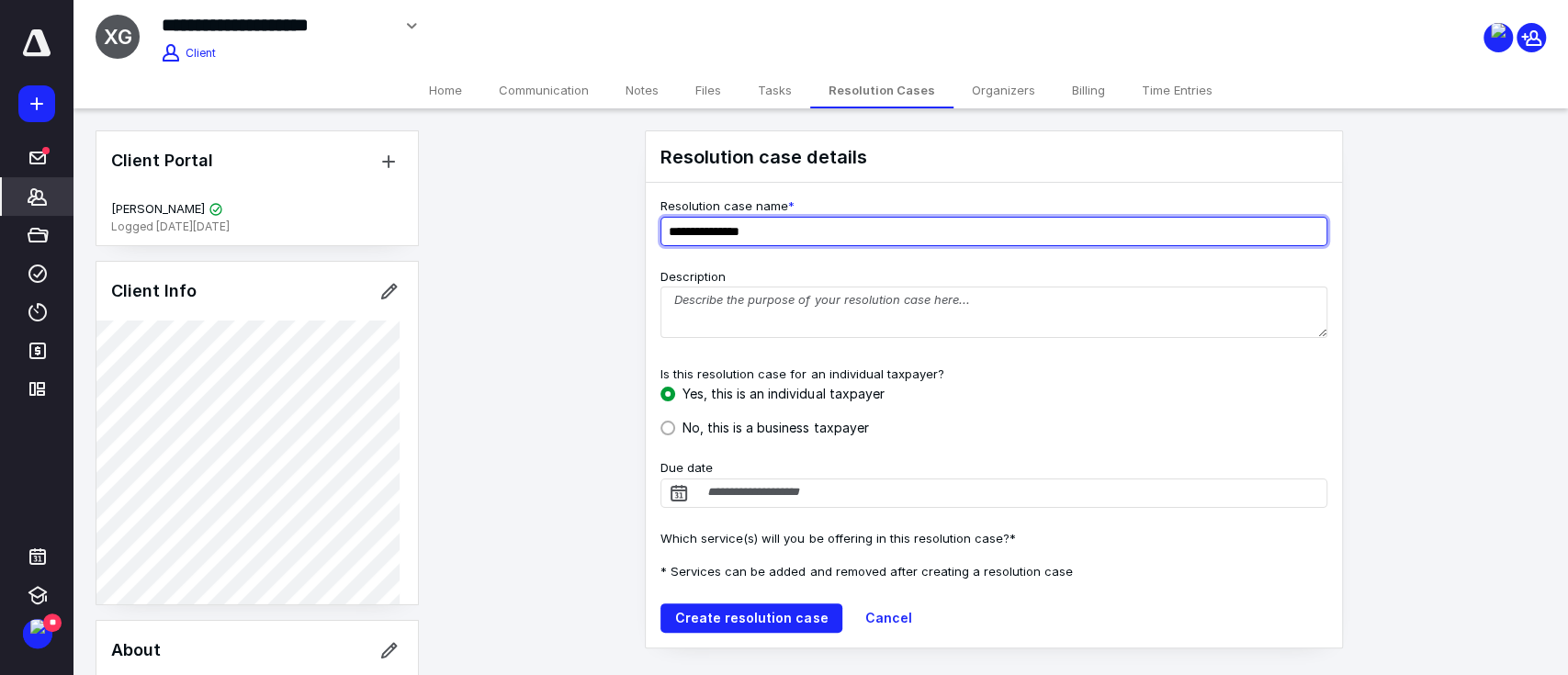 type on "**********" 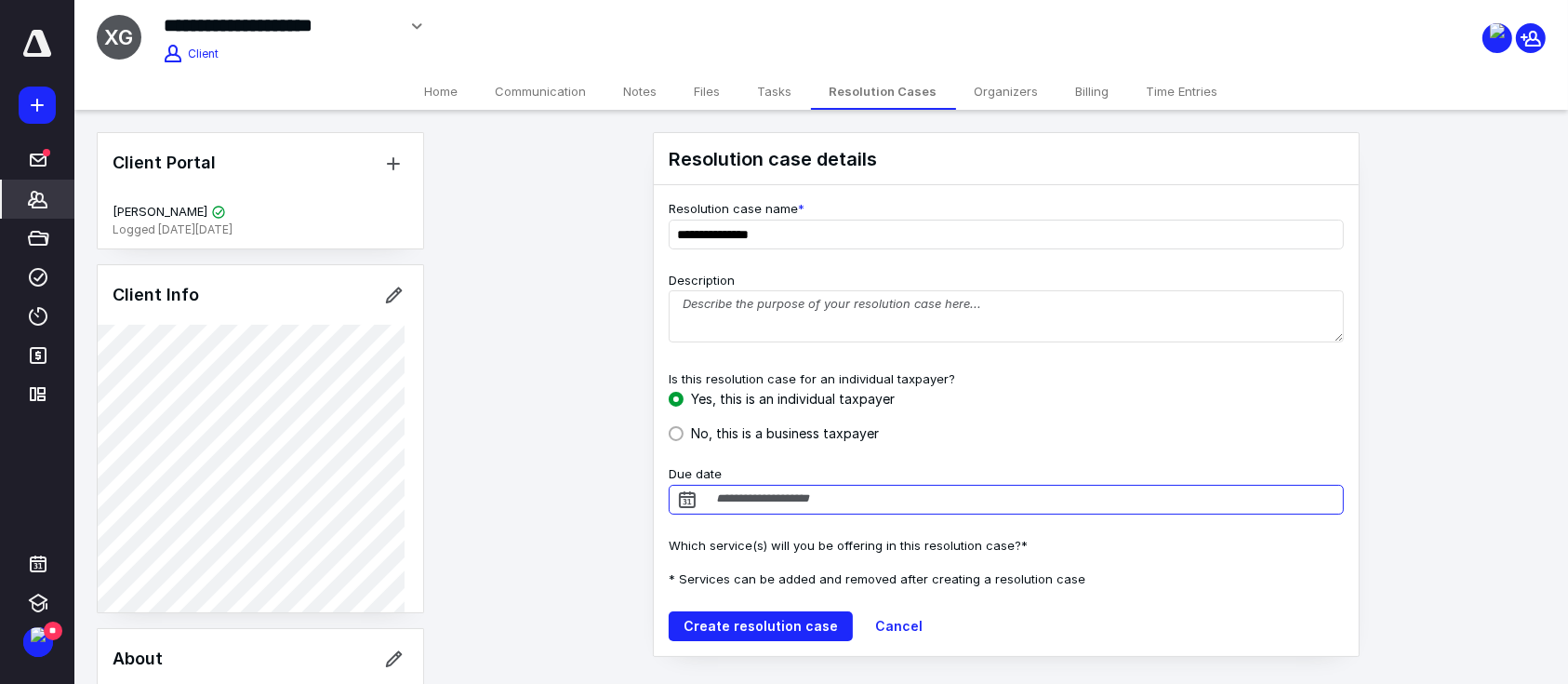 click on "Due date" at bounding box center [1006, 500] 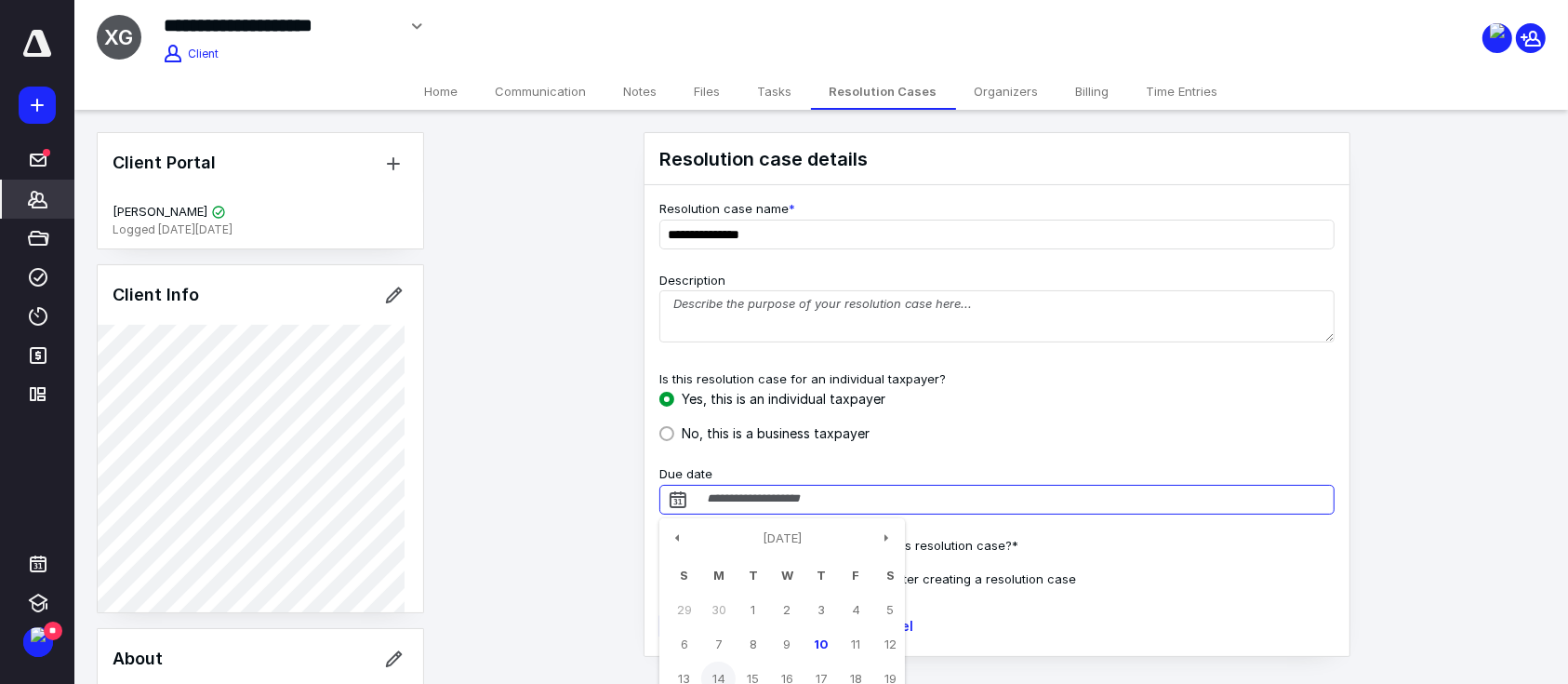 click on "14" at bounding box center (718, 678) 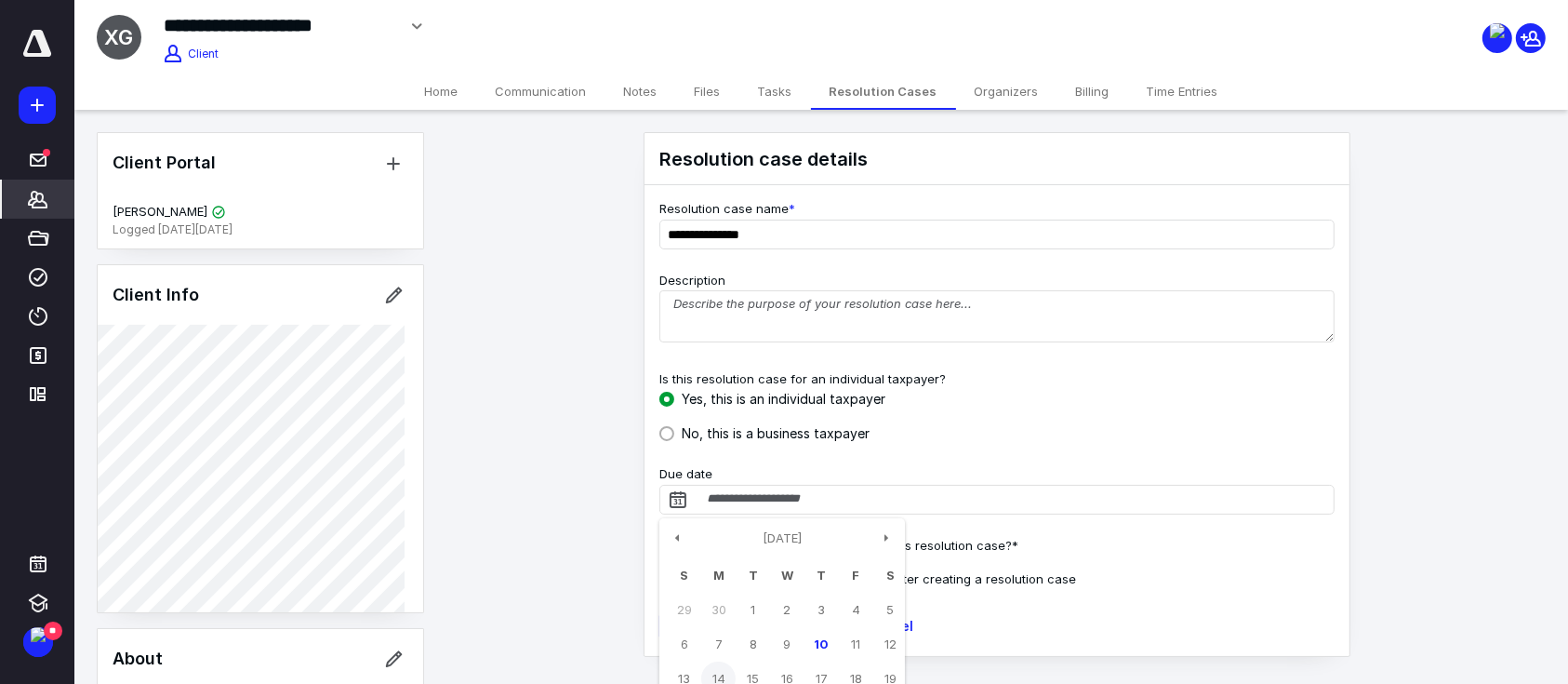 type on "**********" 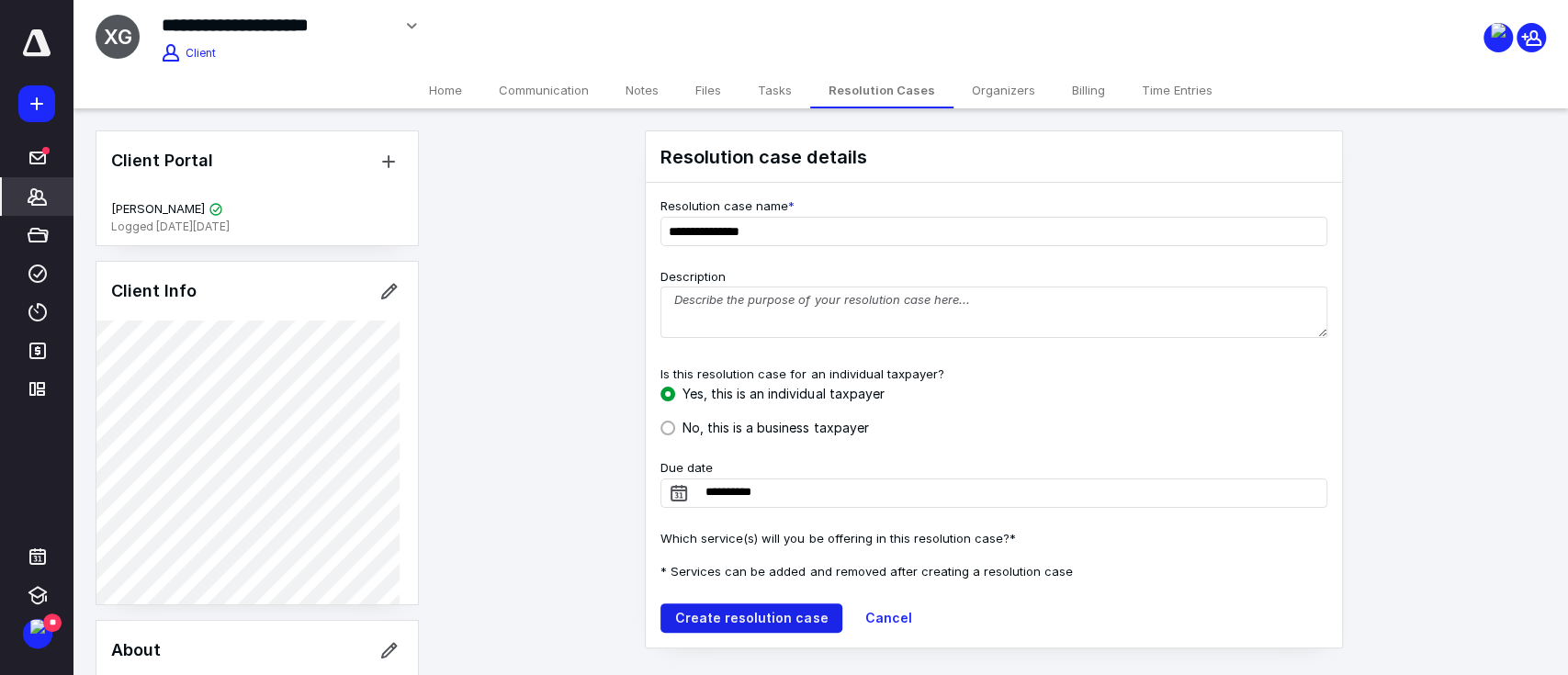 click on "Create resolution case" at bounding box center [751, 618] 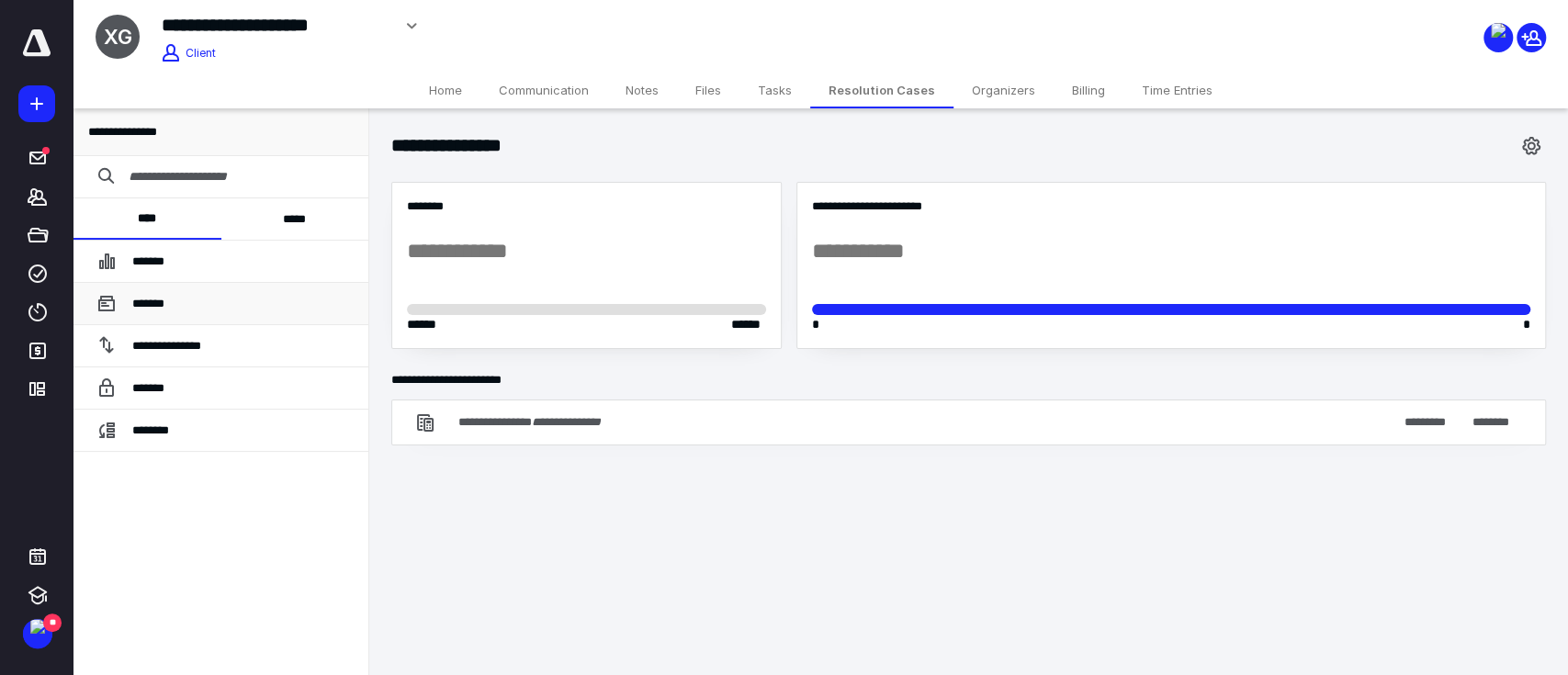click on "*******" at bounding box center [243, 304] 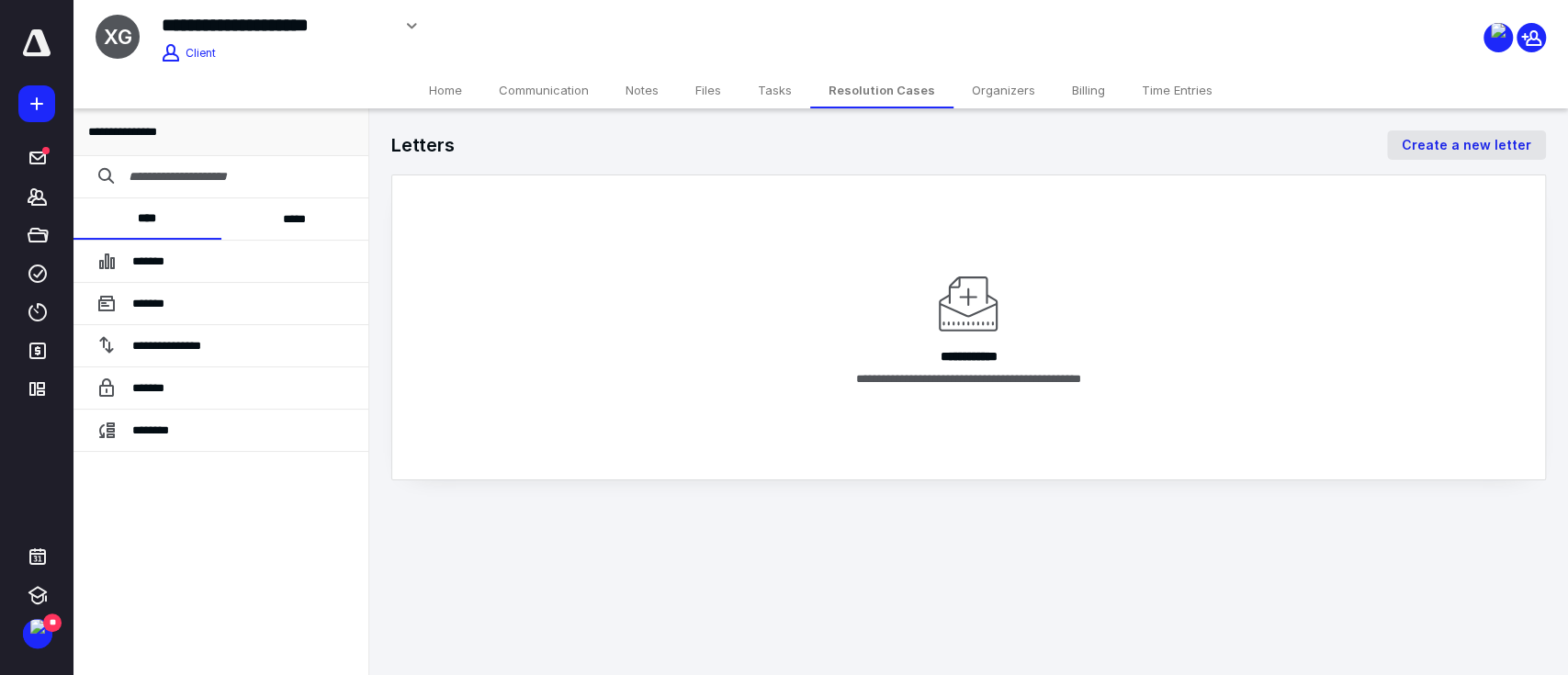 click on "Create a new letter" at bounding box center [1466, 145] 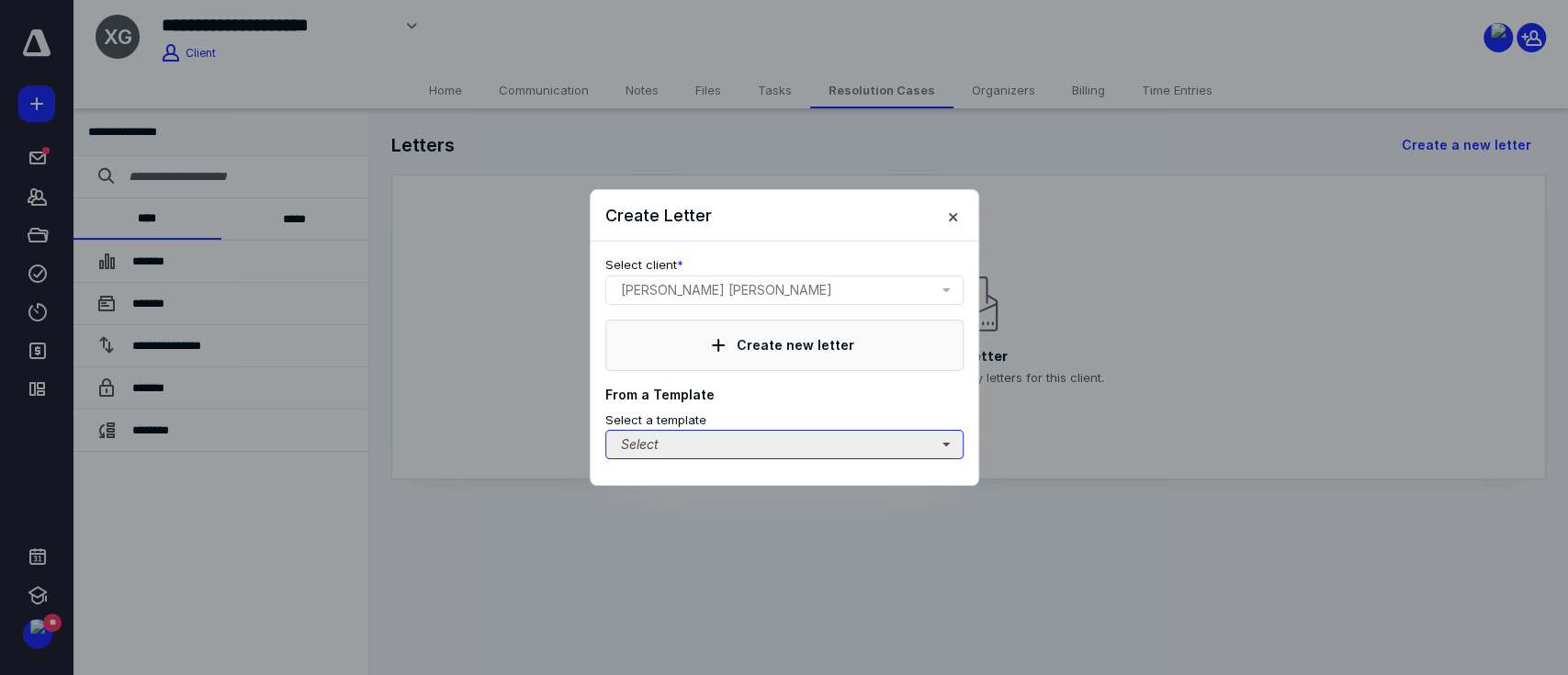 click on "Select" at bounding box center (784, 444) 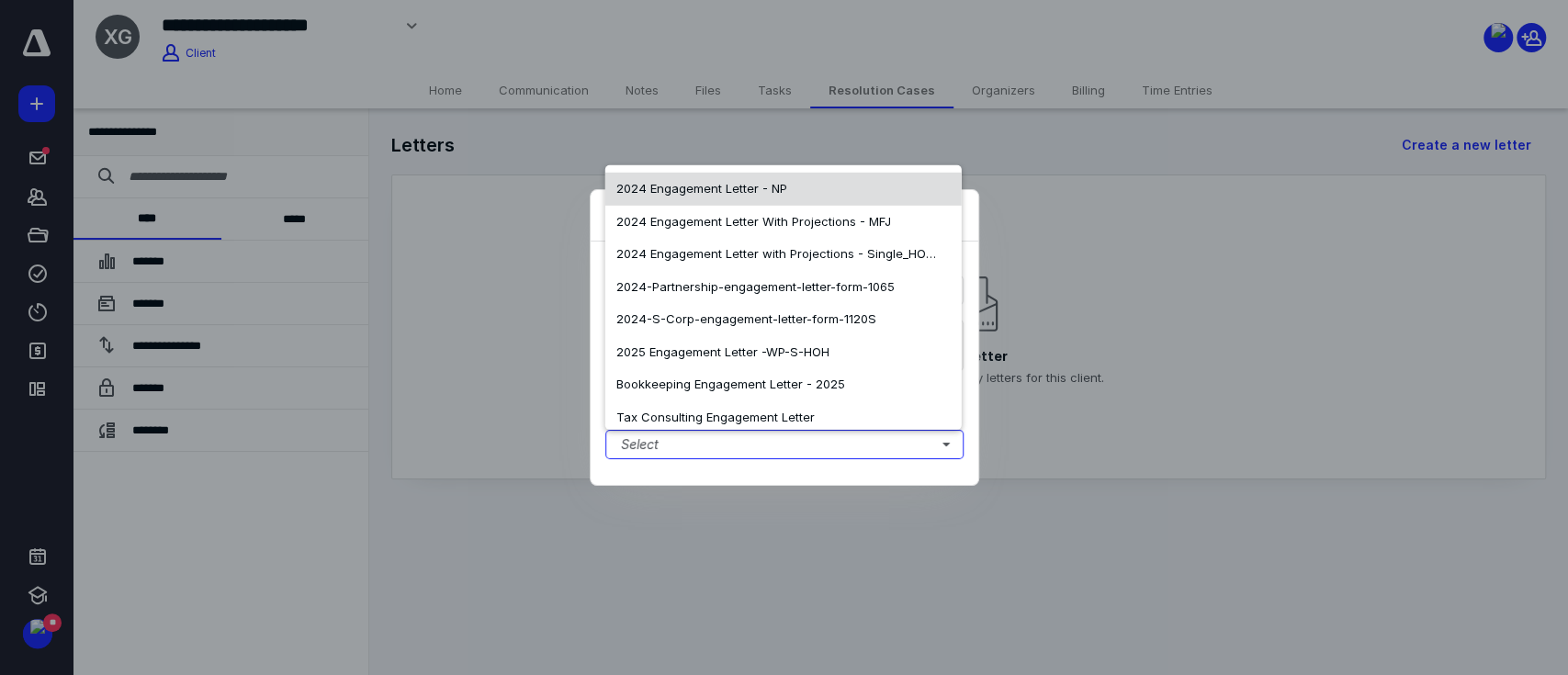 click on "2024 Engagement Letter - NP" at bounding box center [784, 189] 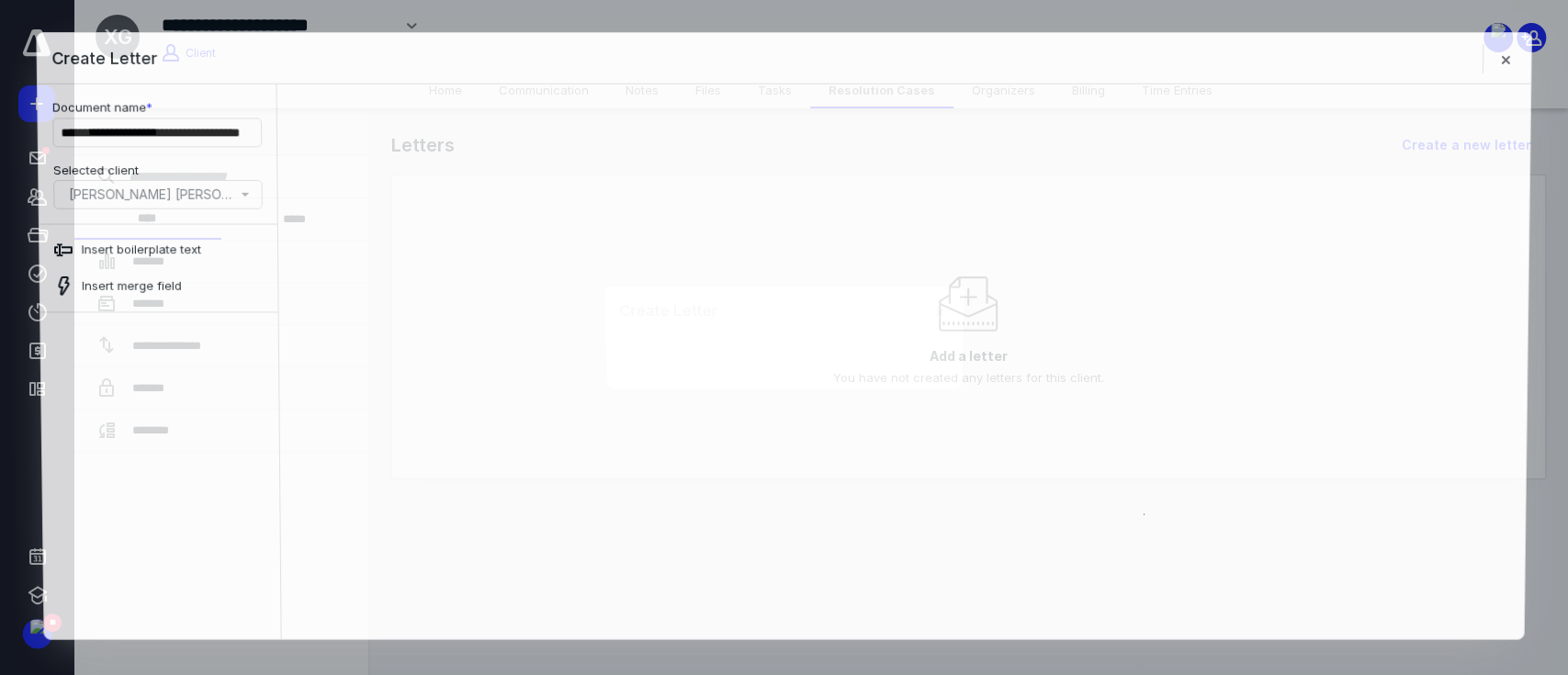 scroll, scrollTop: 0, scrollLeft: 0, axis: both 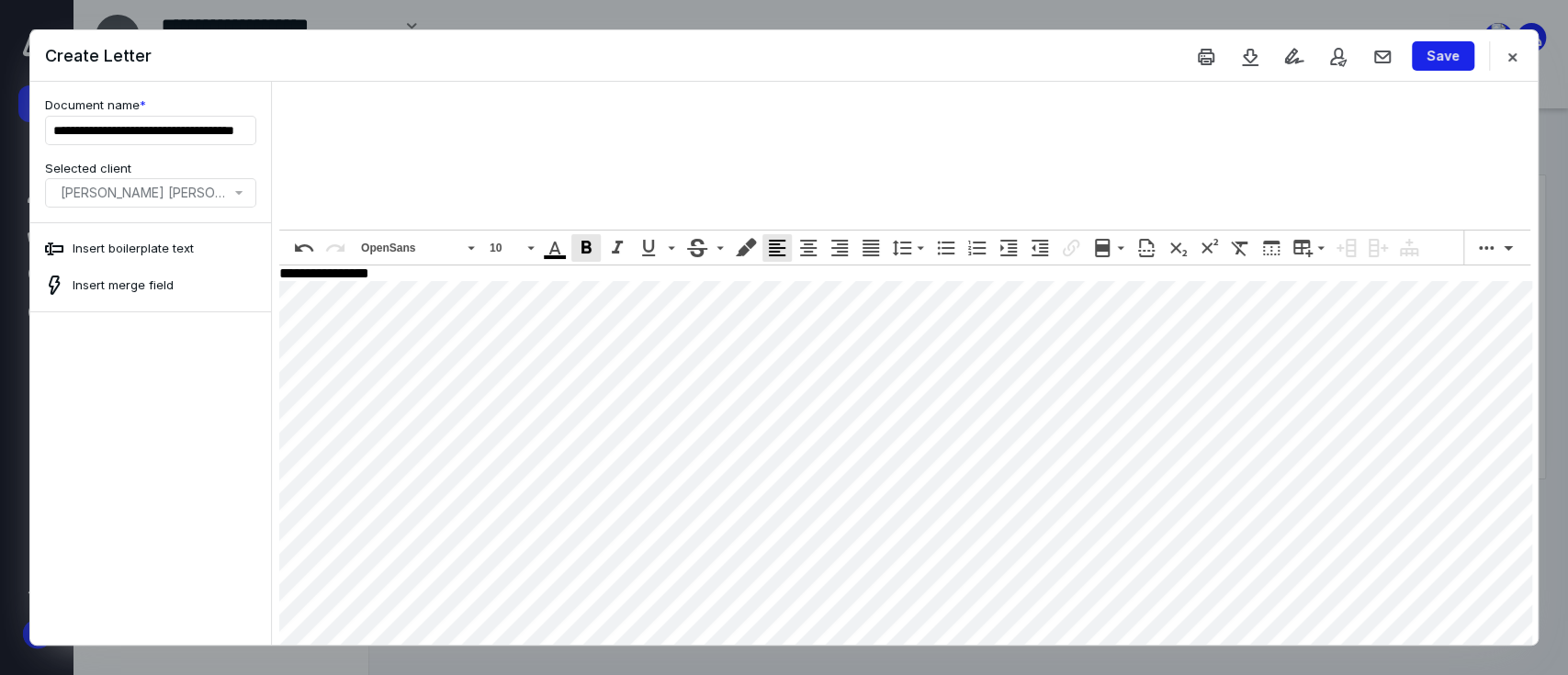 click on "Save" at bounding box center (1443, 56) 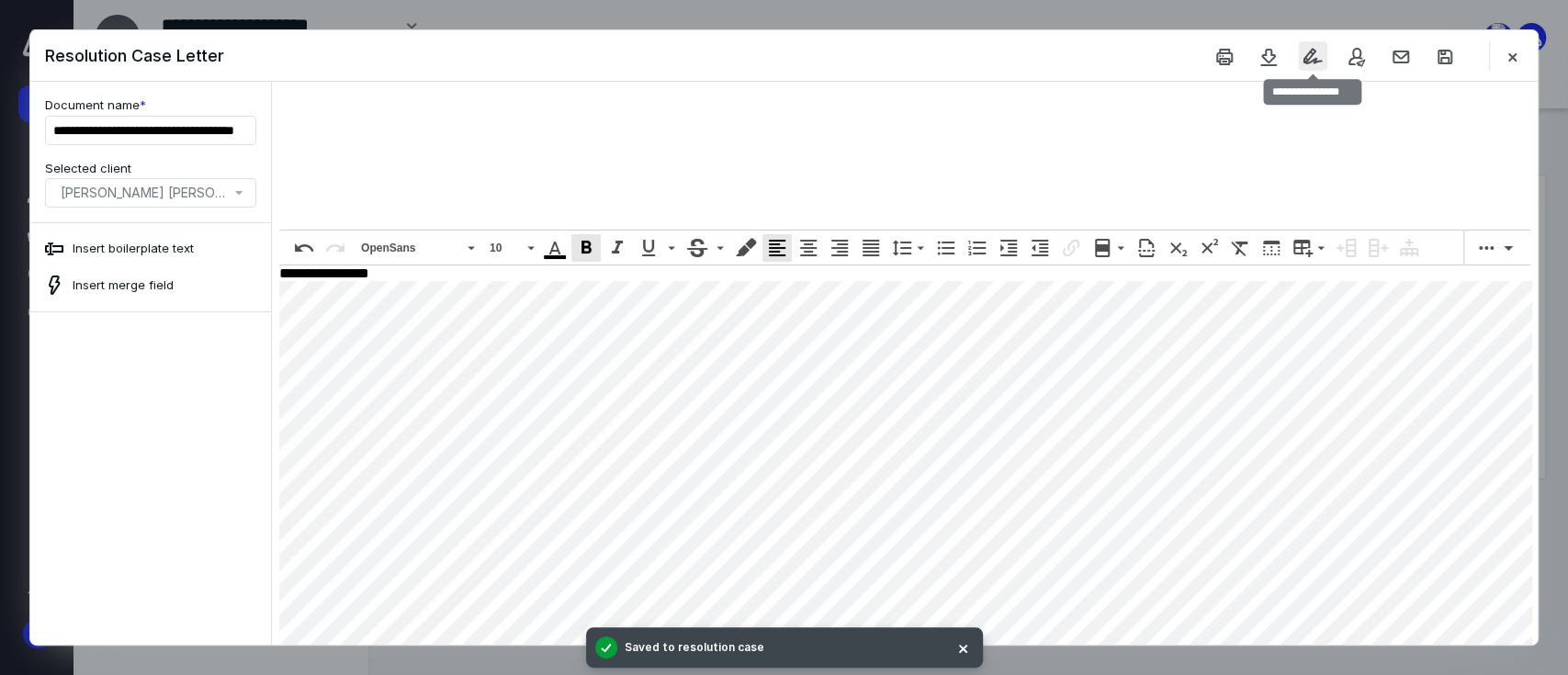 click at bounding box center (1313, 56) 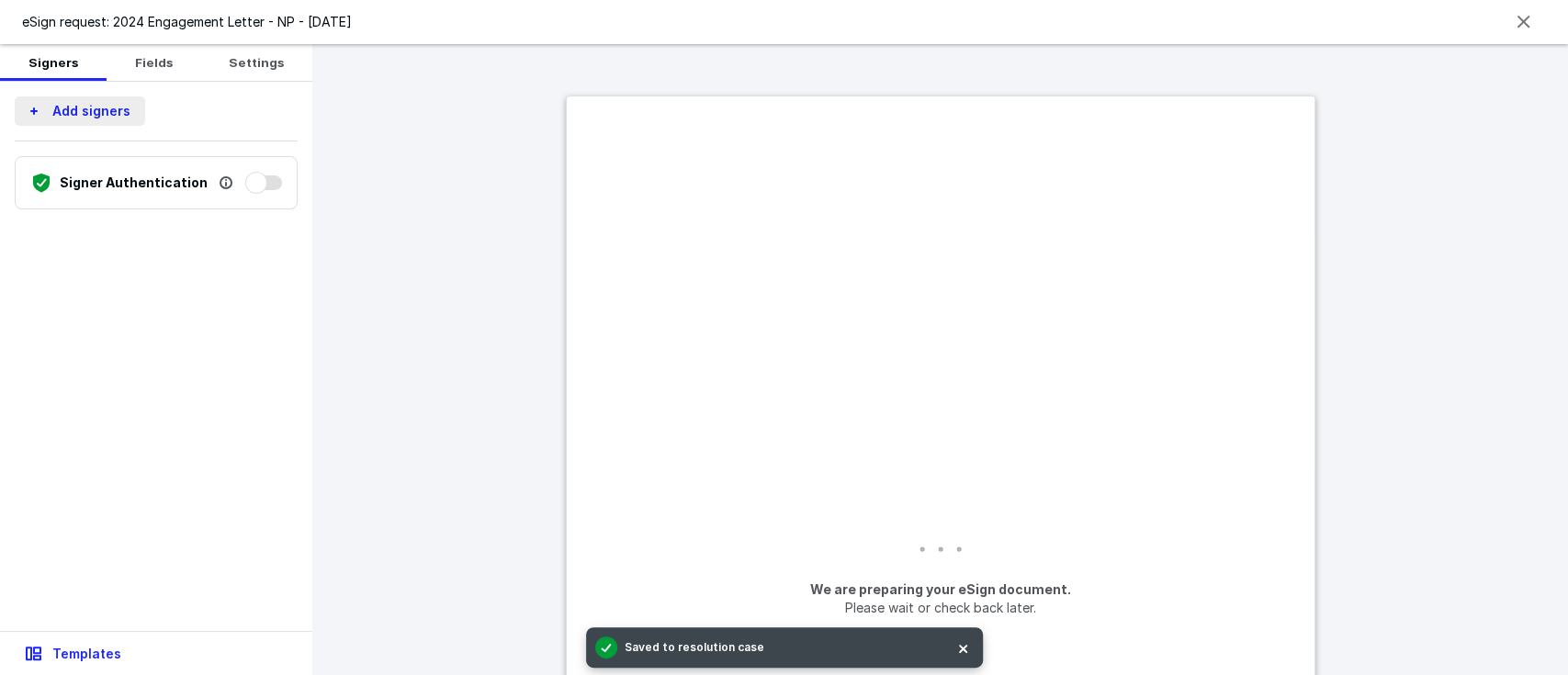 click on "Add signers" at bounding box center (80, 111) 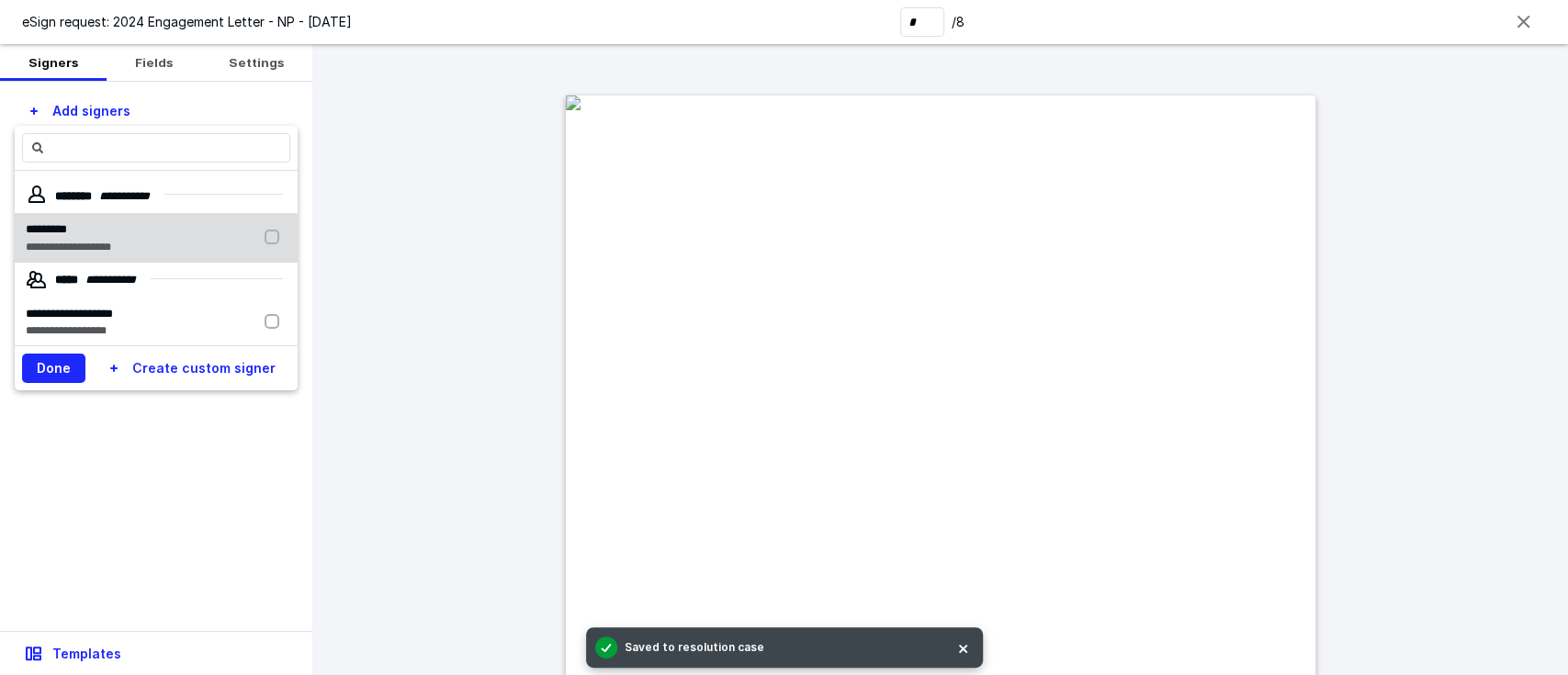 click on "**********" at bounding box center (72, 238) 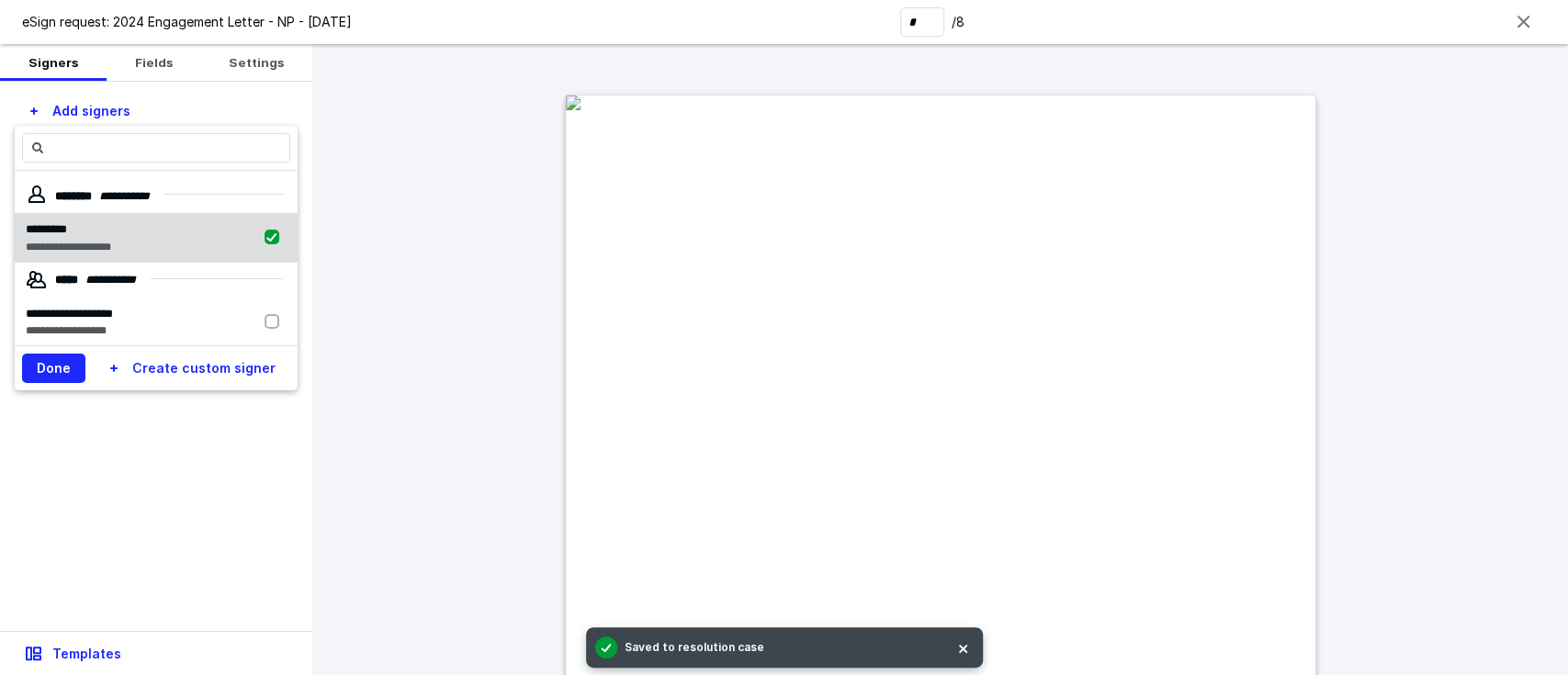 checkbox on "true" 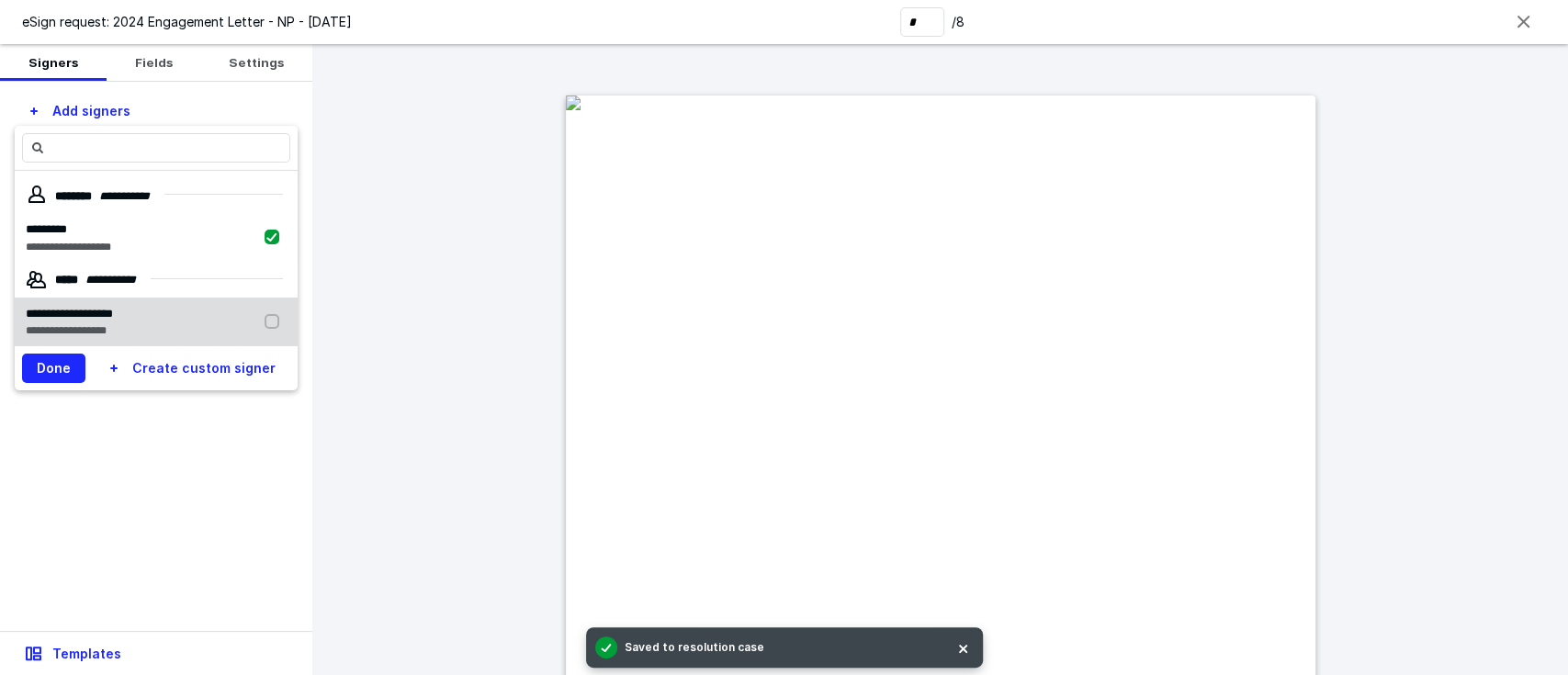 click on "**********" at bounding box center [69, 331] 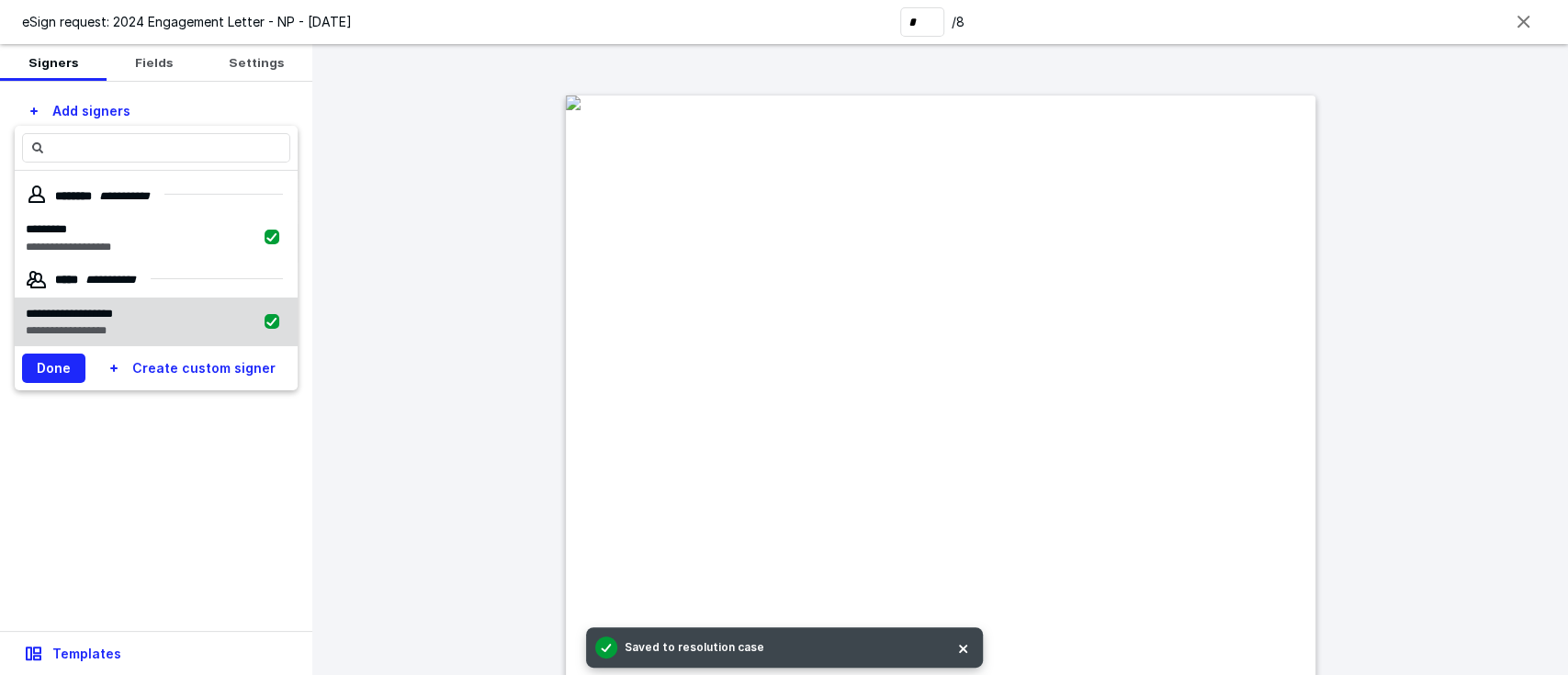 checkbox on "true" 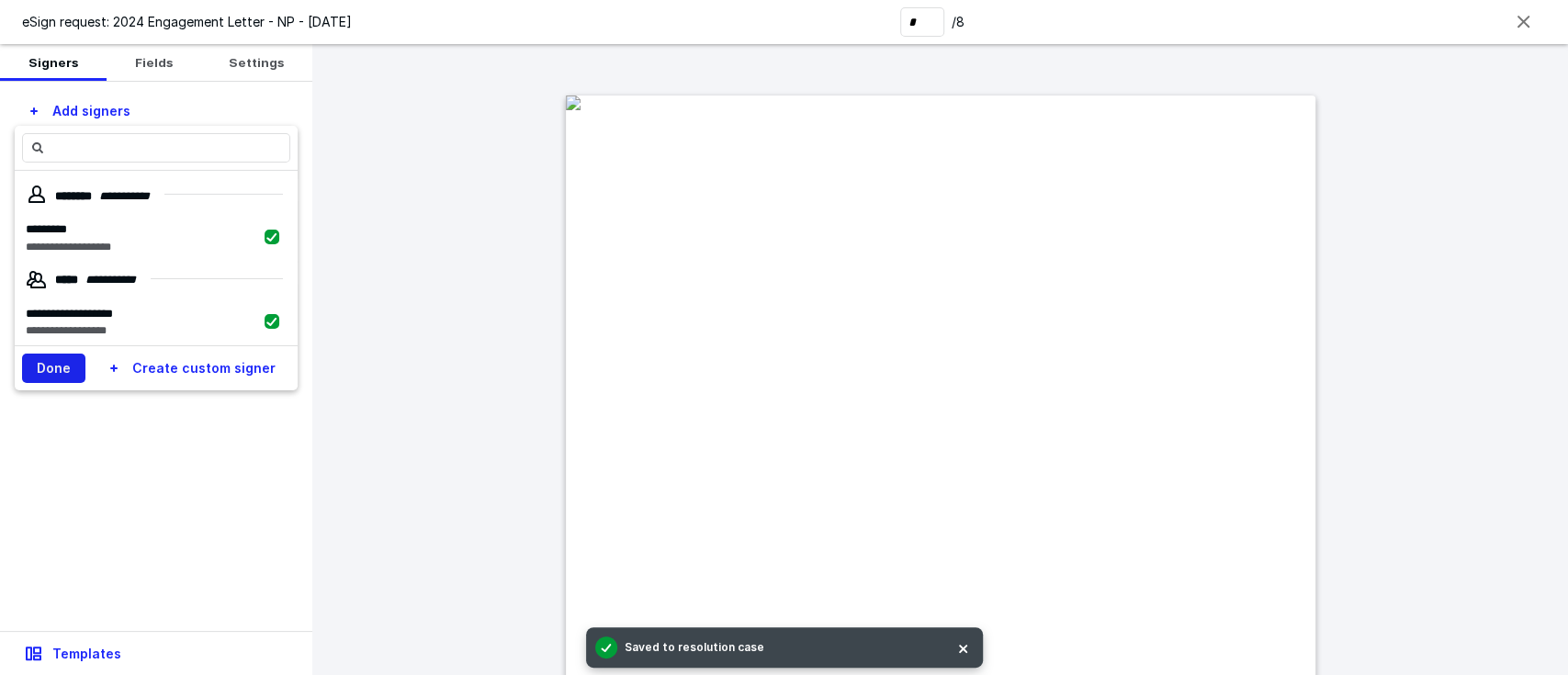 click on "Done" at bounding box center (53, 368) 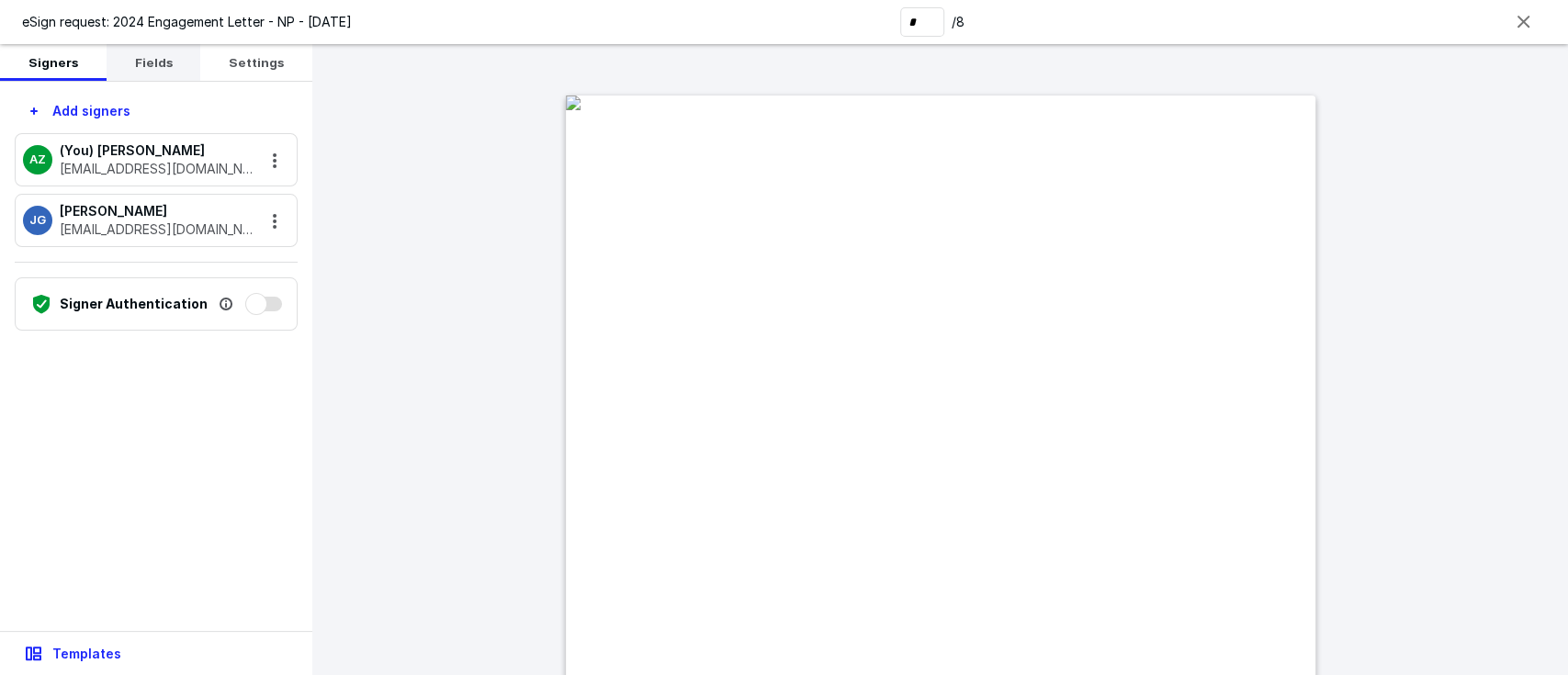 click on "Fields" at bounding box center [153, 62] 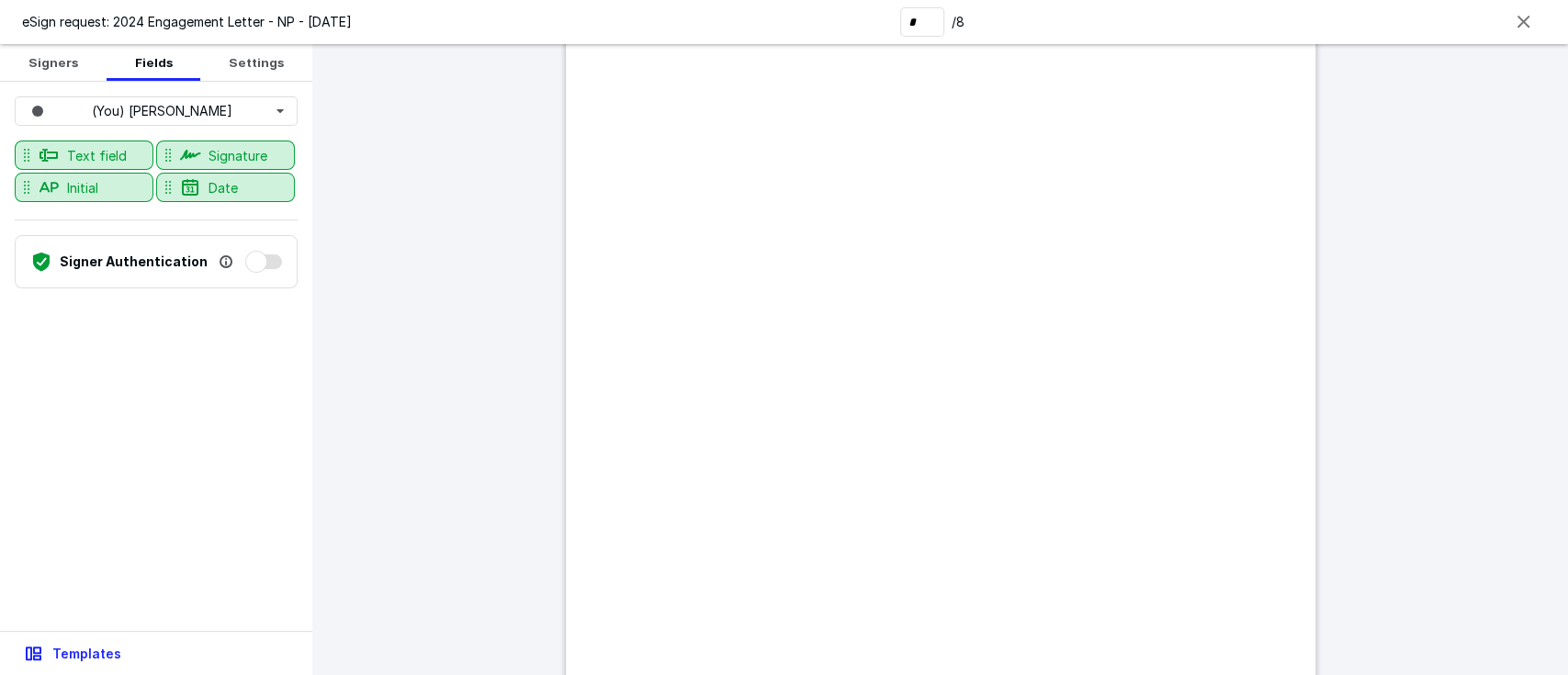 scroll, scrollTop: 7406, scrollLeft: 0, axis: vertical 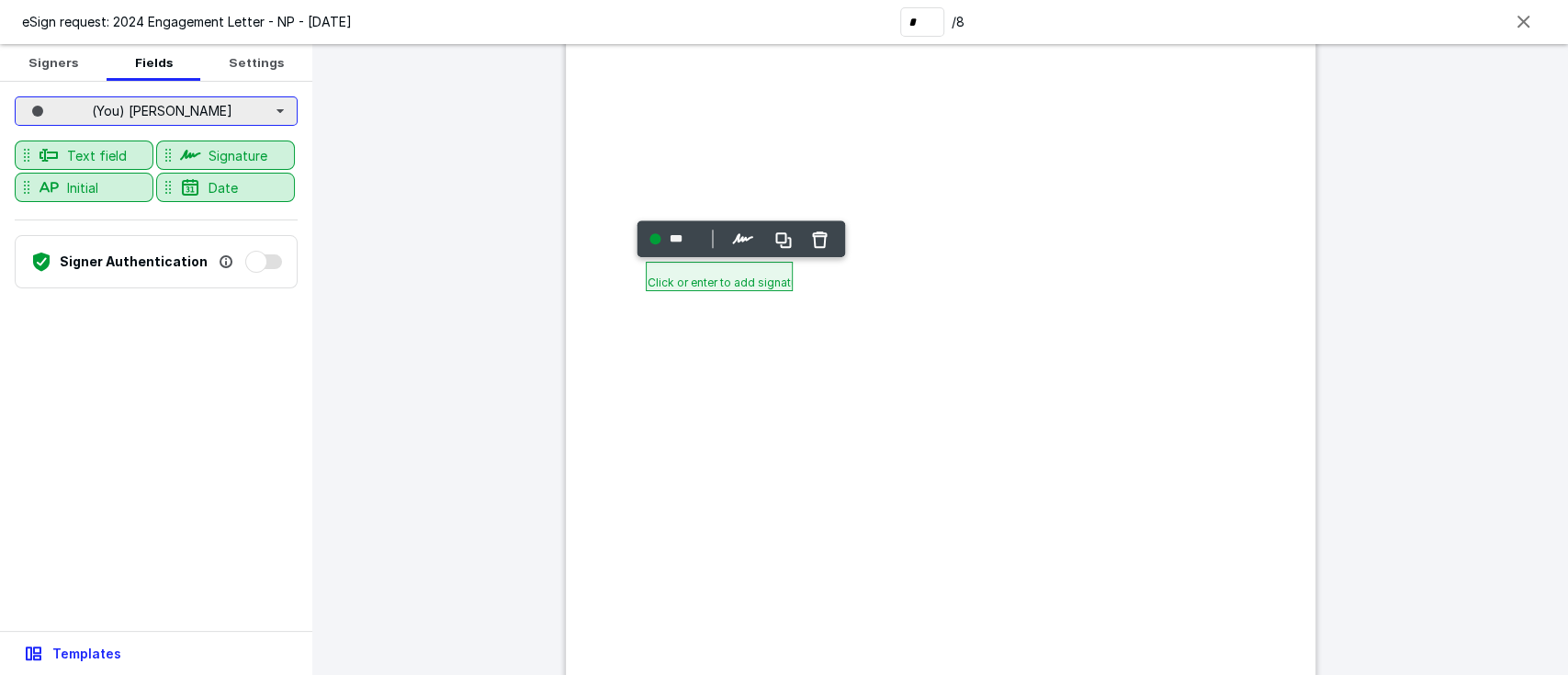drag, startPoint x: 193, startPoint y: 112, endPoint x: 191, endPoint y: 121, distance: 9.219544 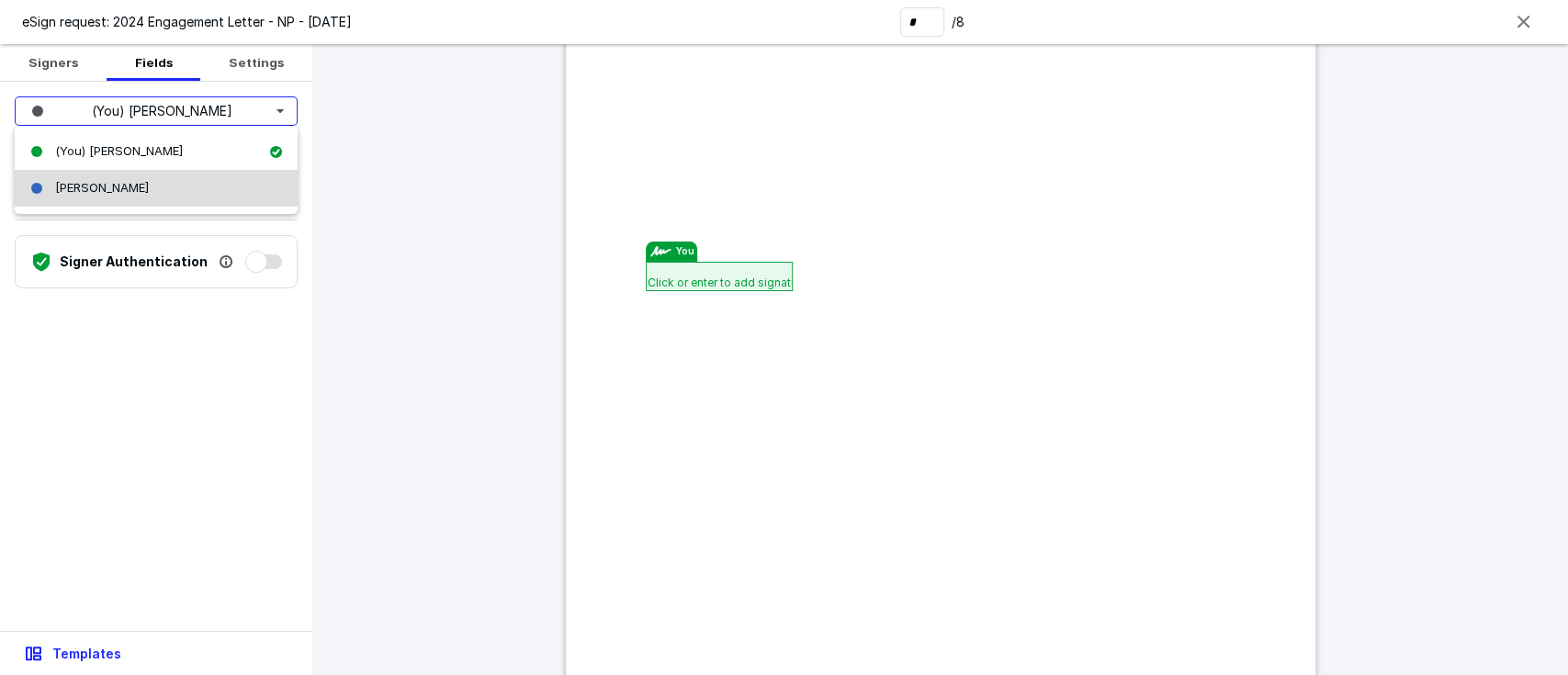 click on "[PERSON_NAME]" at bounding box center (156, 188) 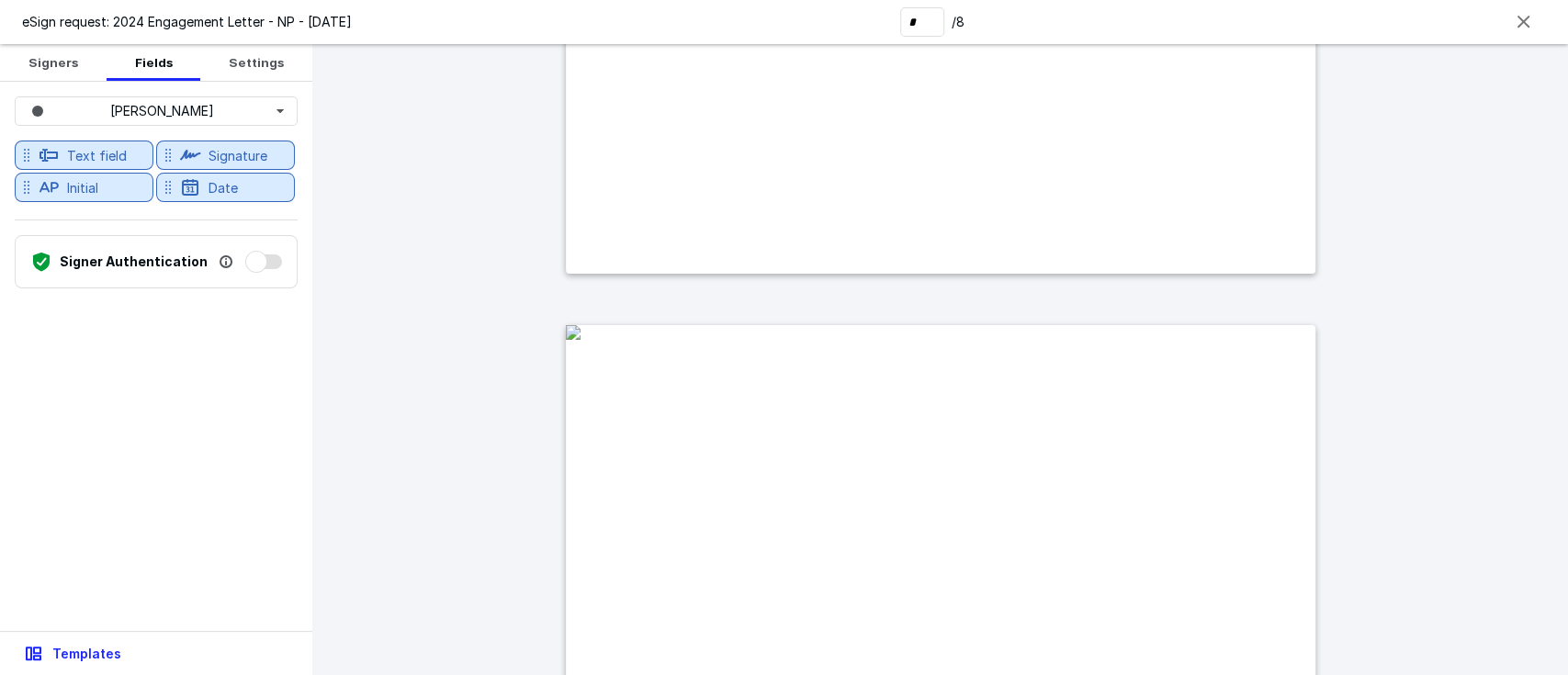 scroll, scrollTop: 6916, scrollLeft: 0, axis: vertical 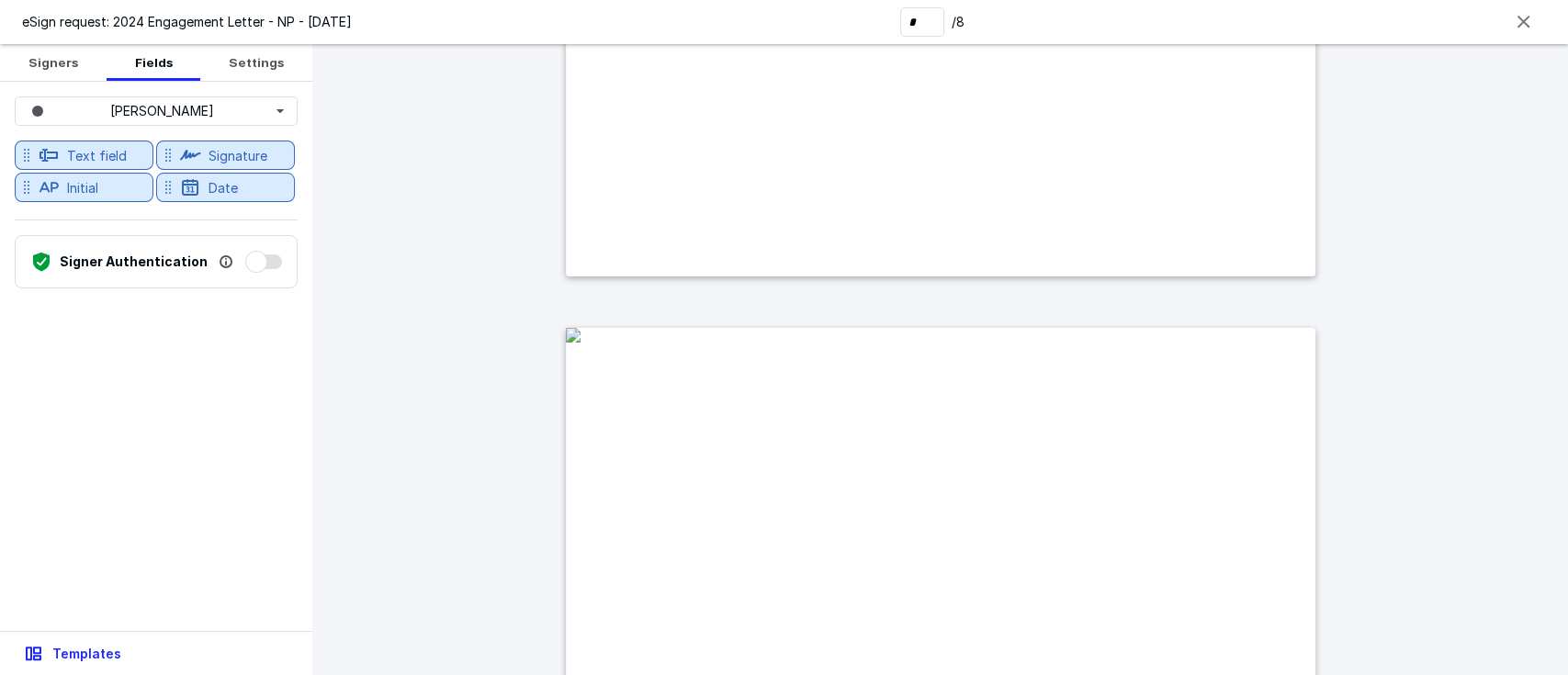 type on "*" 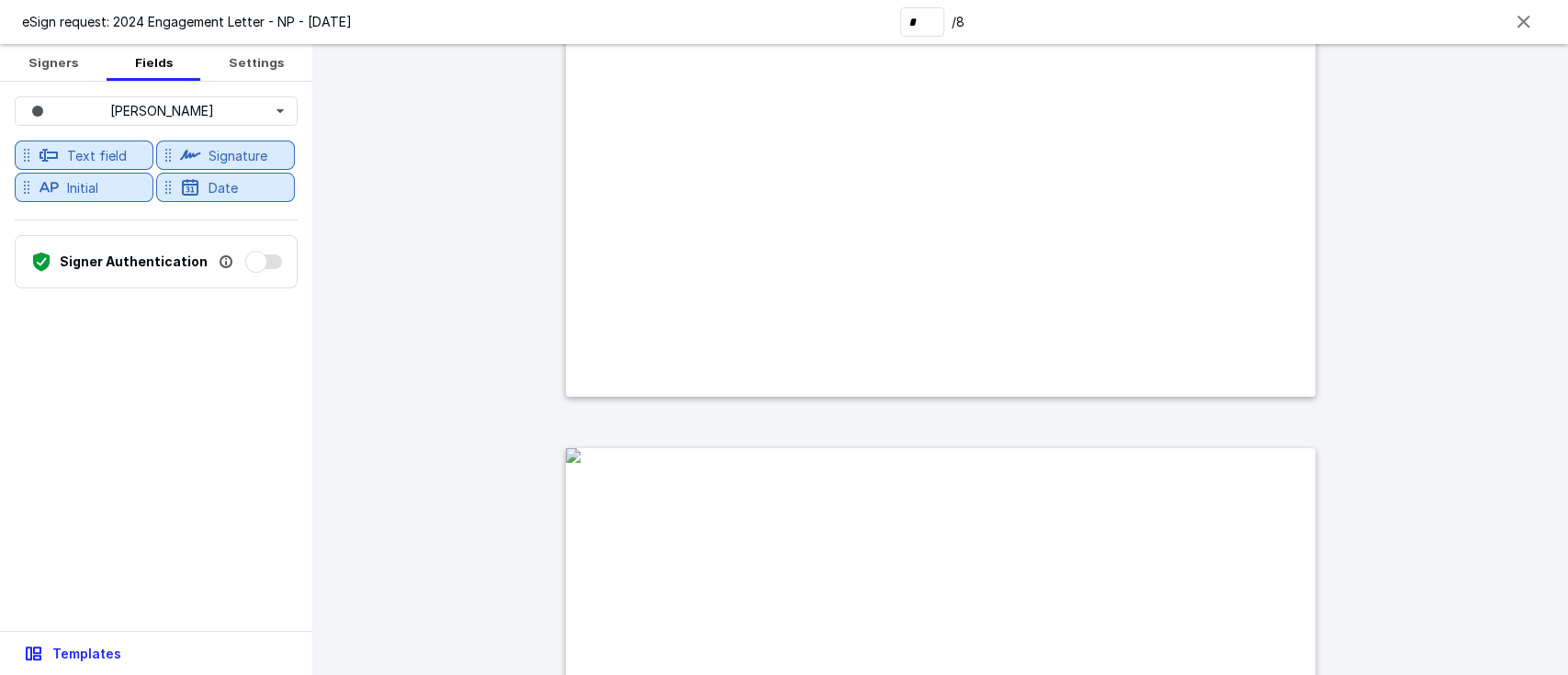 scroll, scrollTop: 6794, scrollLeft: 0, axis: vertical 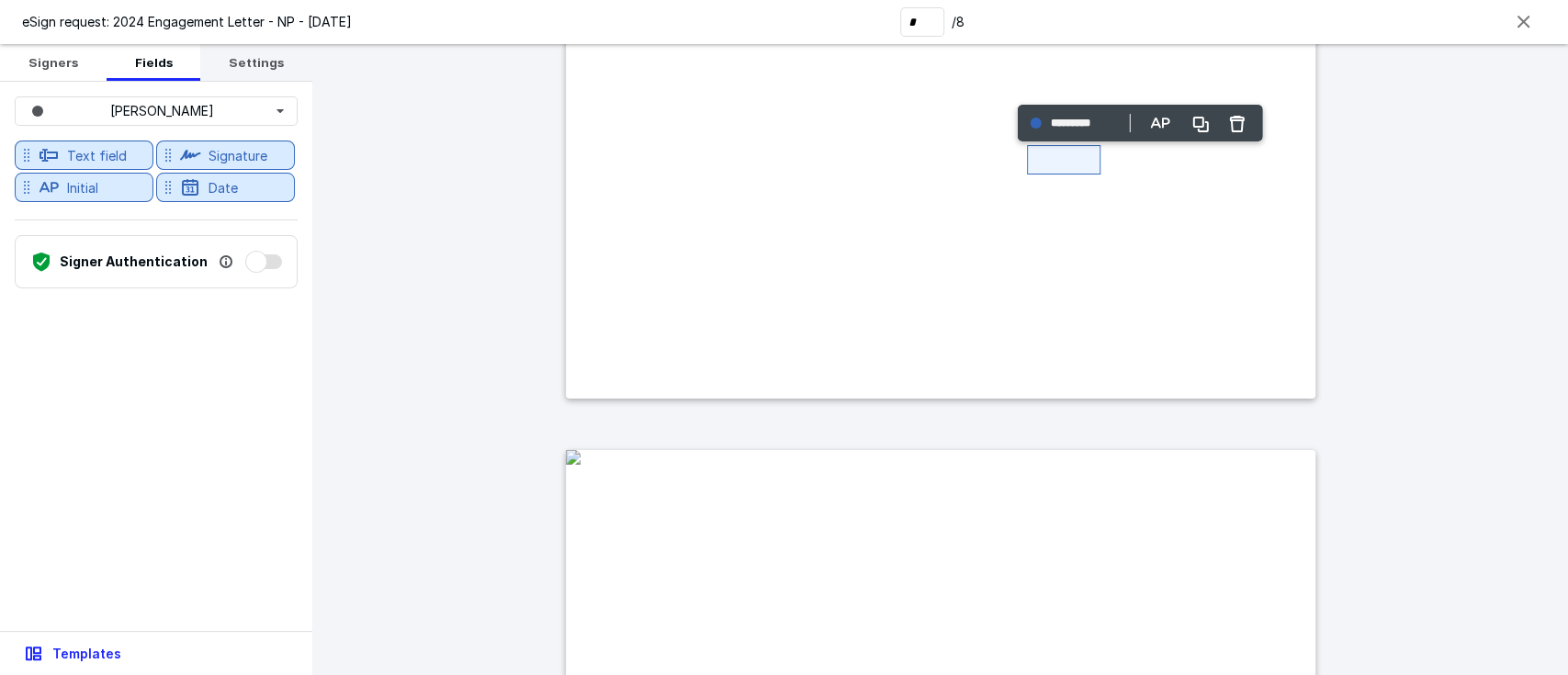 click on "Settings" at bounding box center (256, 62) 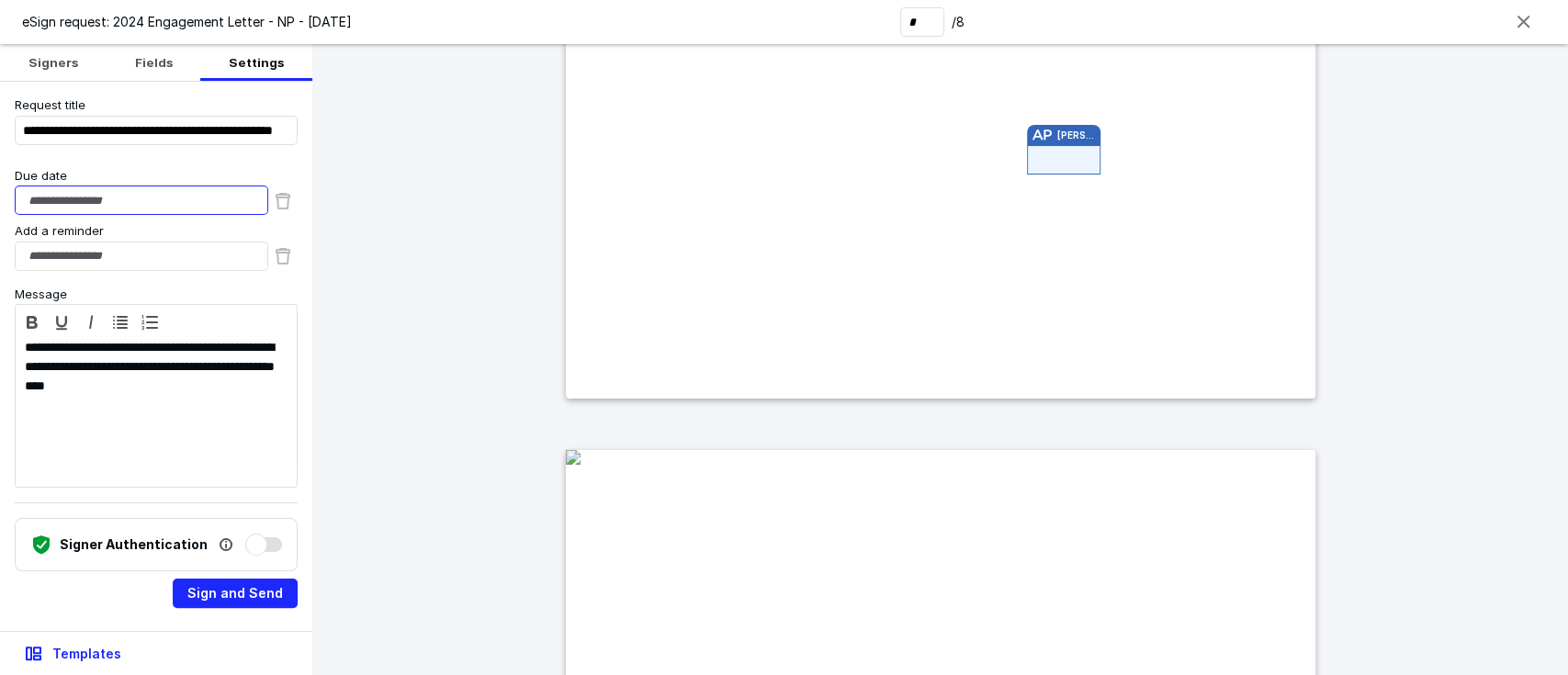 click on "Due date" at bounding box center [141, 200] 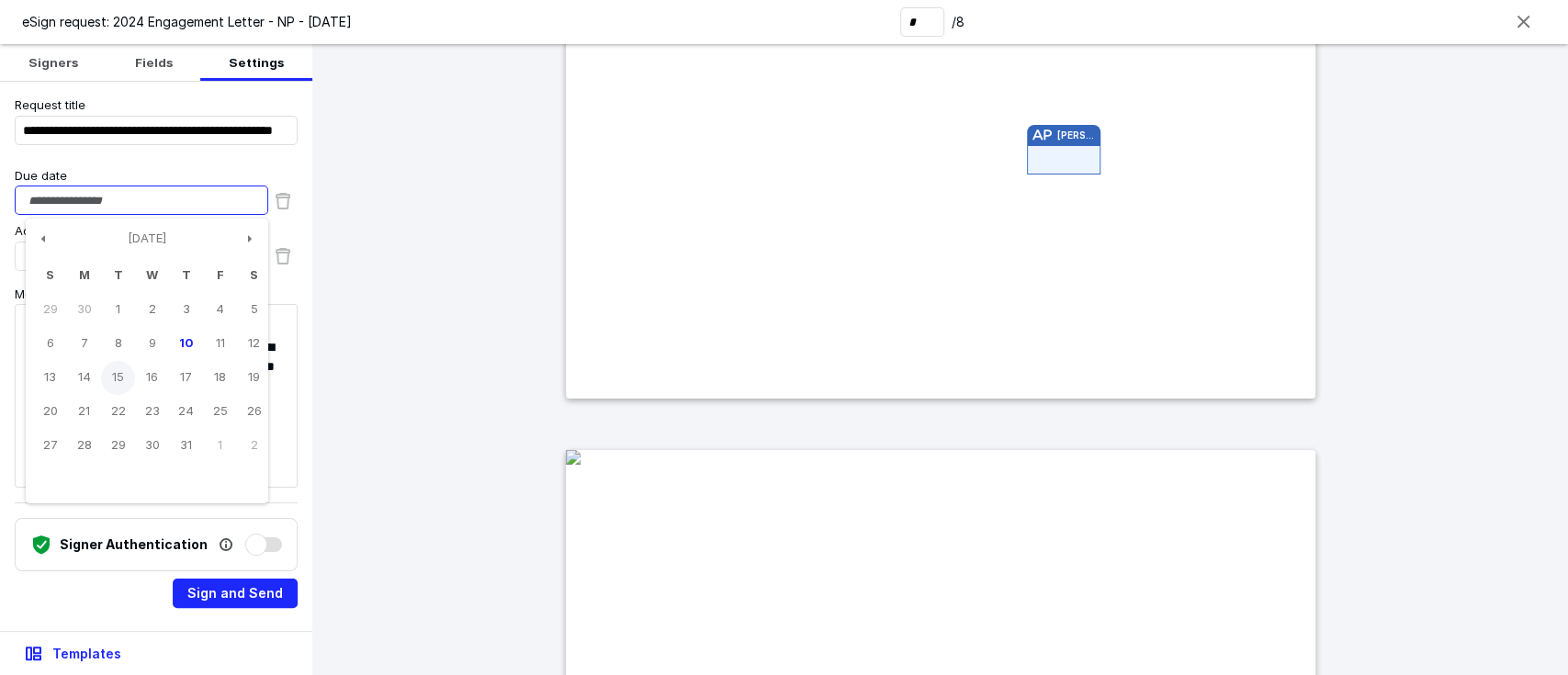 click on "15" at bounding box center [118, 377] 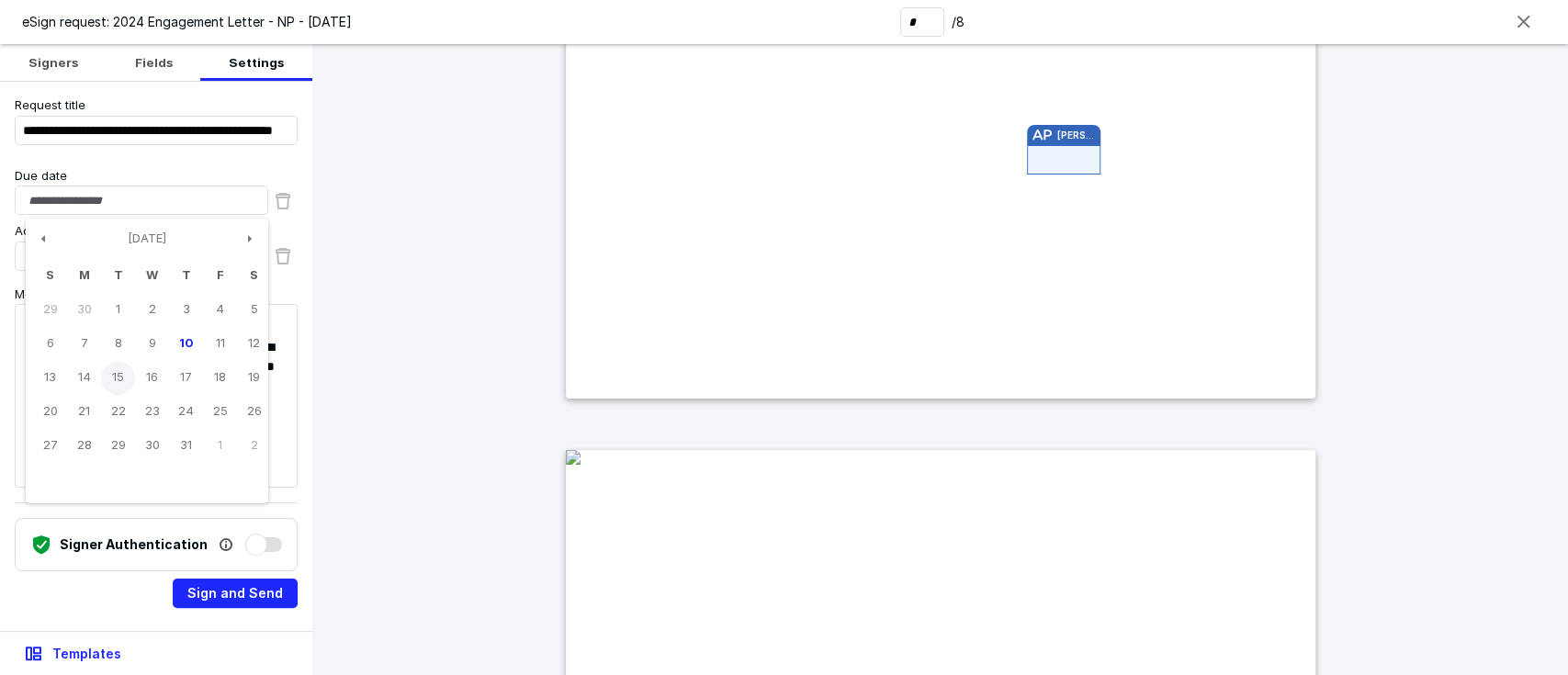 type on "**********" 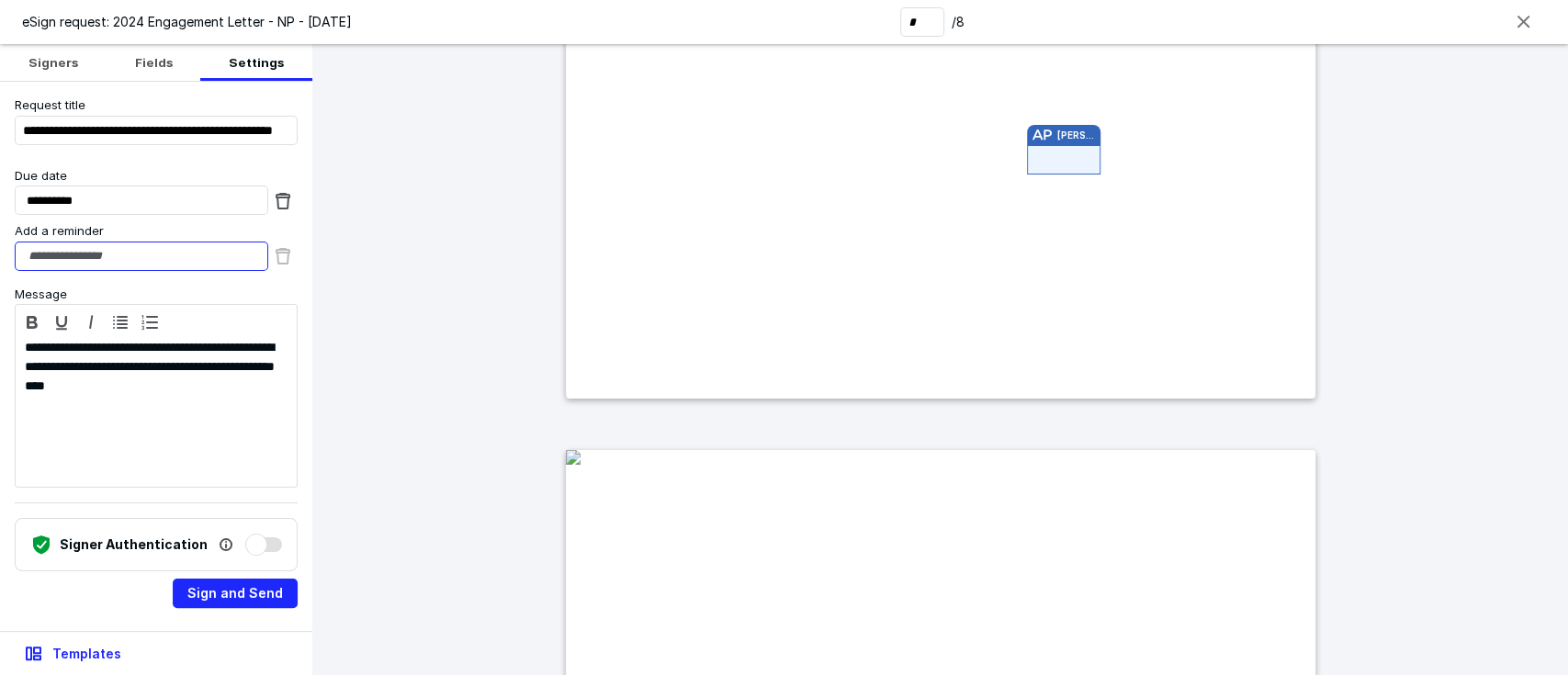 click on "Add a reminder" at bounding box center [141, 256] 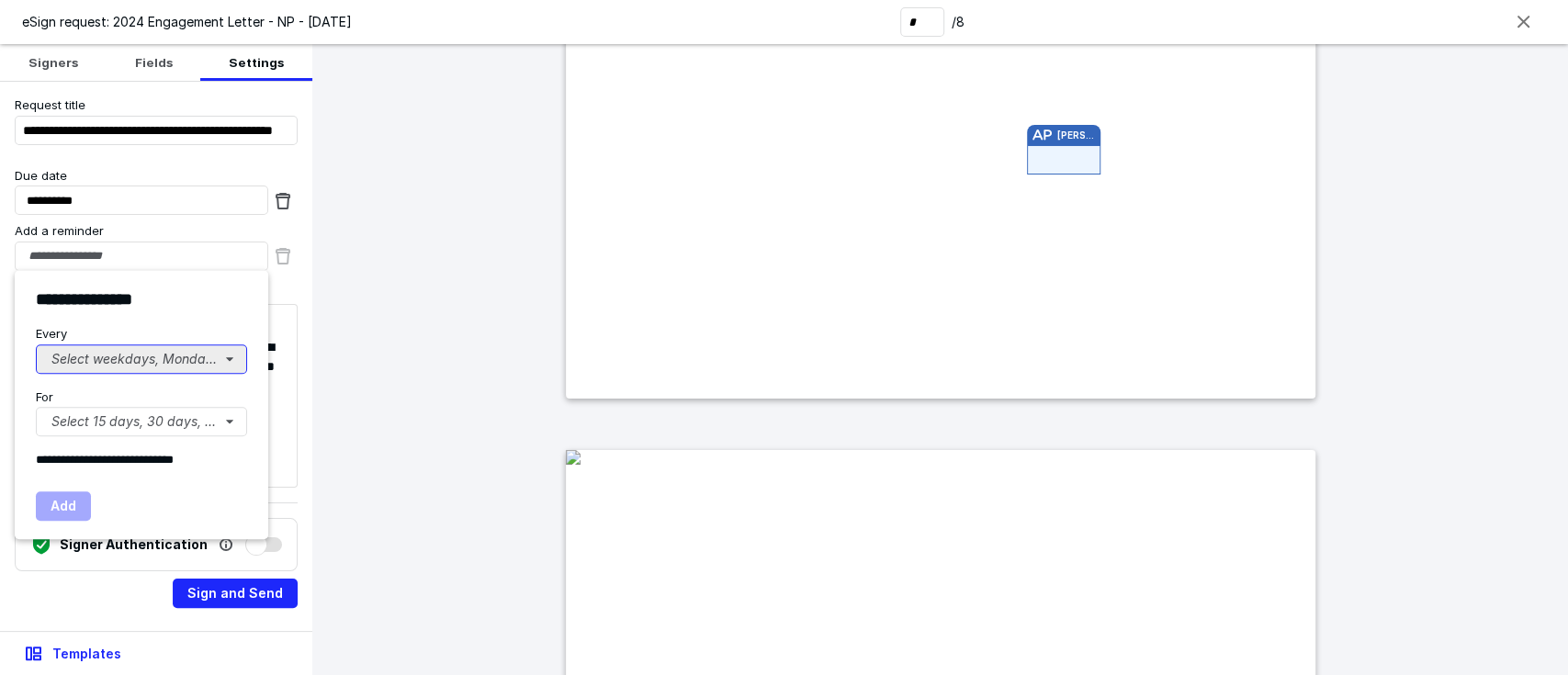 click on "Select weekdays, Mondays, or Tues..." at bounding box center (141, 359) 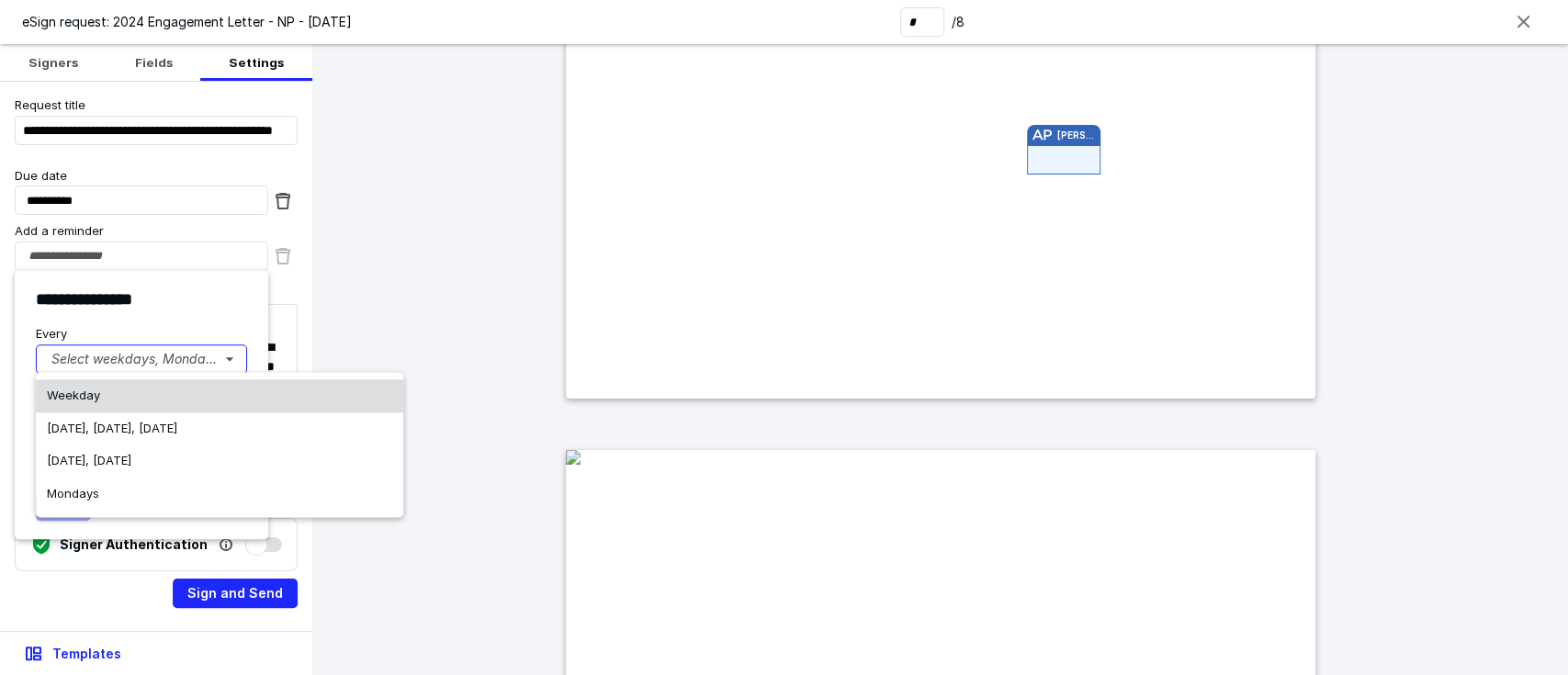 click on "Weekday" at bounding box center (220, 396) 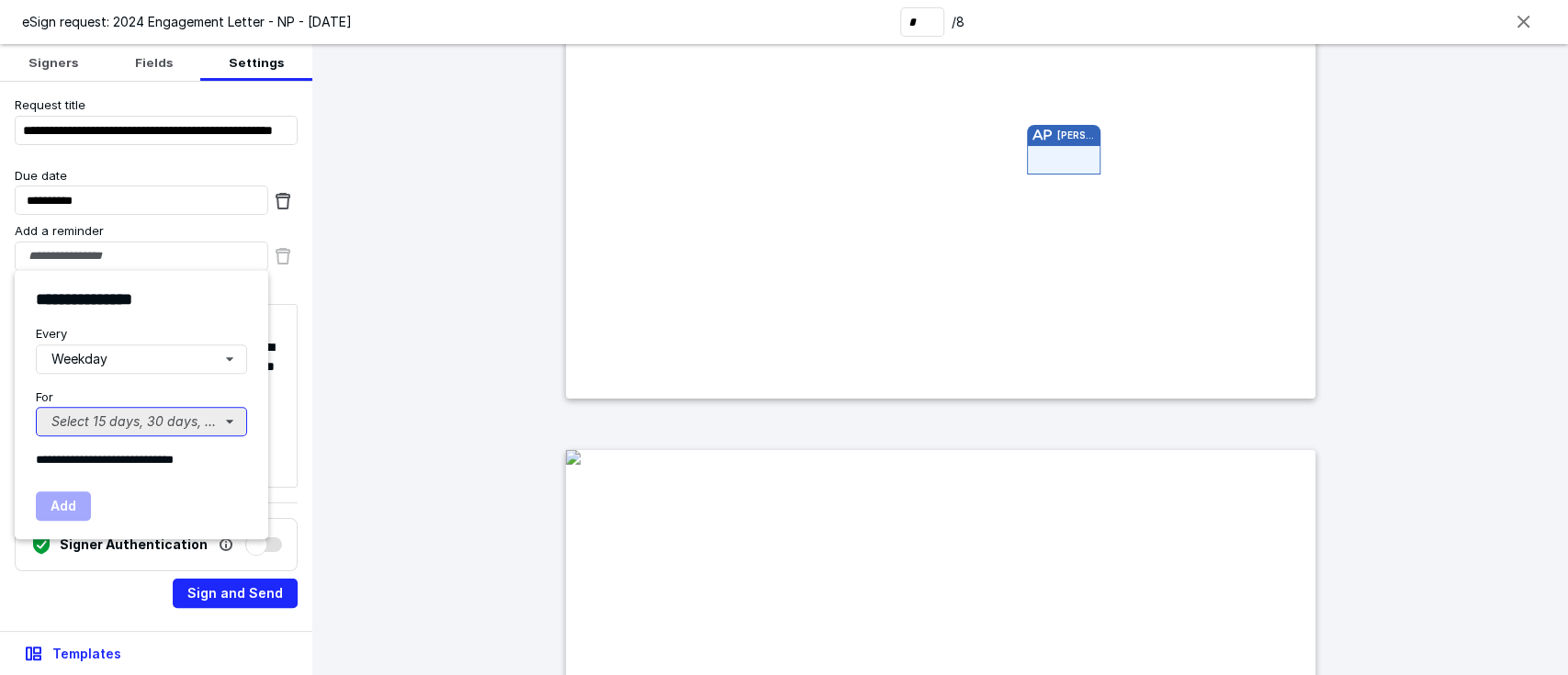 click on "Select 15 days, 30 days, or 45 days..." at bounding box center (141, 422) 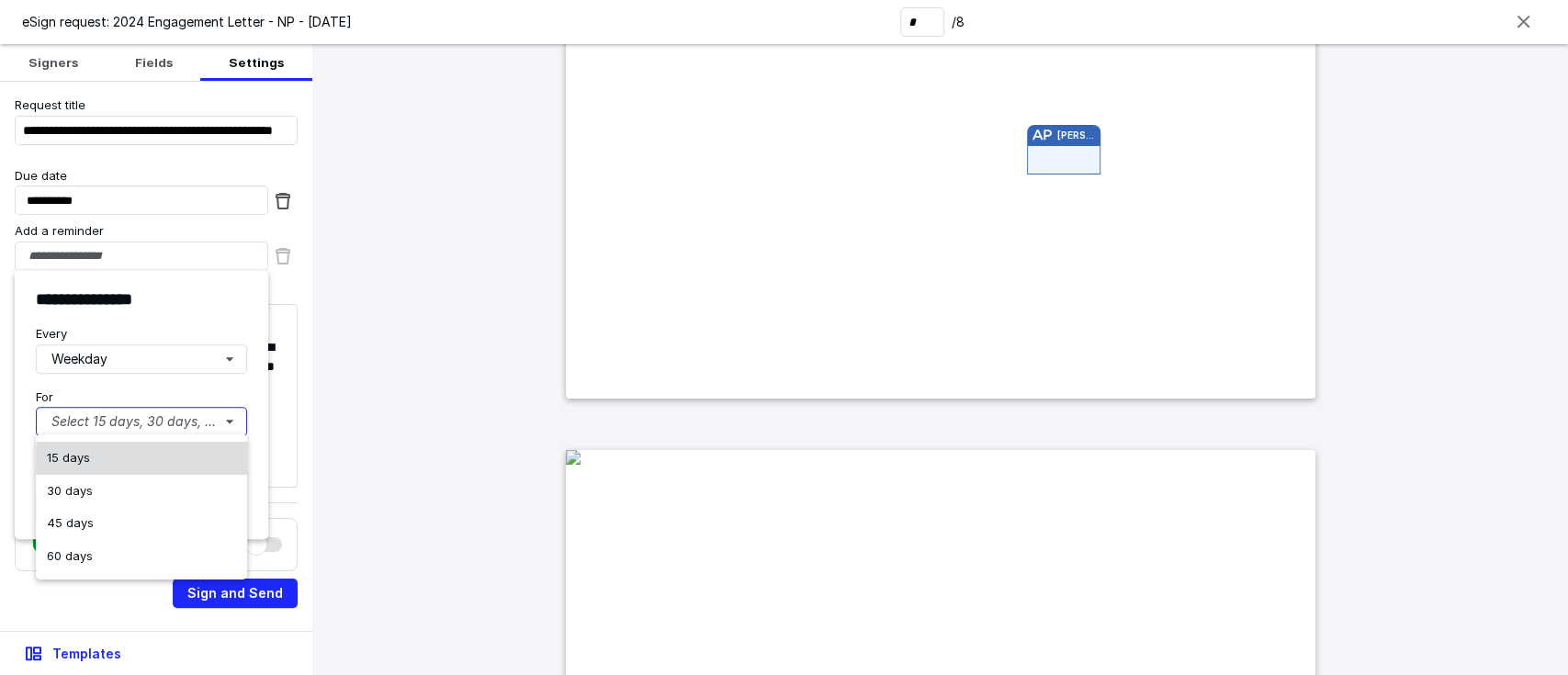 click on "15 days" at bounding box center [141, 458] 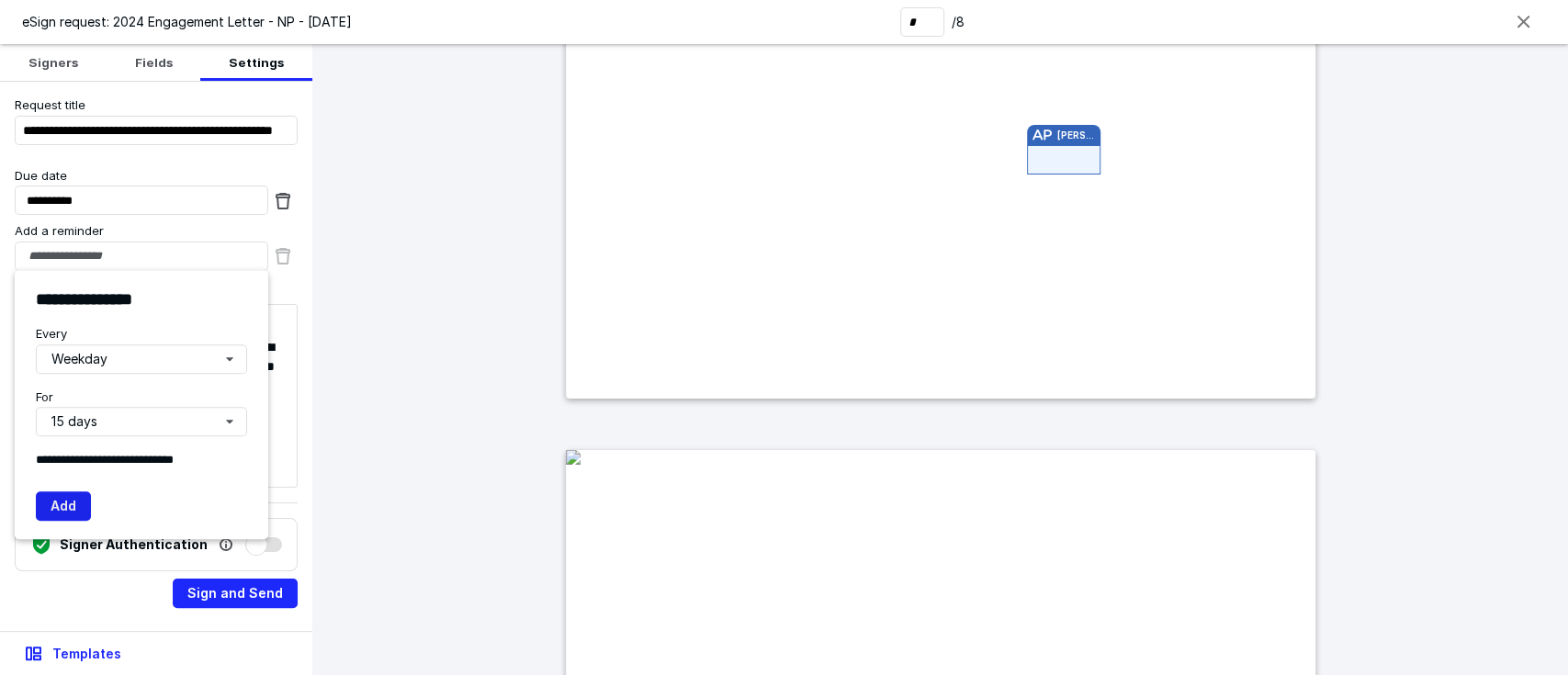click on "Add" at bounding box center (63, 506) 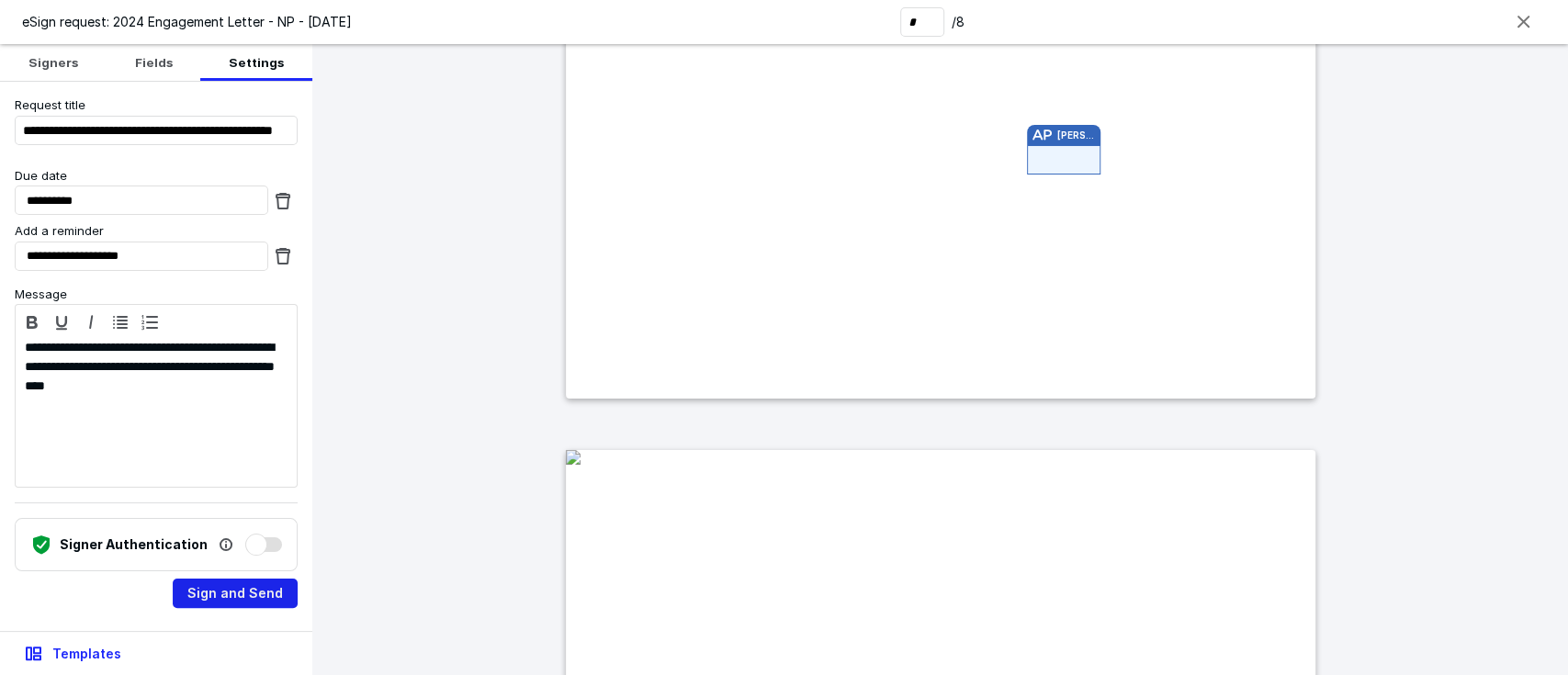 click on "Sign and Send" at bounding box center [235, 593] 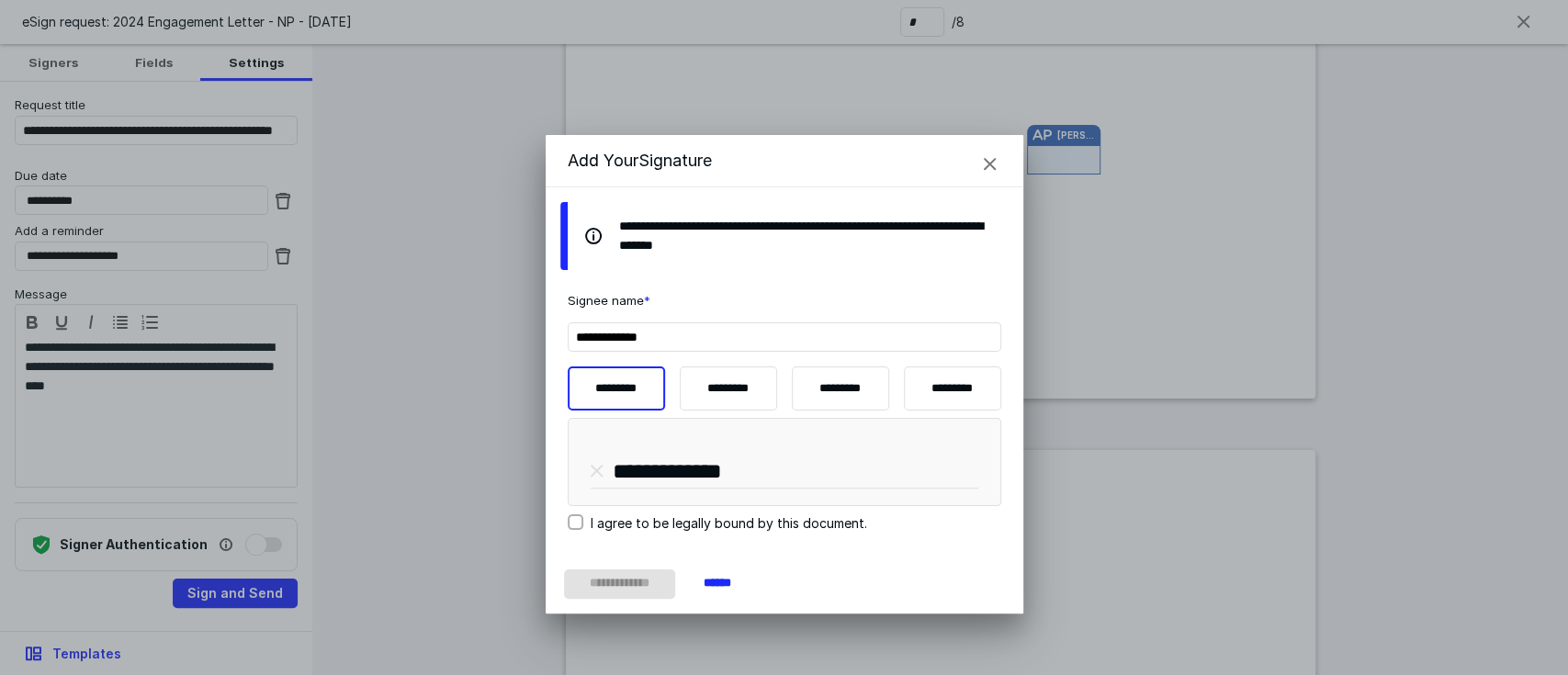 click on "I agree to be legally bound by this document." at bounding box center (575, 523) 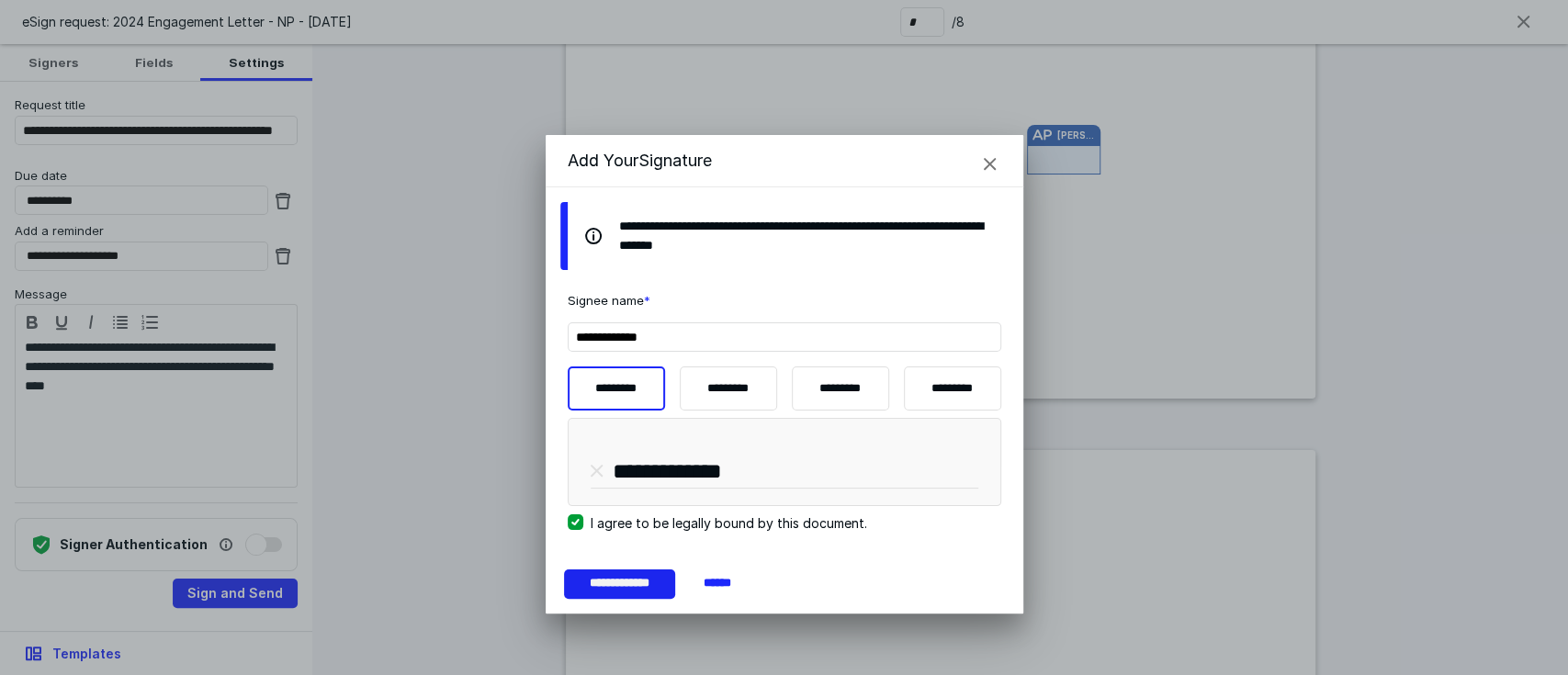click on "**********" at bounding box center (620, 584) 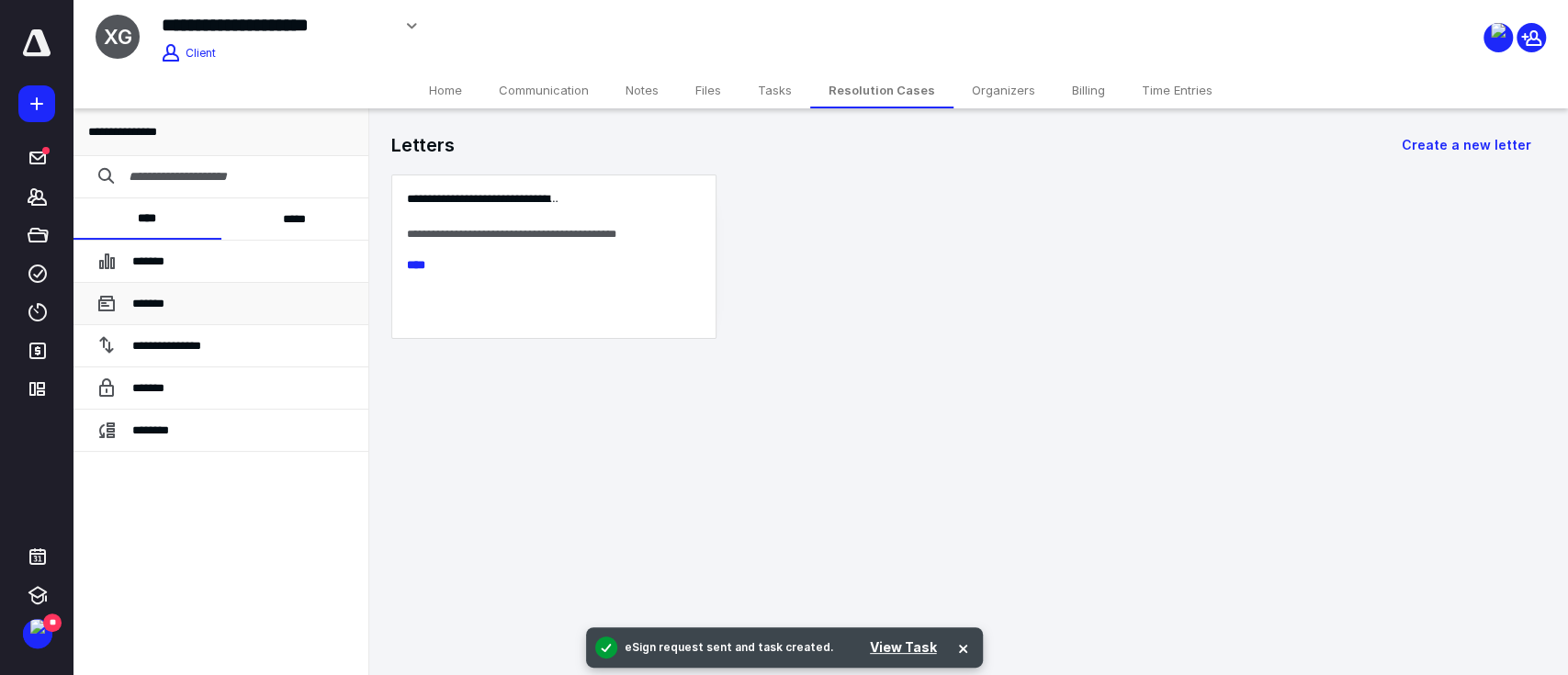 click on "*******" at bounding box center [148, 303] 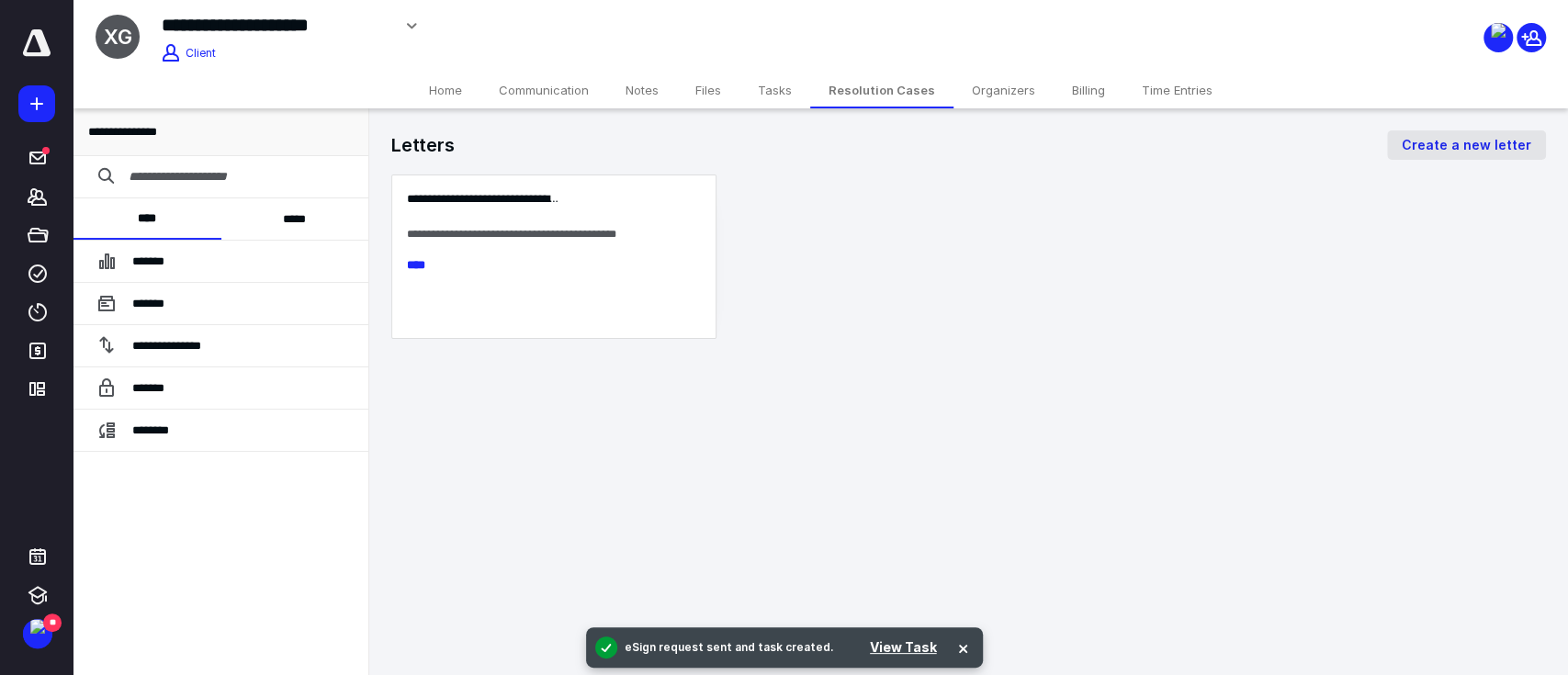 click on "Create a new letter" at bounding box center [1466, 145] 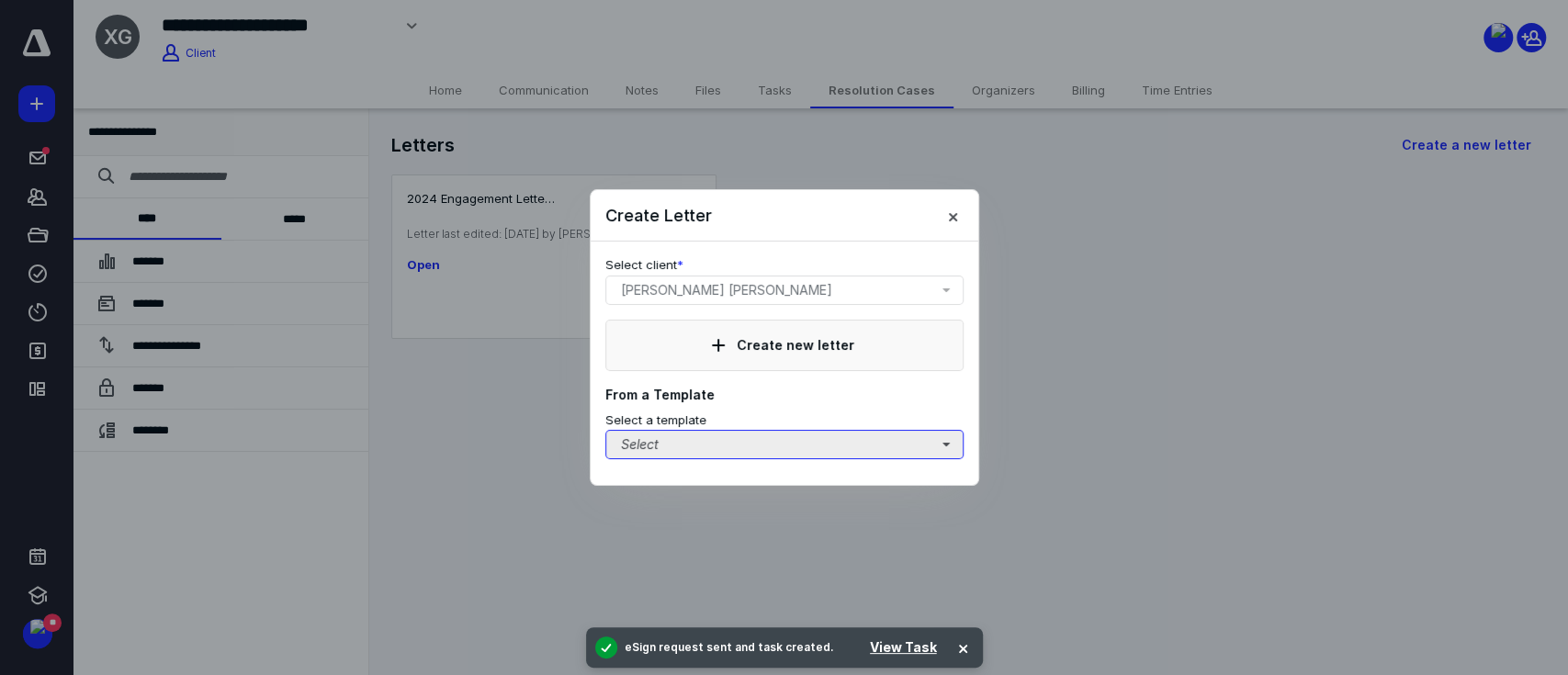 click on "Select" at bounding box center (784, 444) 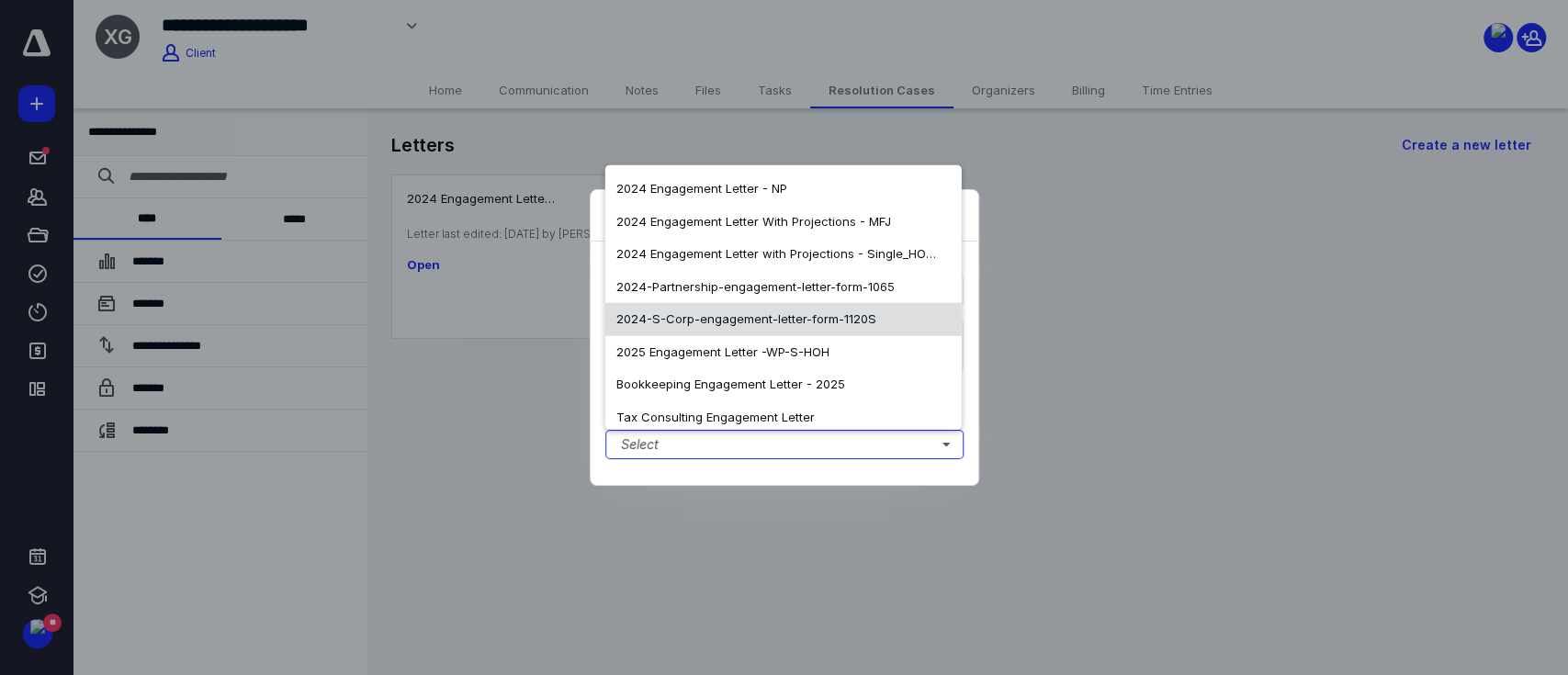 click on "2024-S-Corp-engagement-letter-form-1120S" at bounding box center [746, 319] 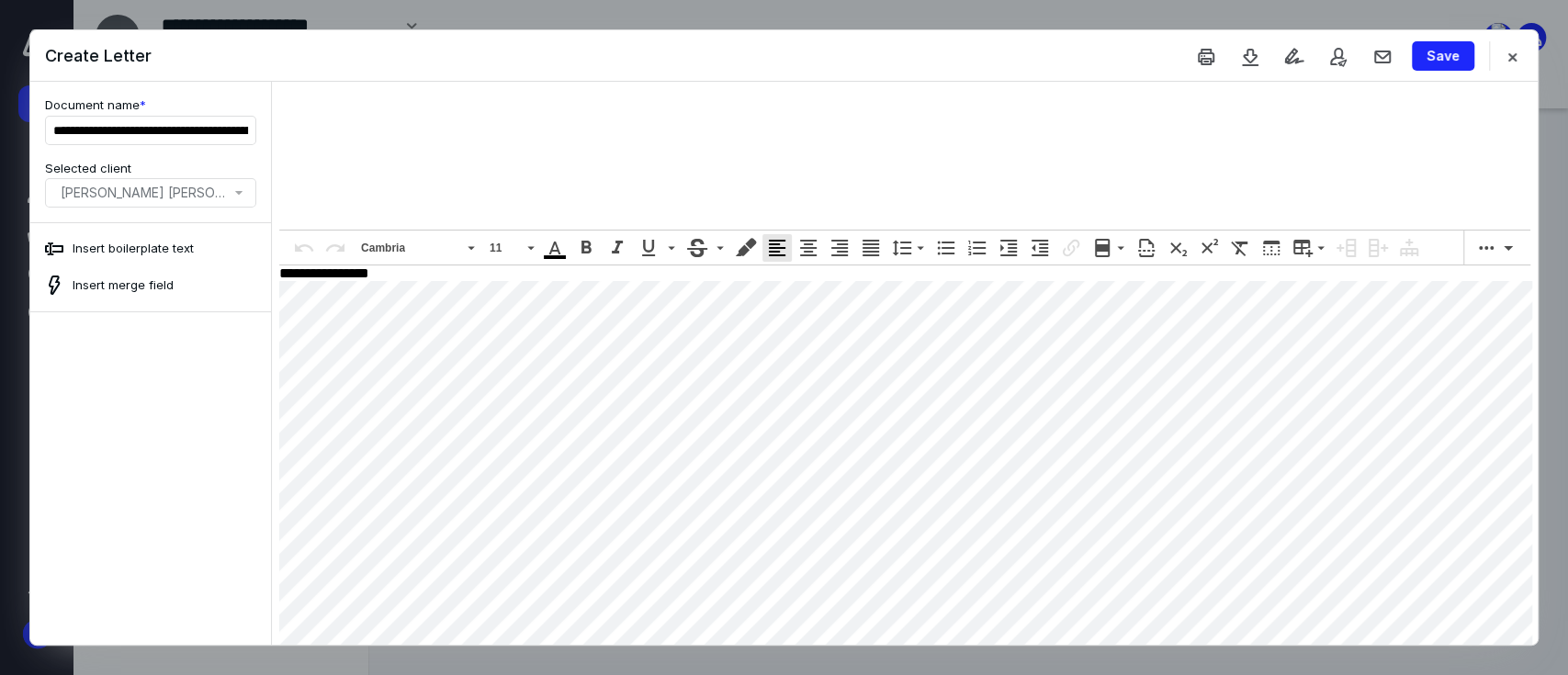 scroll, scrollTop: 0, scrollLeft: 0, axis: both 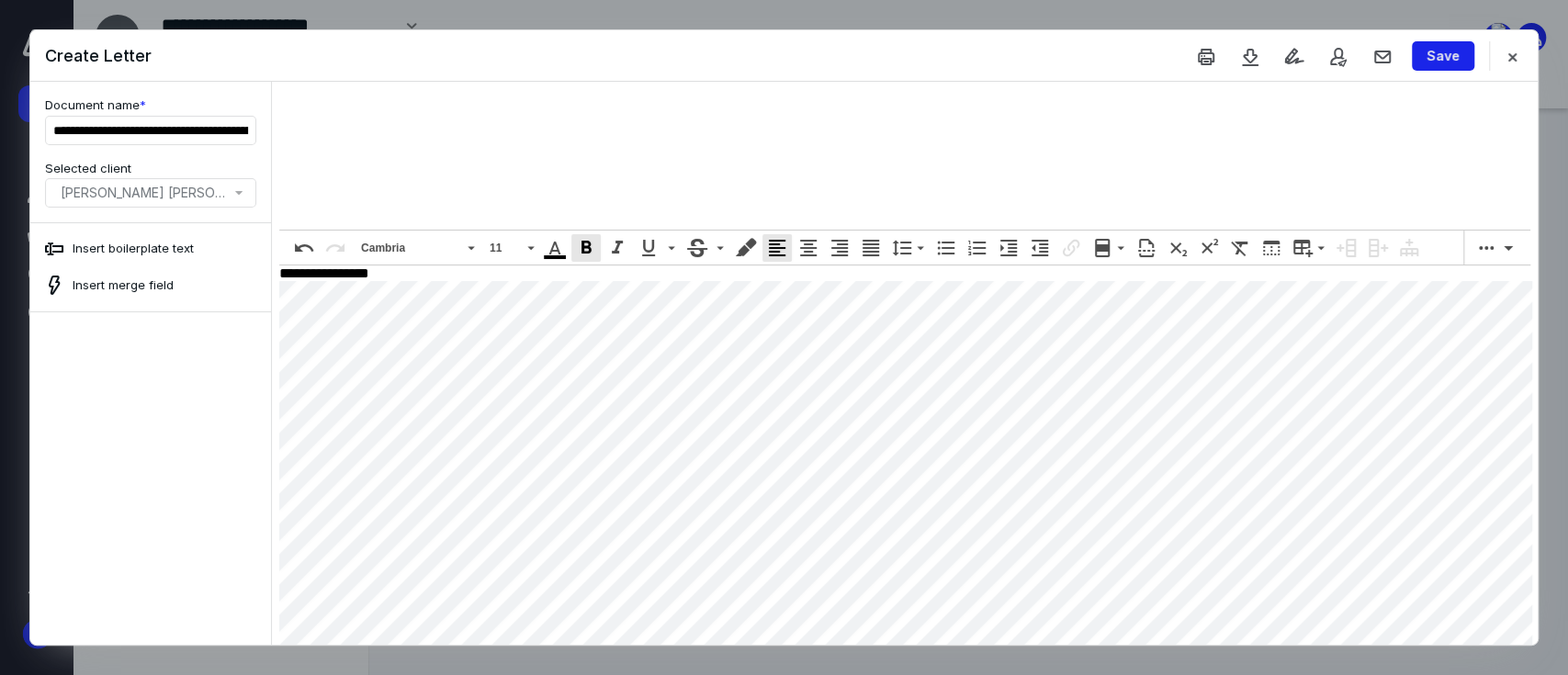 click on "Save" at bounding box center (1443, 56) 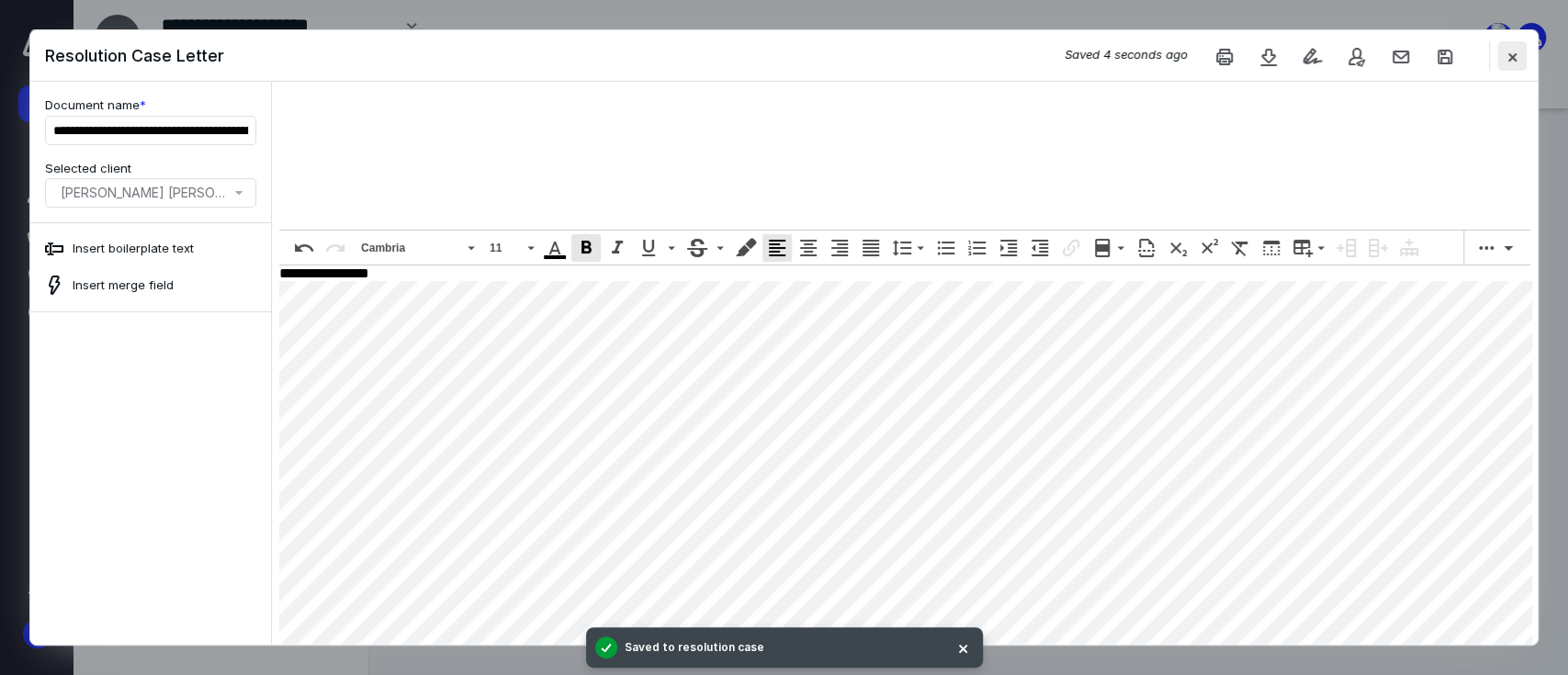 click at bounding box center (1512, 56) 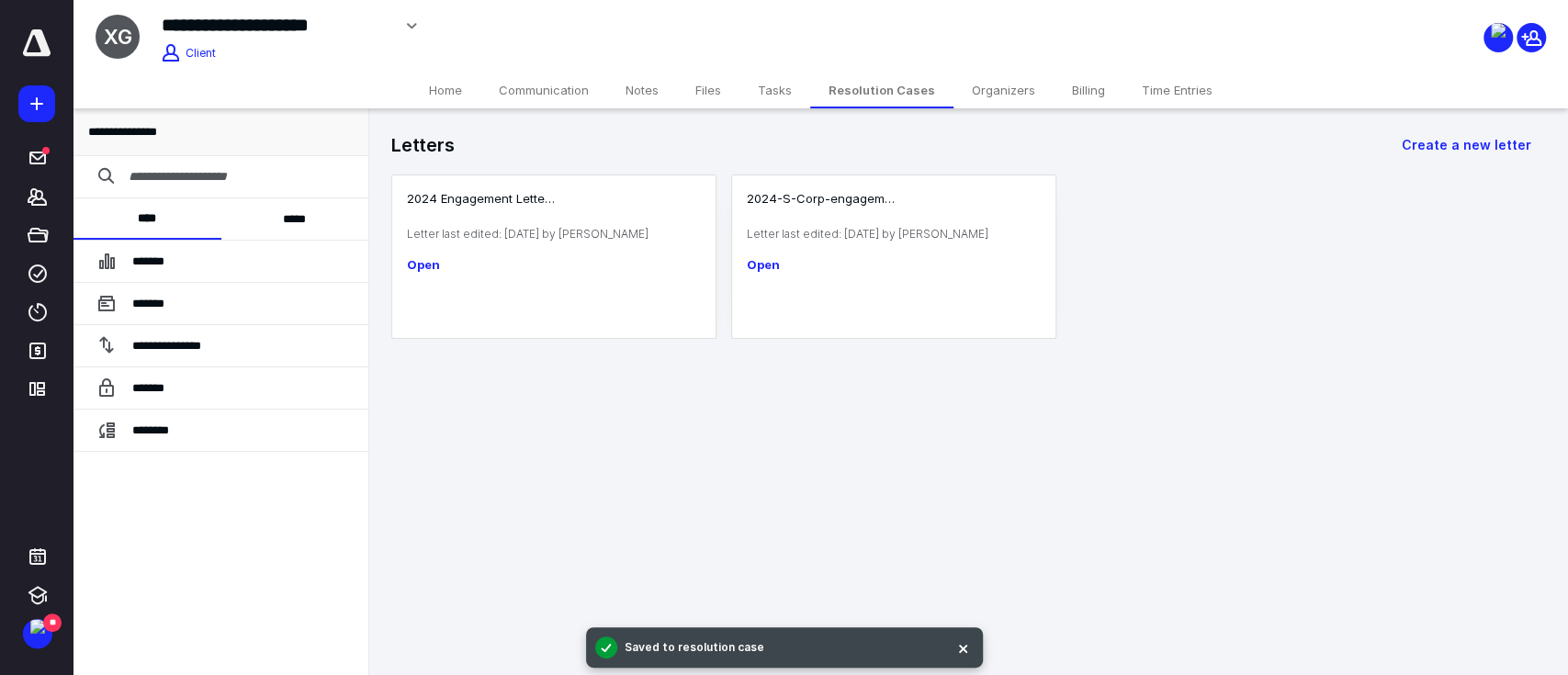 click on "Billing" at bounding box center [1089, 90] 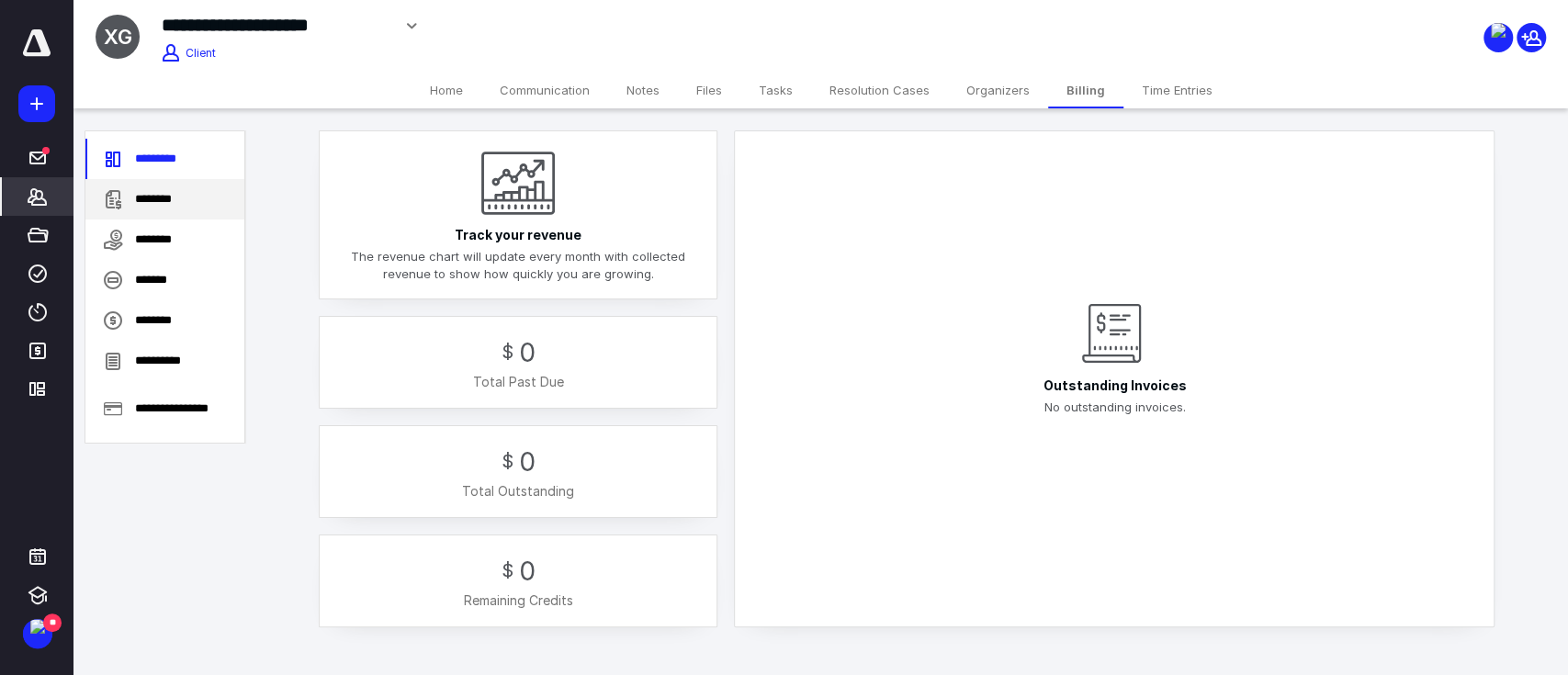 click on "********" at bounding box center (164, 199) 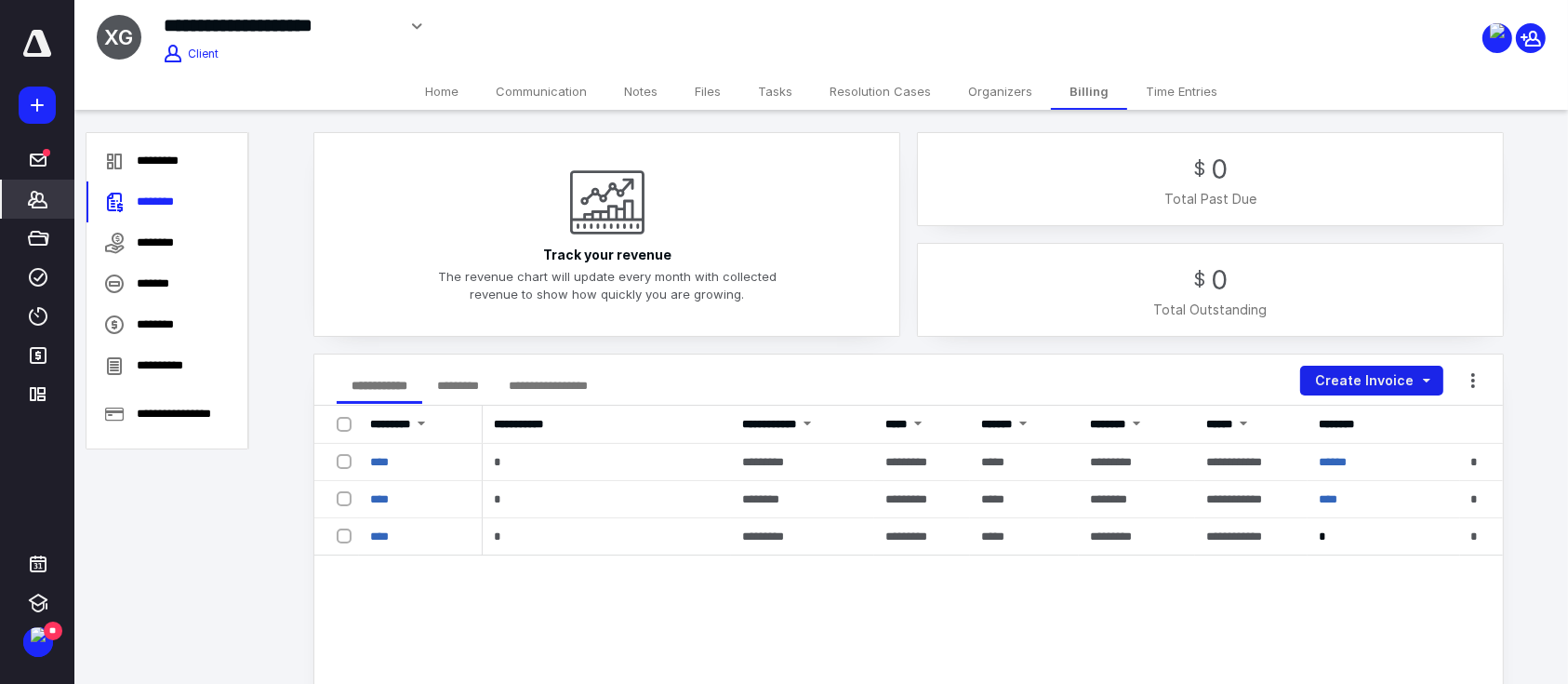 click on "Create Invoice" at bounding box center (1372, 381) 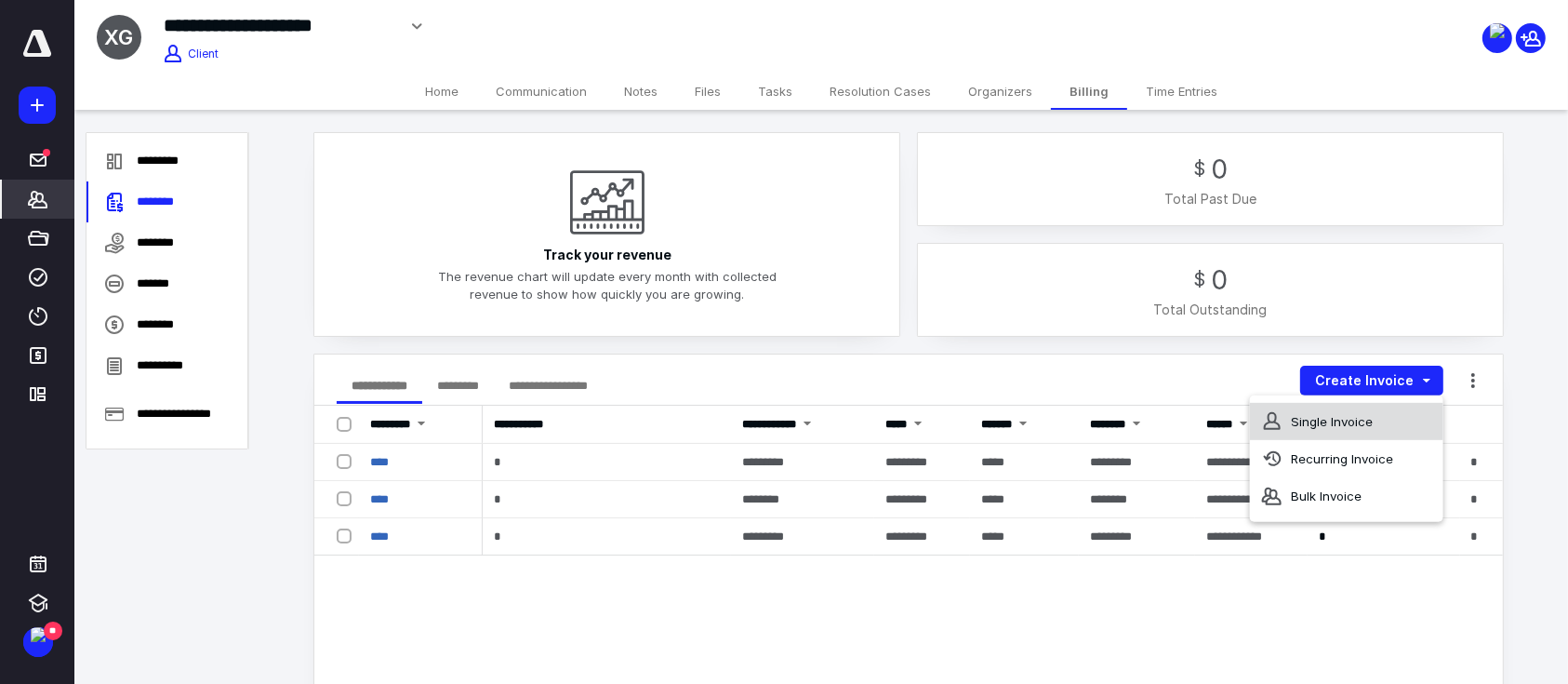 click on "Single Invoice" at bounding box center [1347, 422] 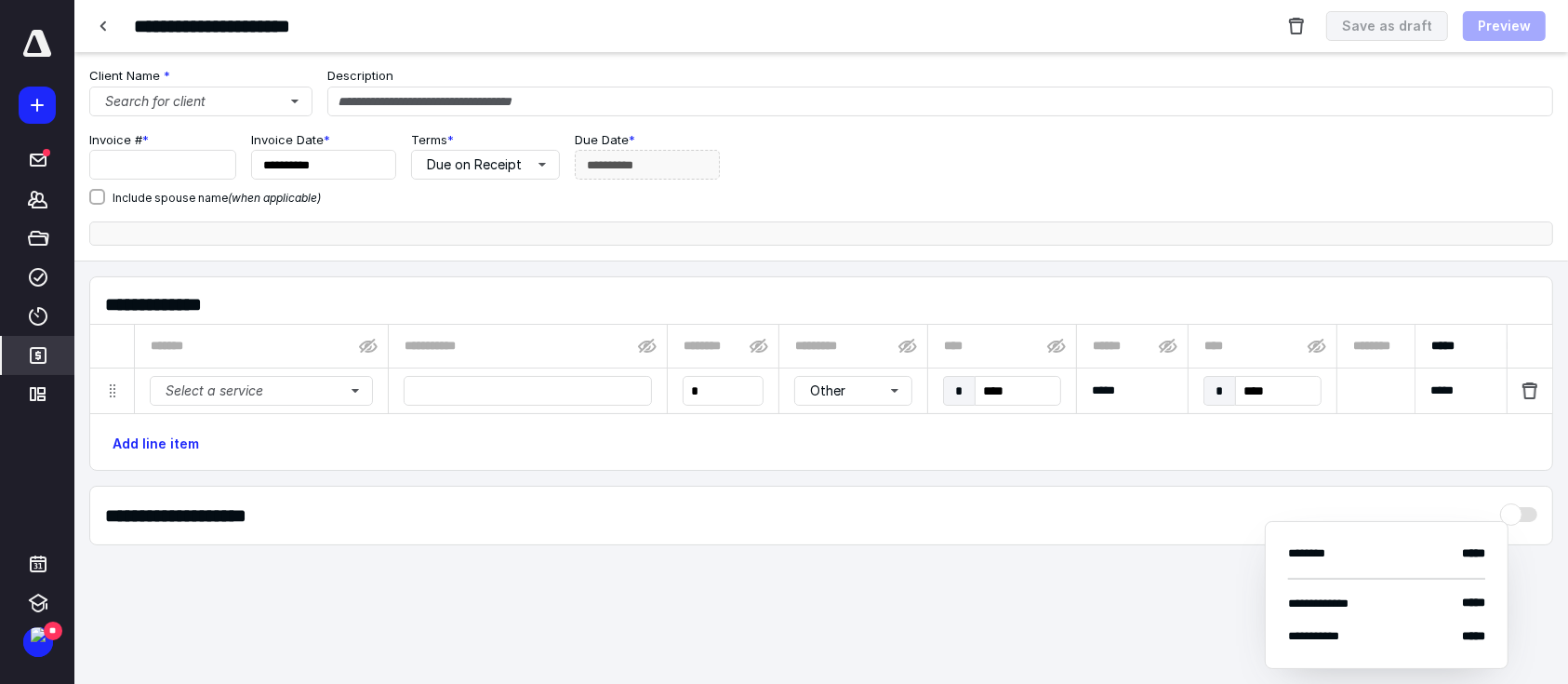 type on "****" 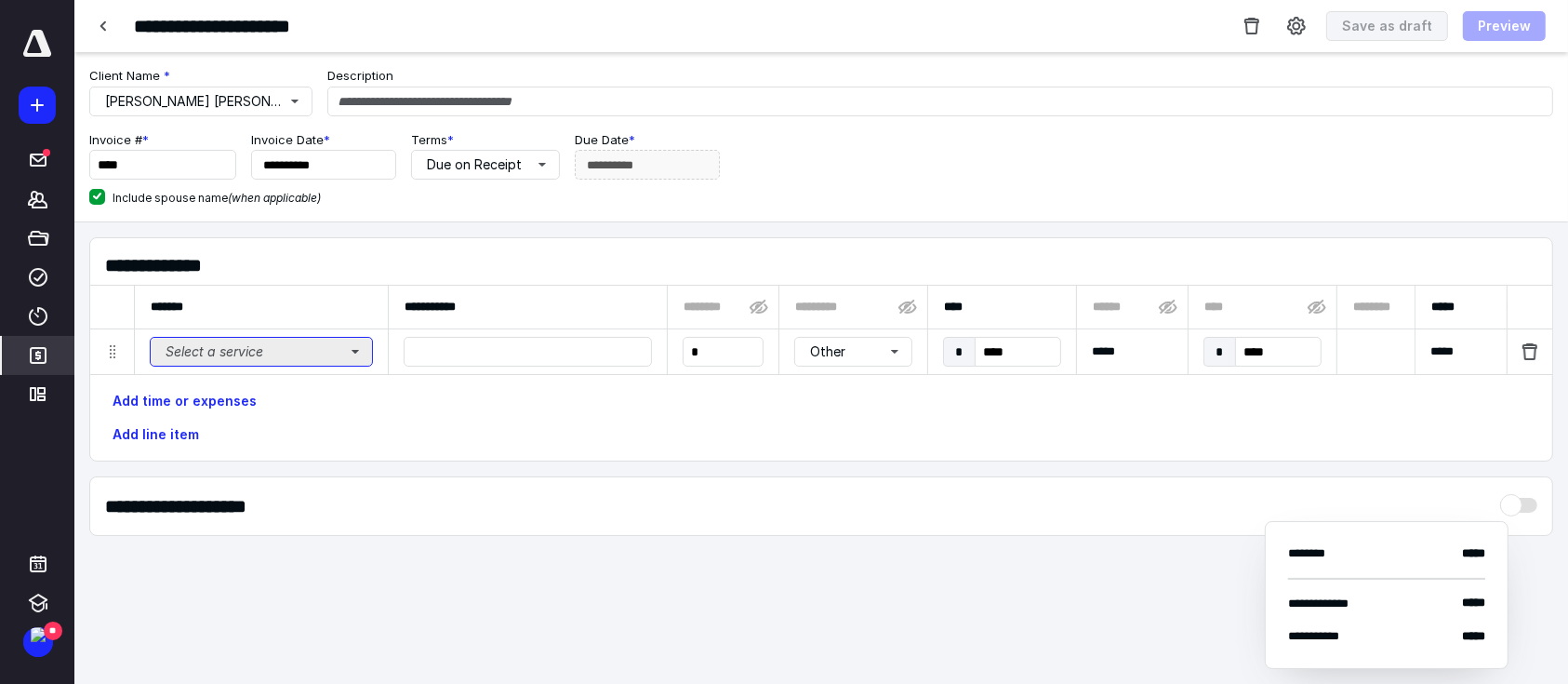 click on "Select a service" at bounding box center (261, 352) 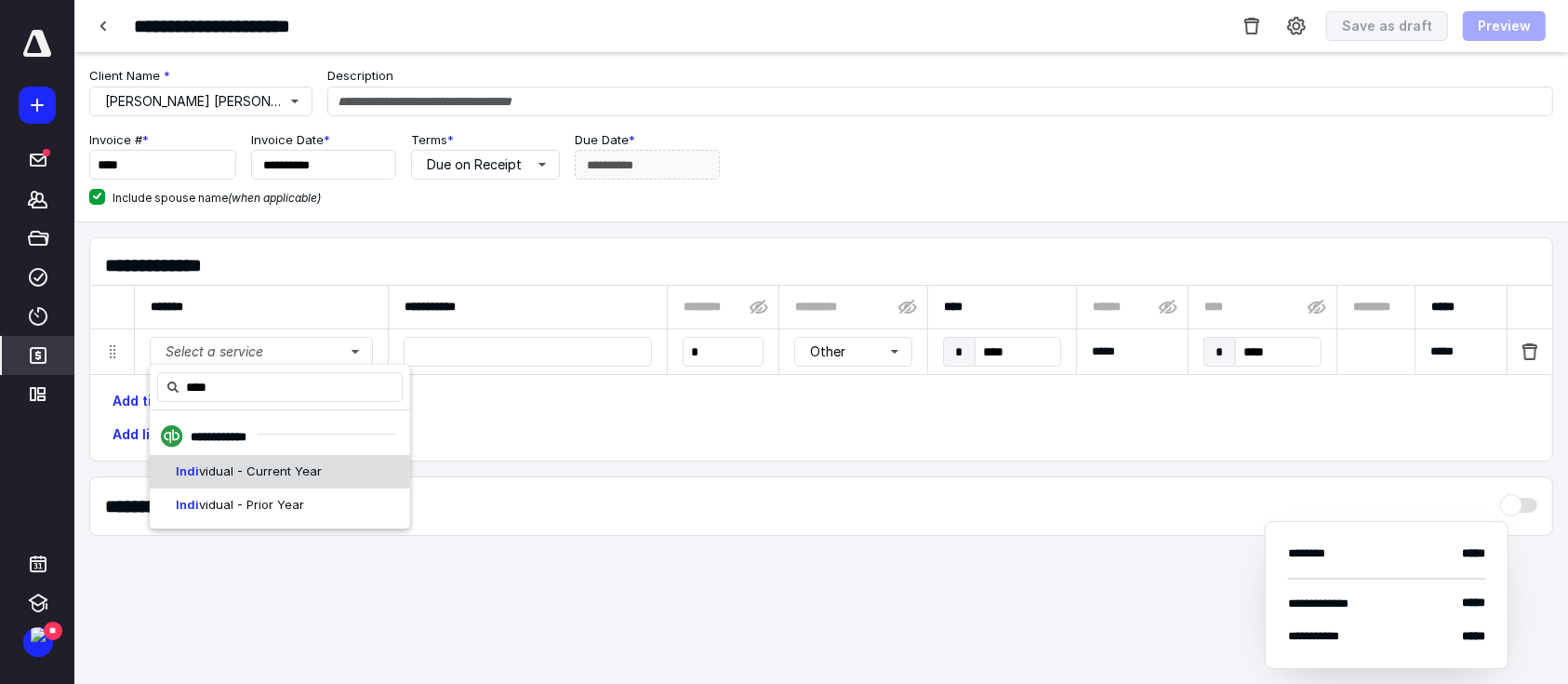 click on "vidual - Current Year" at bounding box center [260, 471] 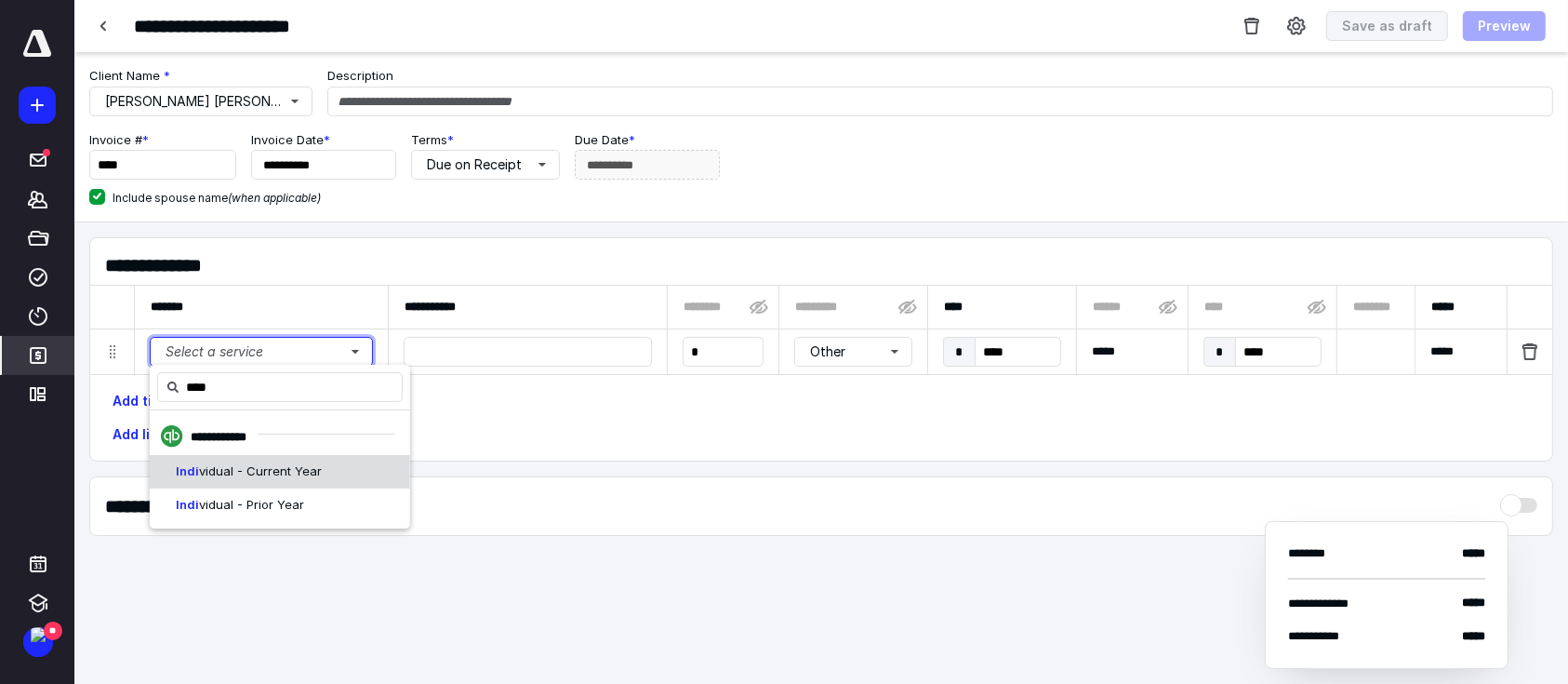 type 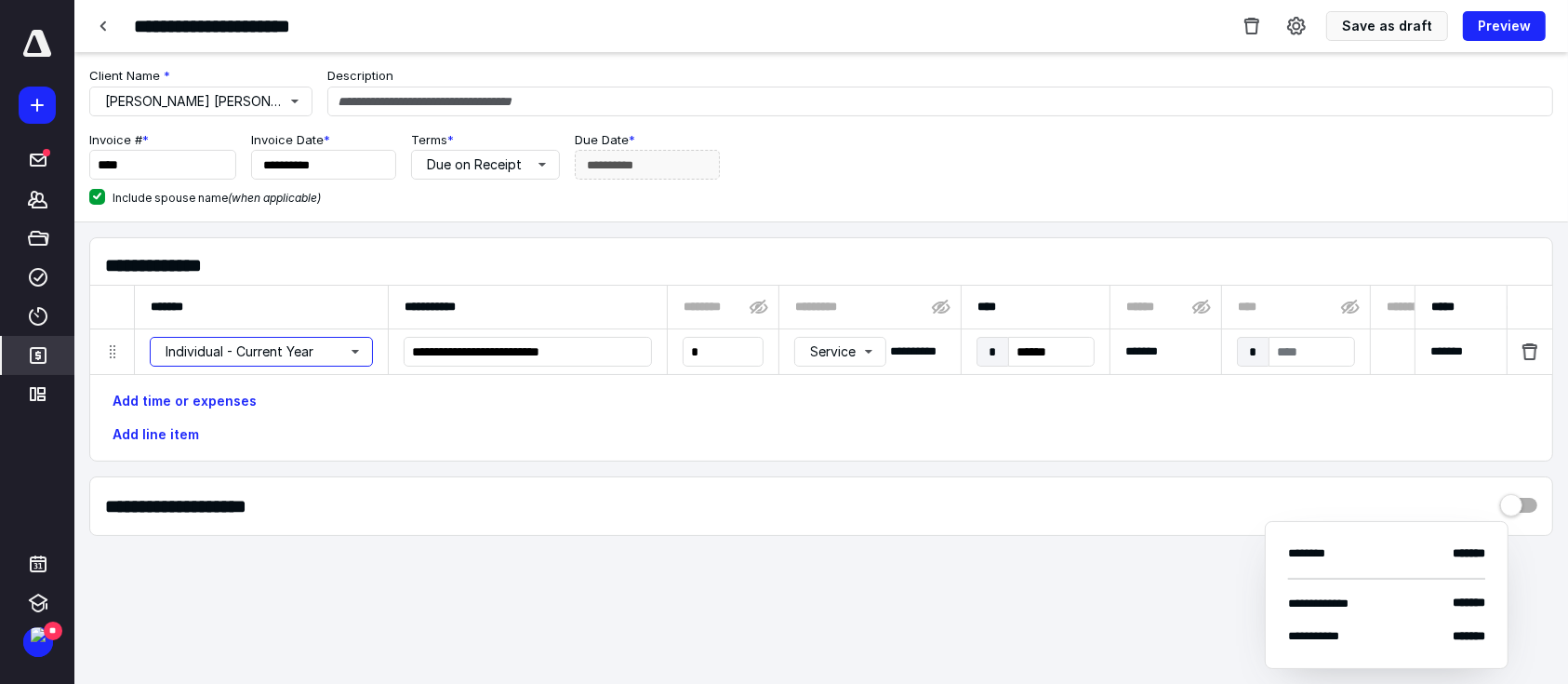type 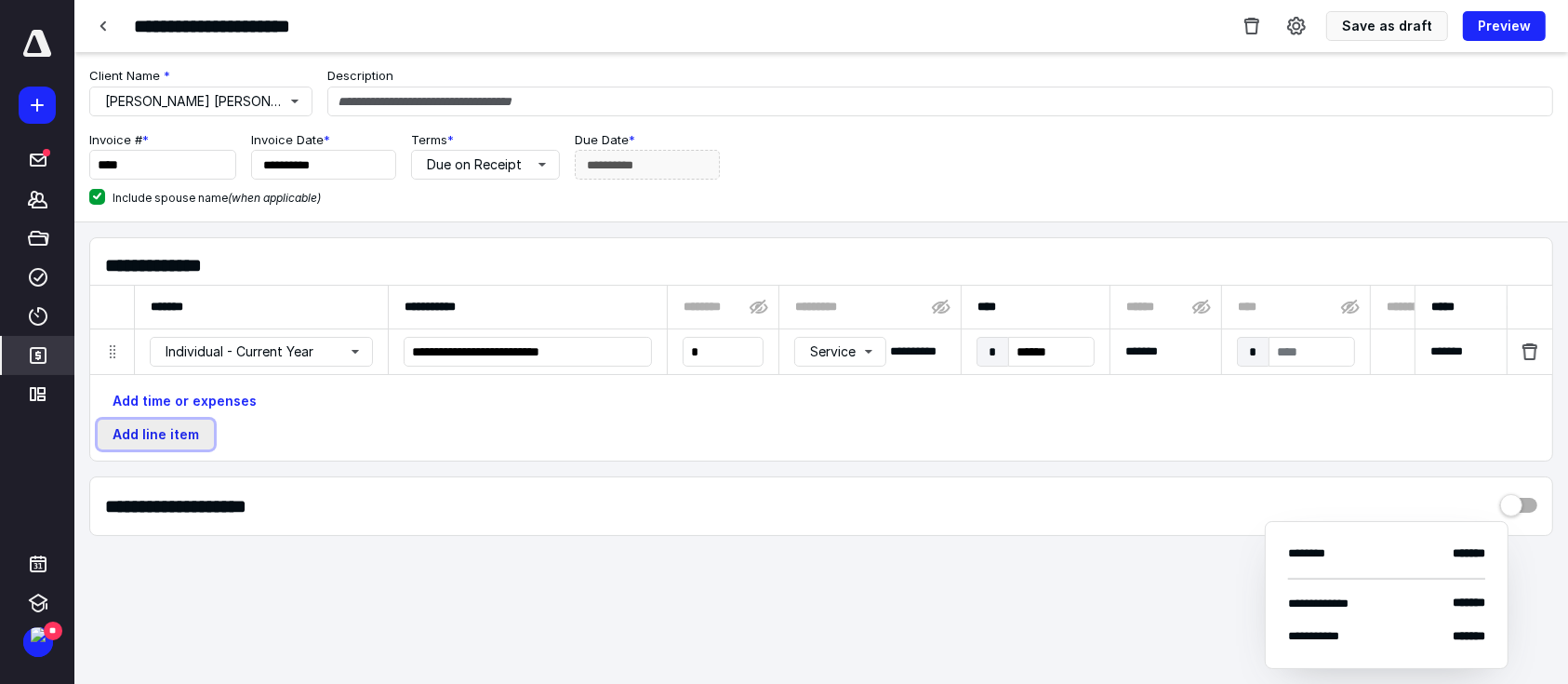 click on "Add line item" at bounding box center [155, 435] 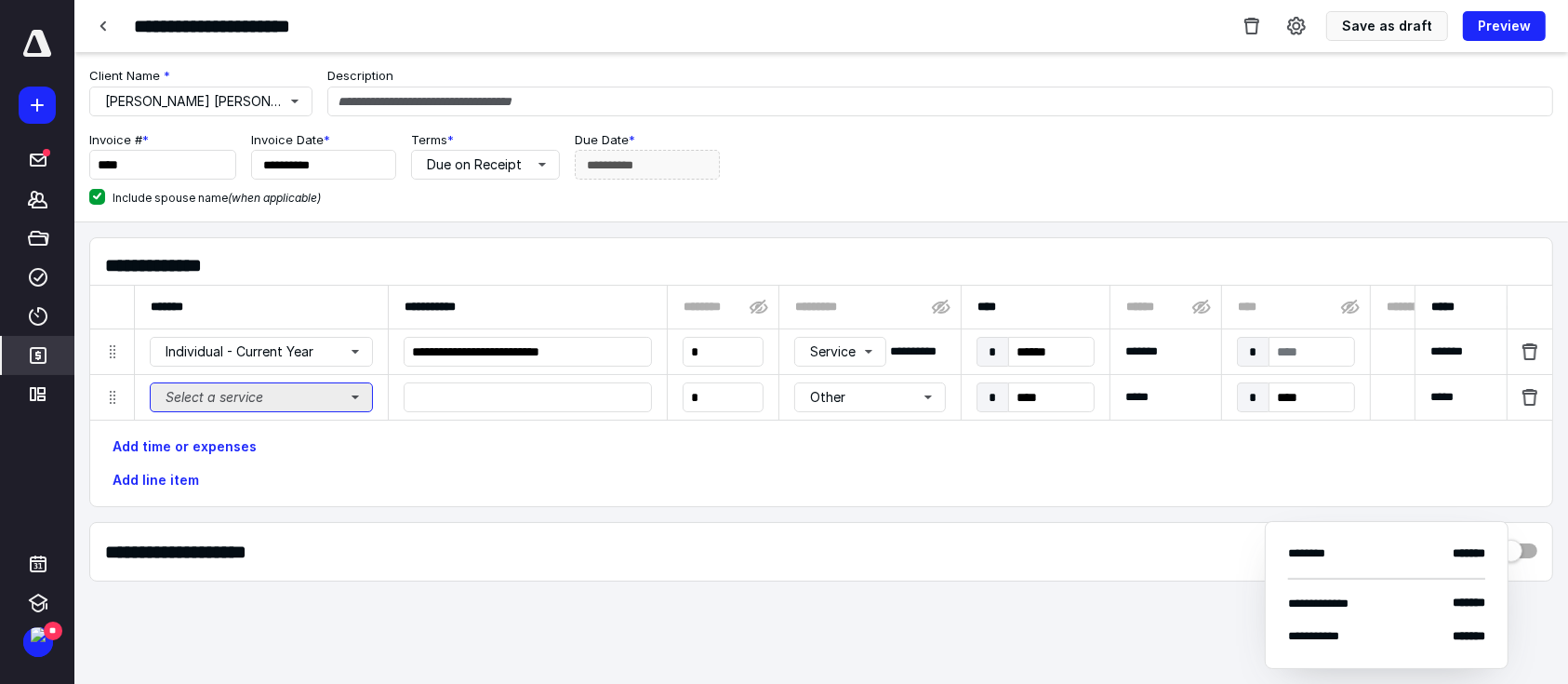click on "Select a service" at bounding box center (261, 397) 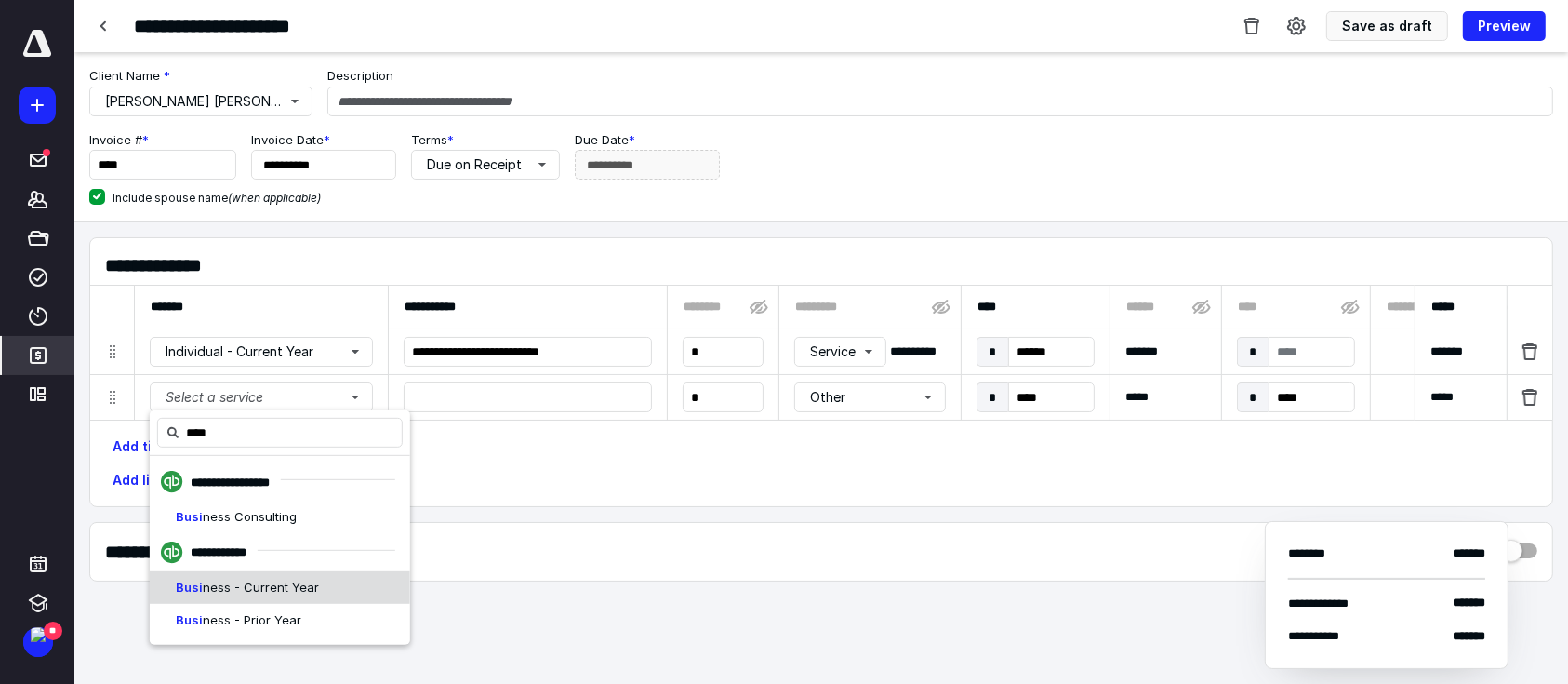 click on "ness - Current Year" at bounding box center (260, 586) 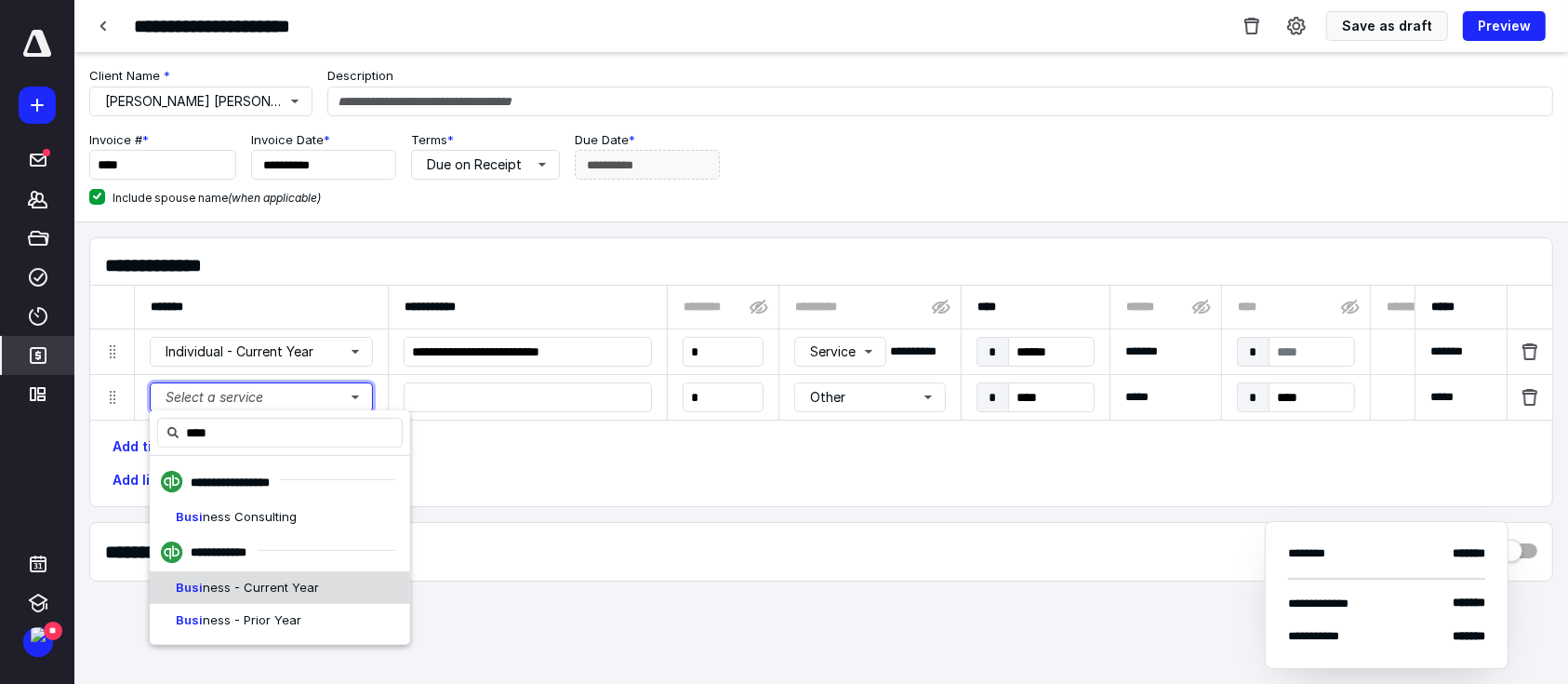 type 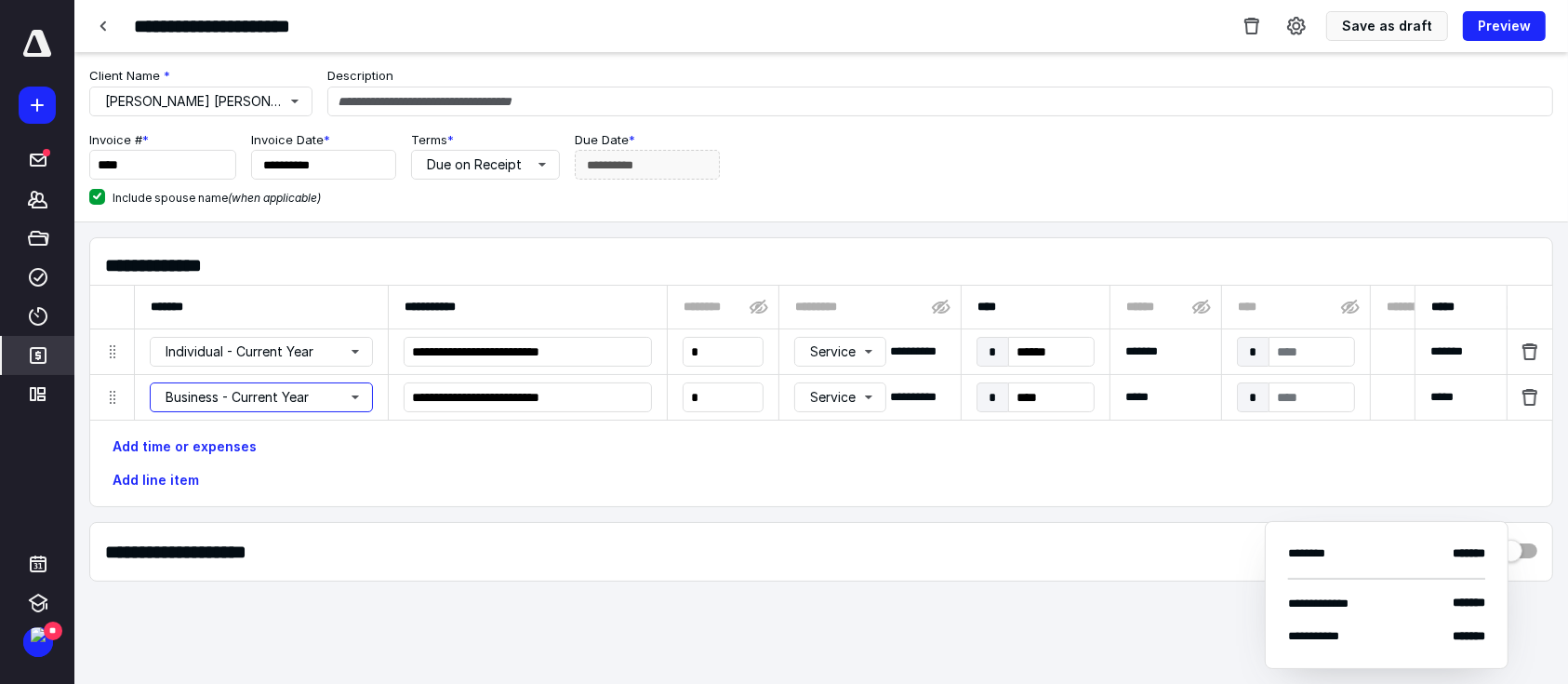 type 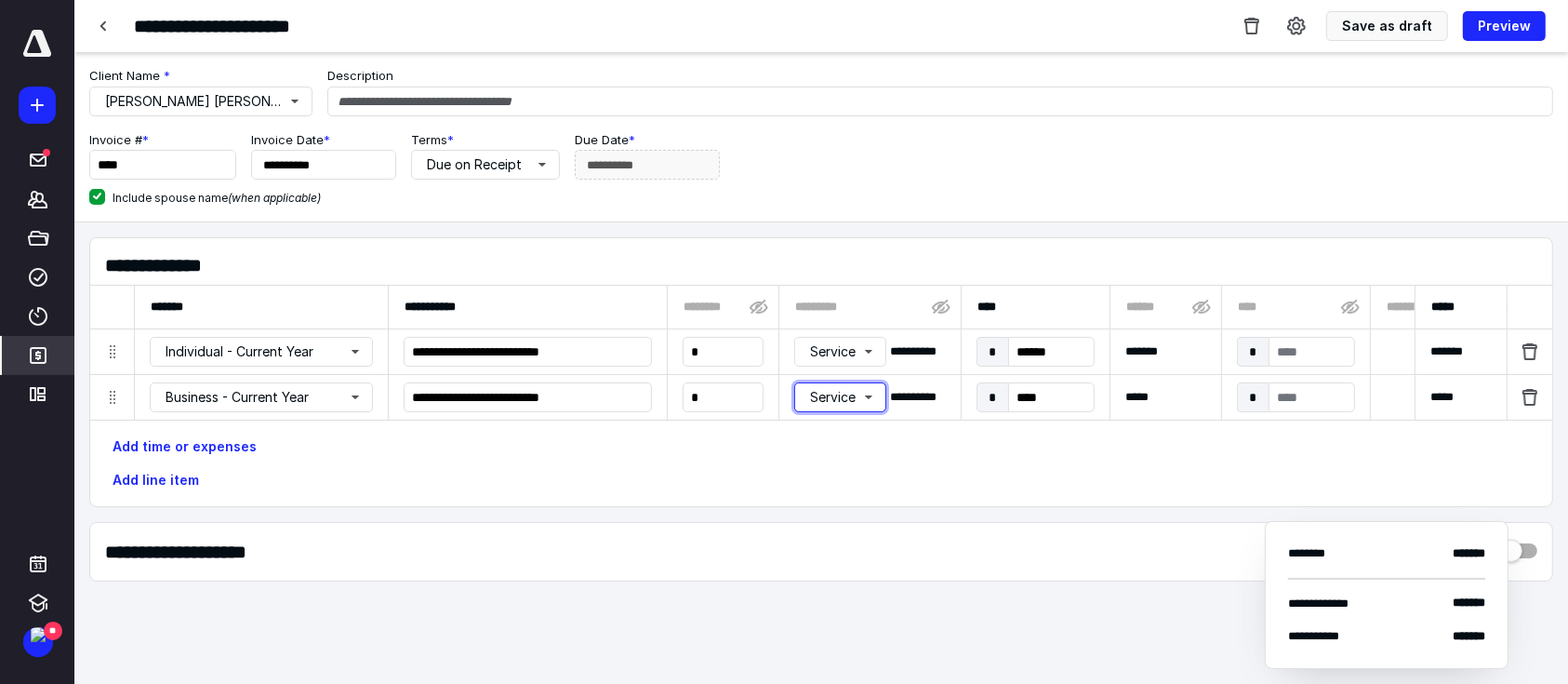 type 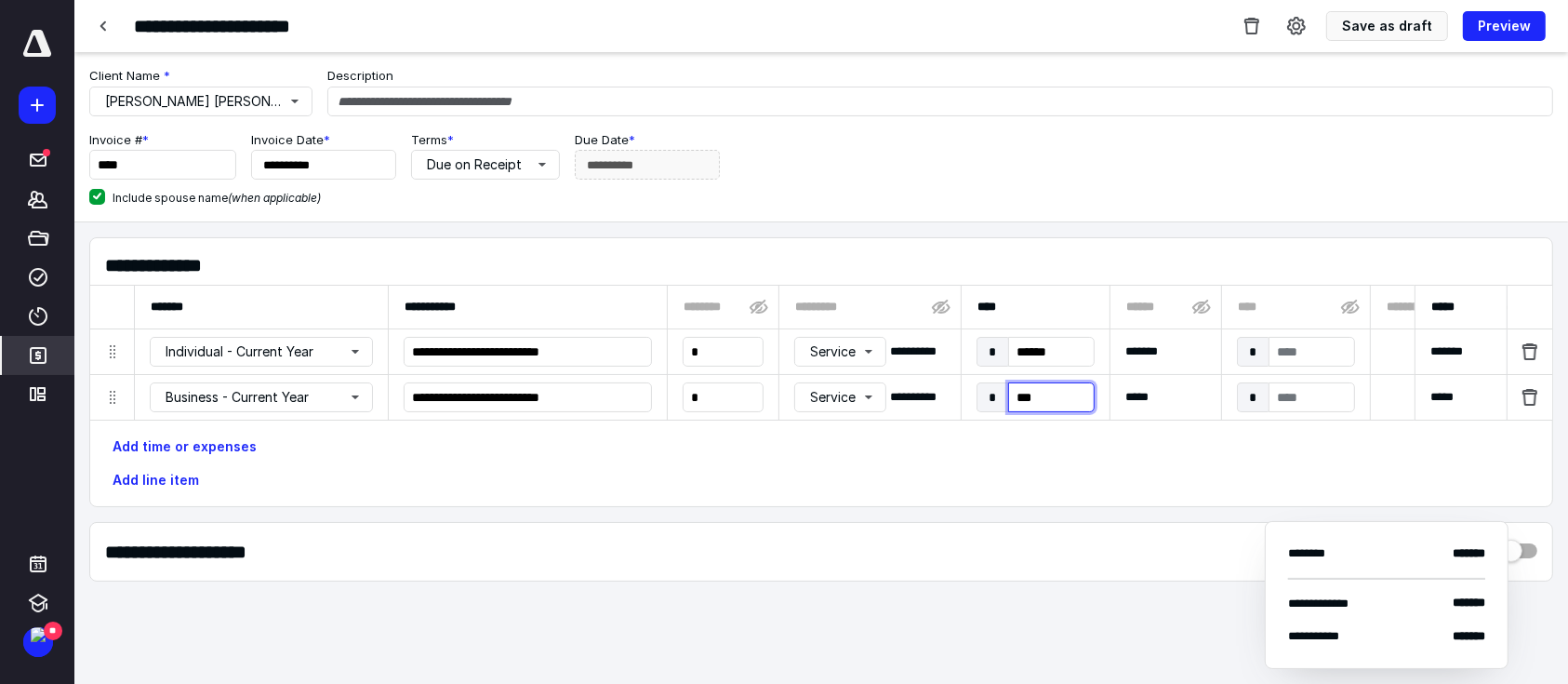 type on "****" 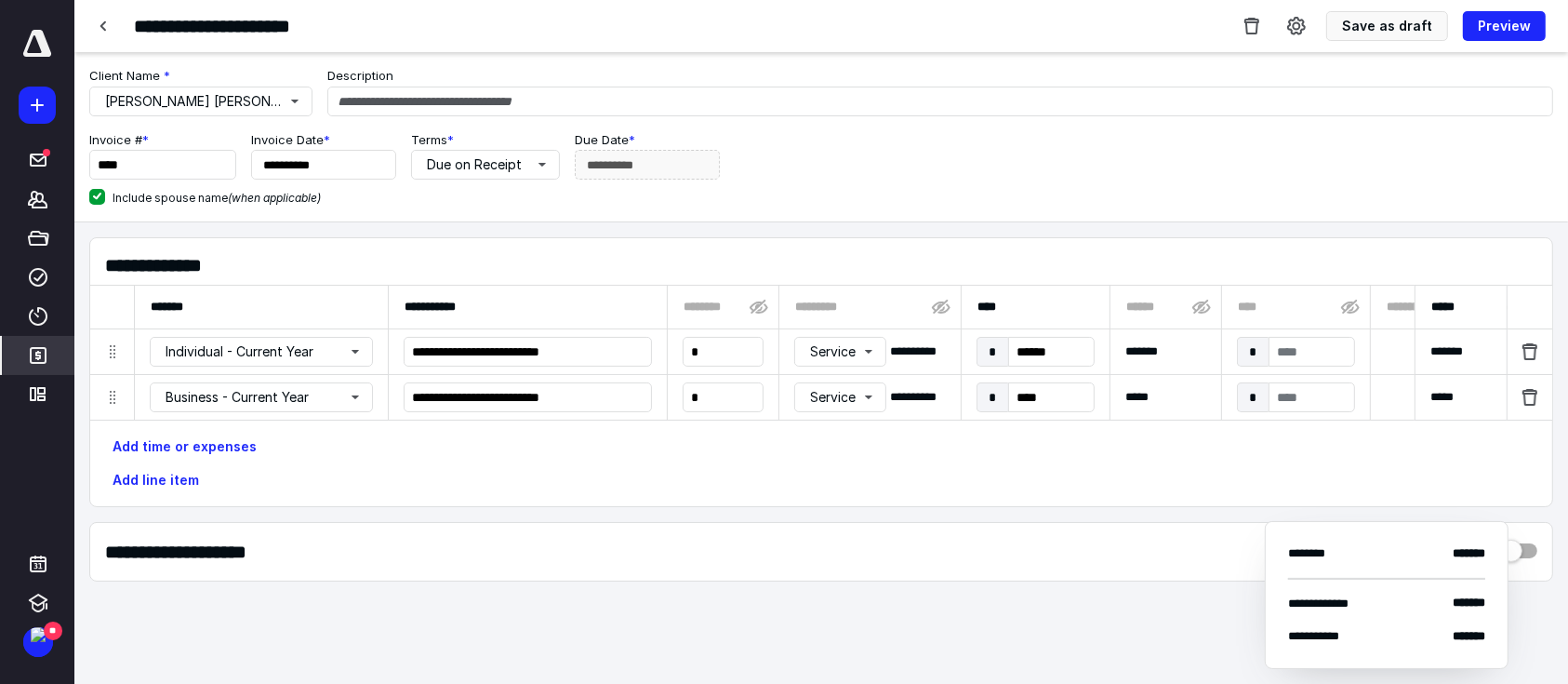 scroll, scrollTop: 0, scrollLeft: 848, axis: horizontal 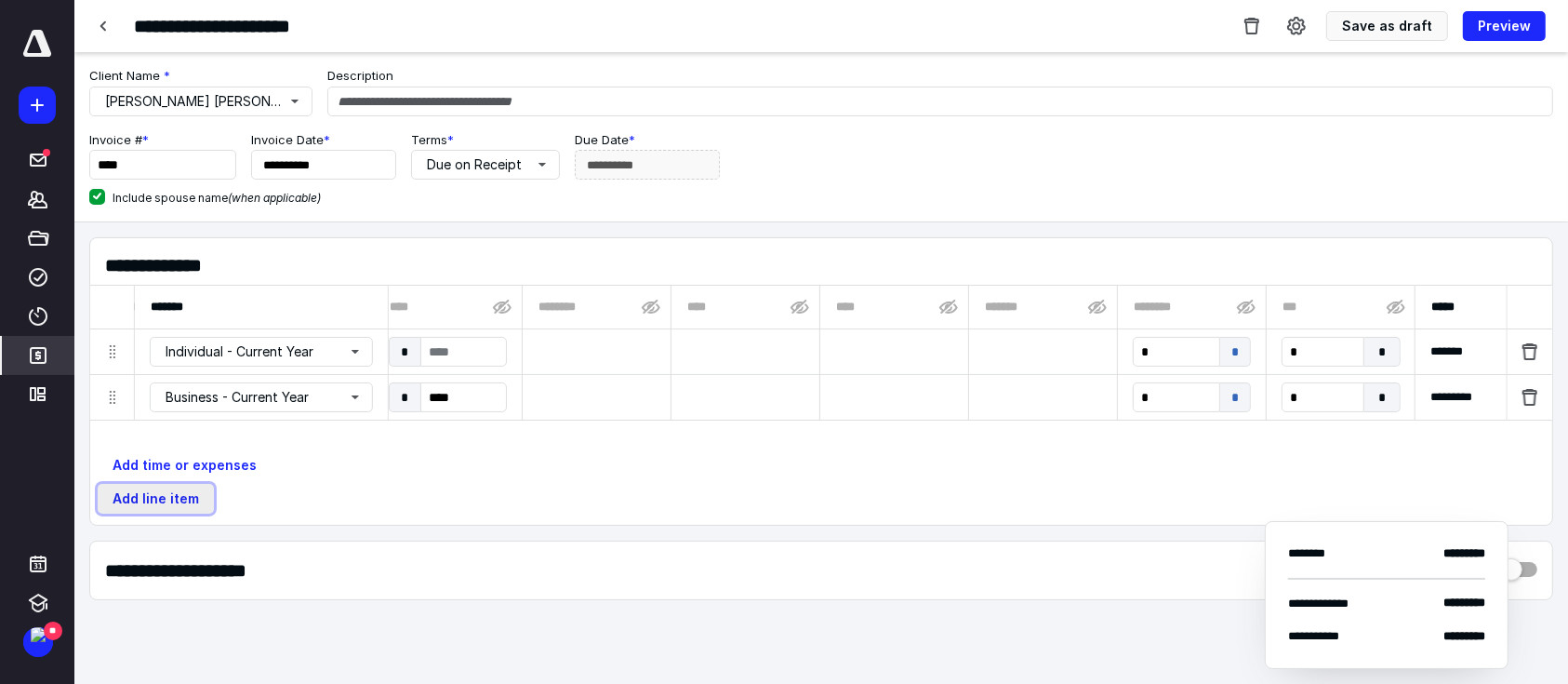 click on "Add line item" at bounding box center [155, 499] 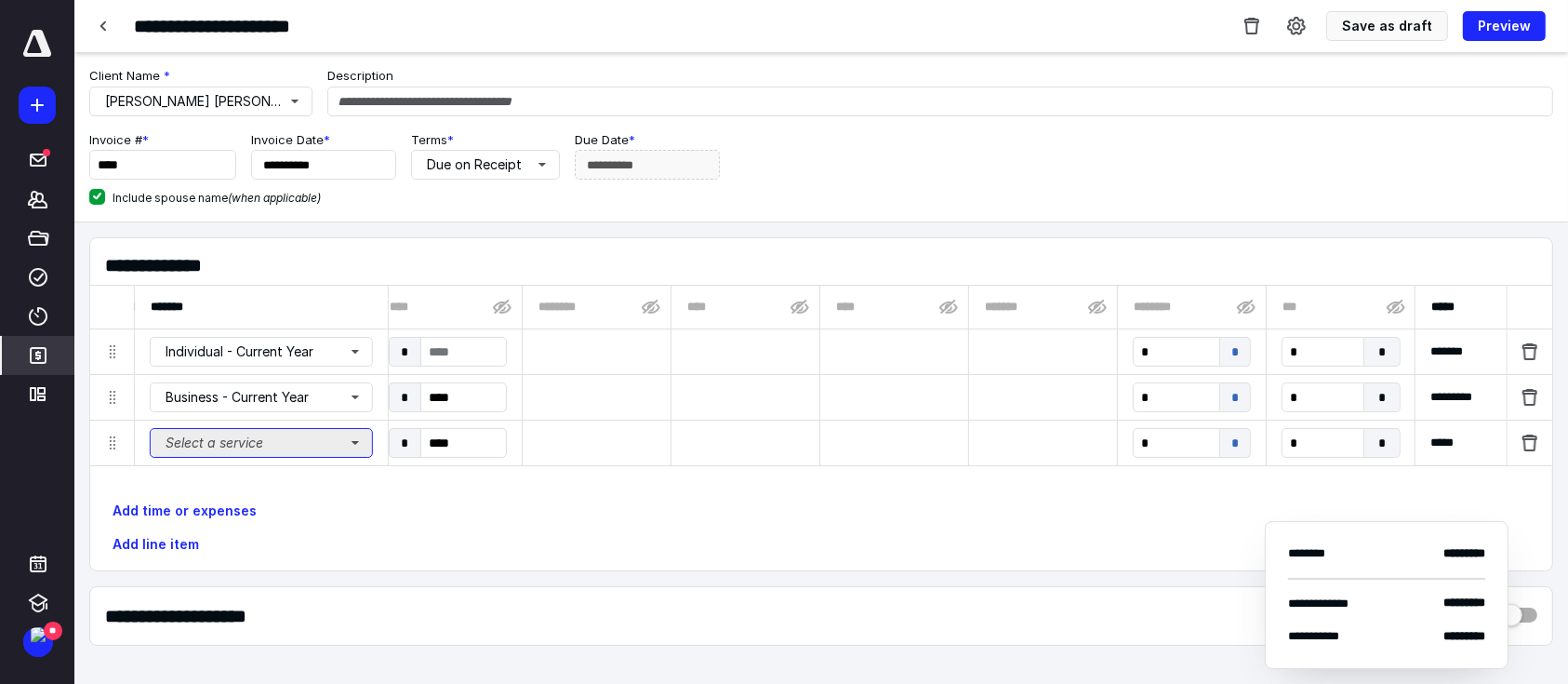 click on "Select a service" at bounding box center [261, 443] 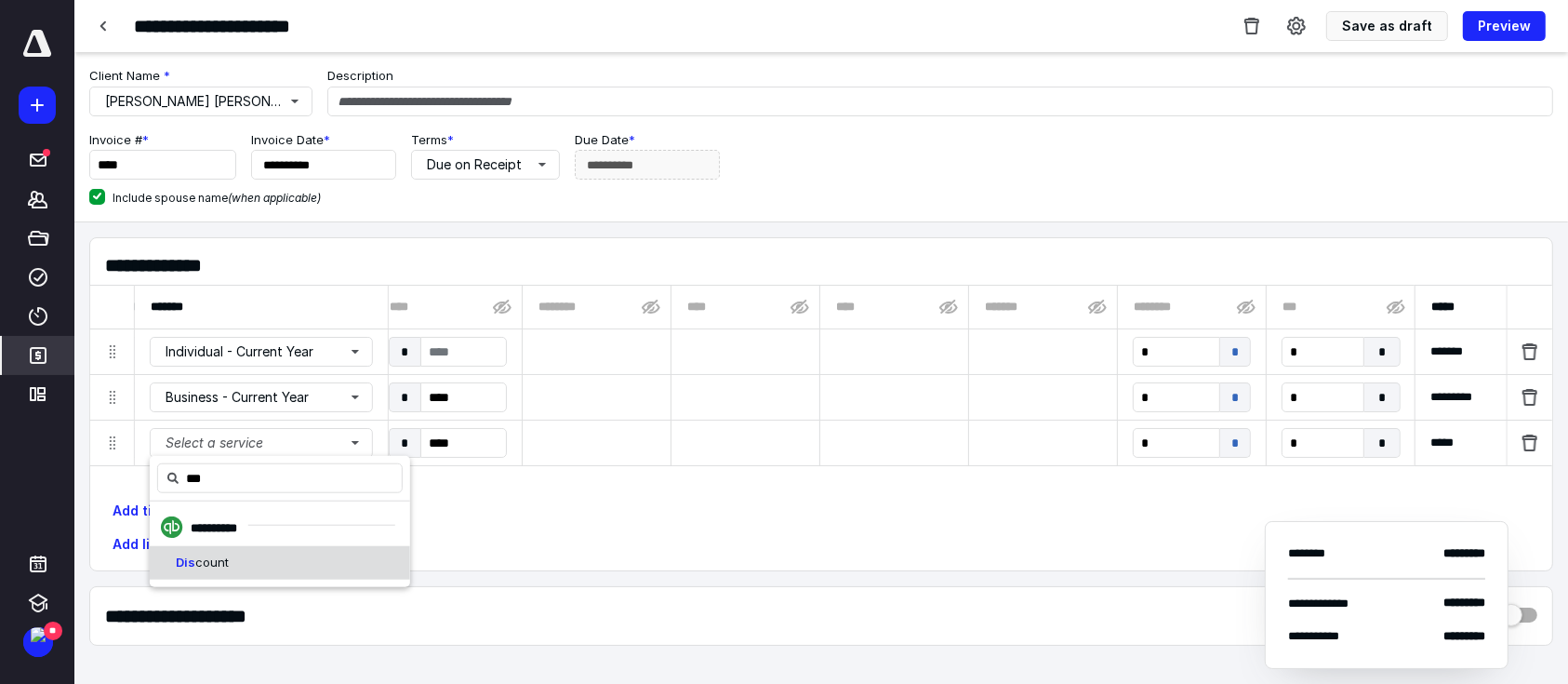 click on "count" at bounding box center [212, 562] 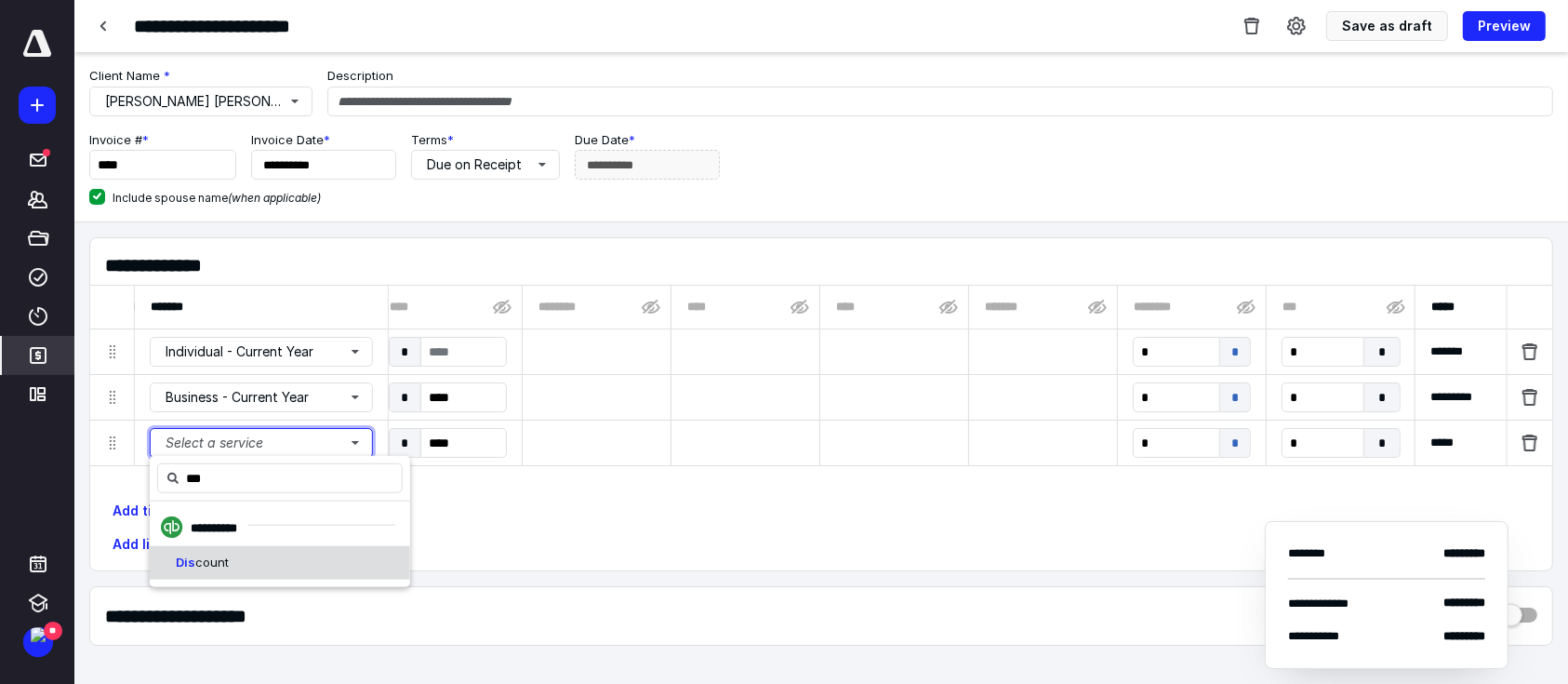 type 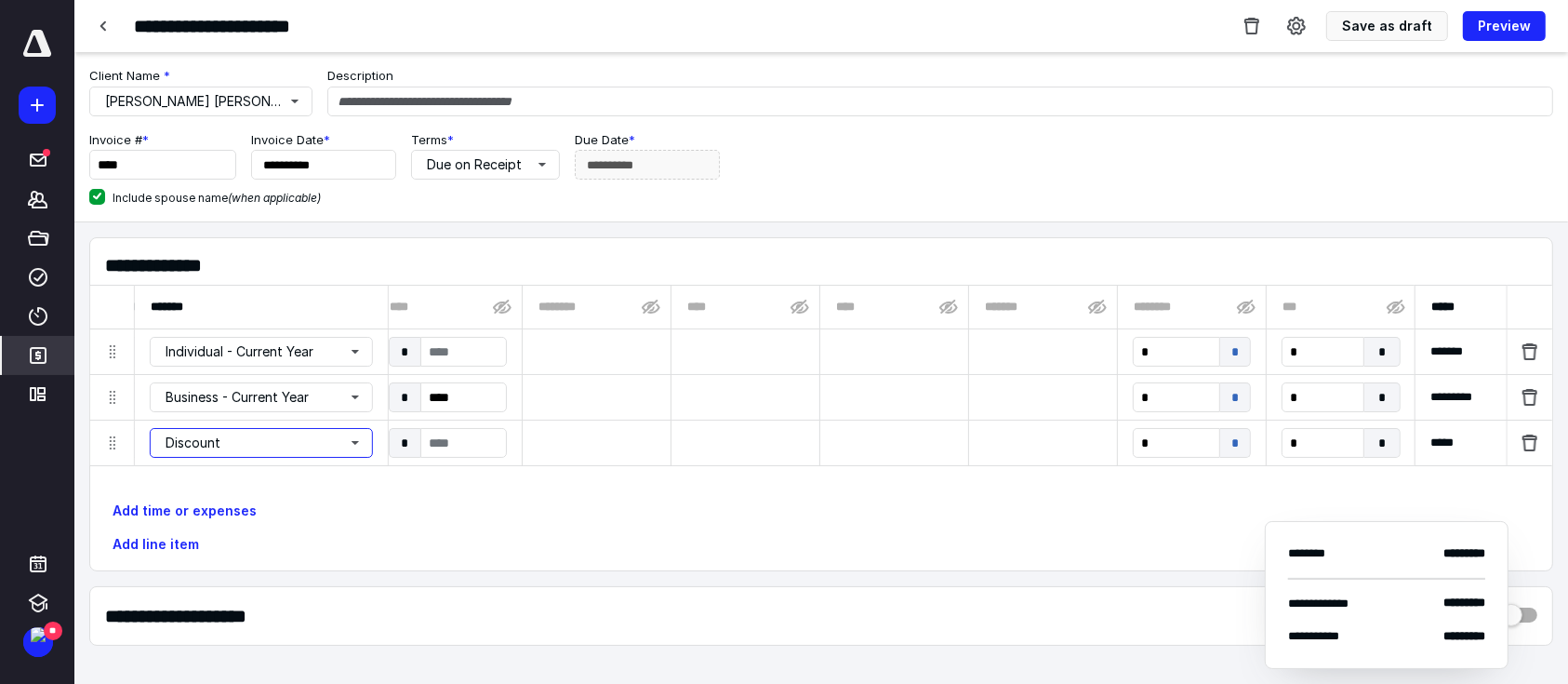 type 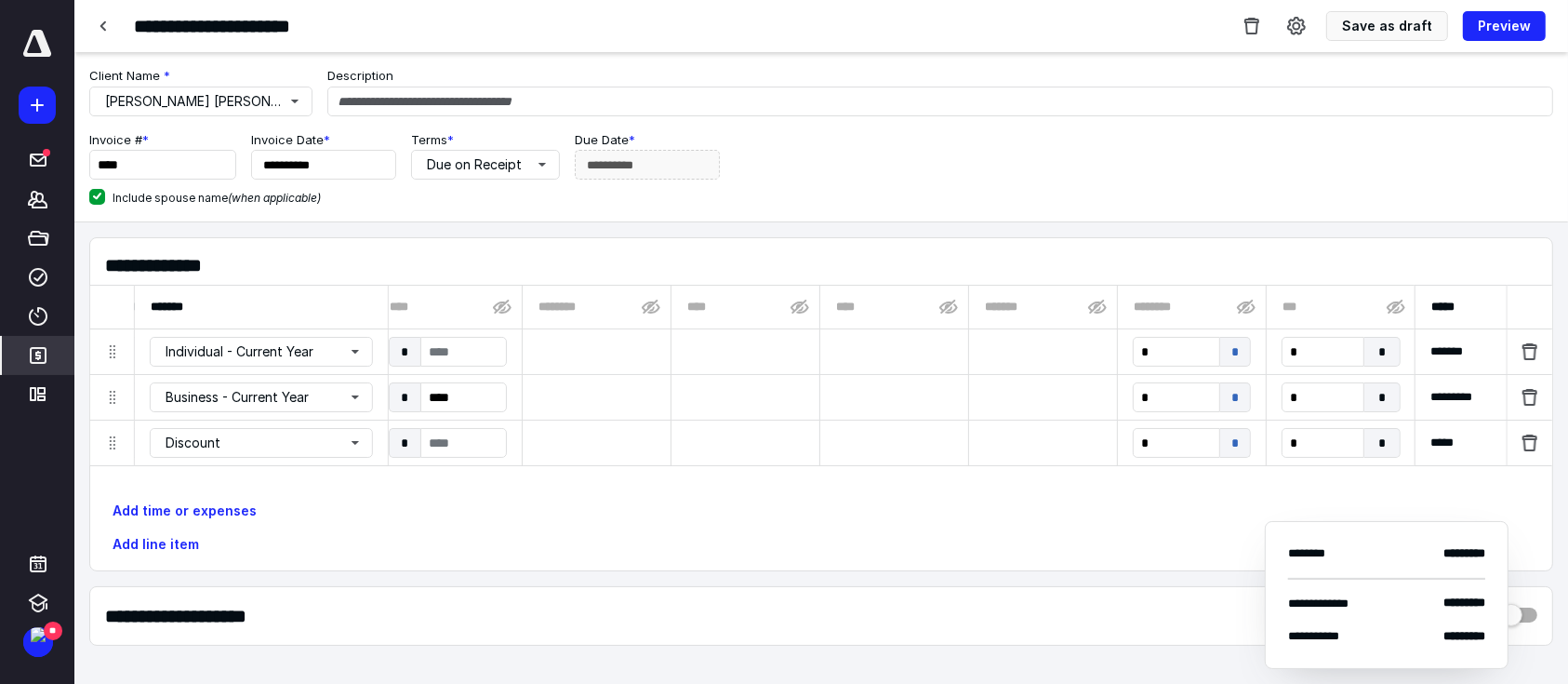 scroll, scrollTop: 0, scrollLeft: 0, axis: both 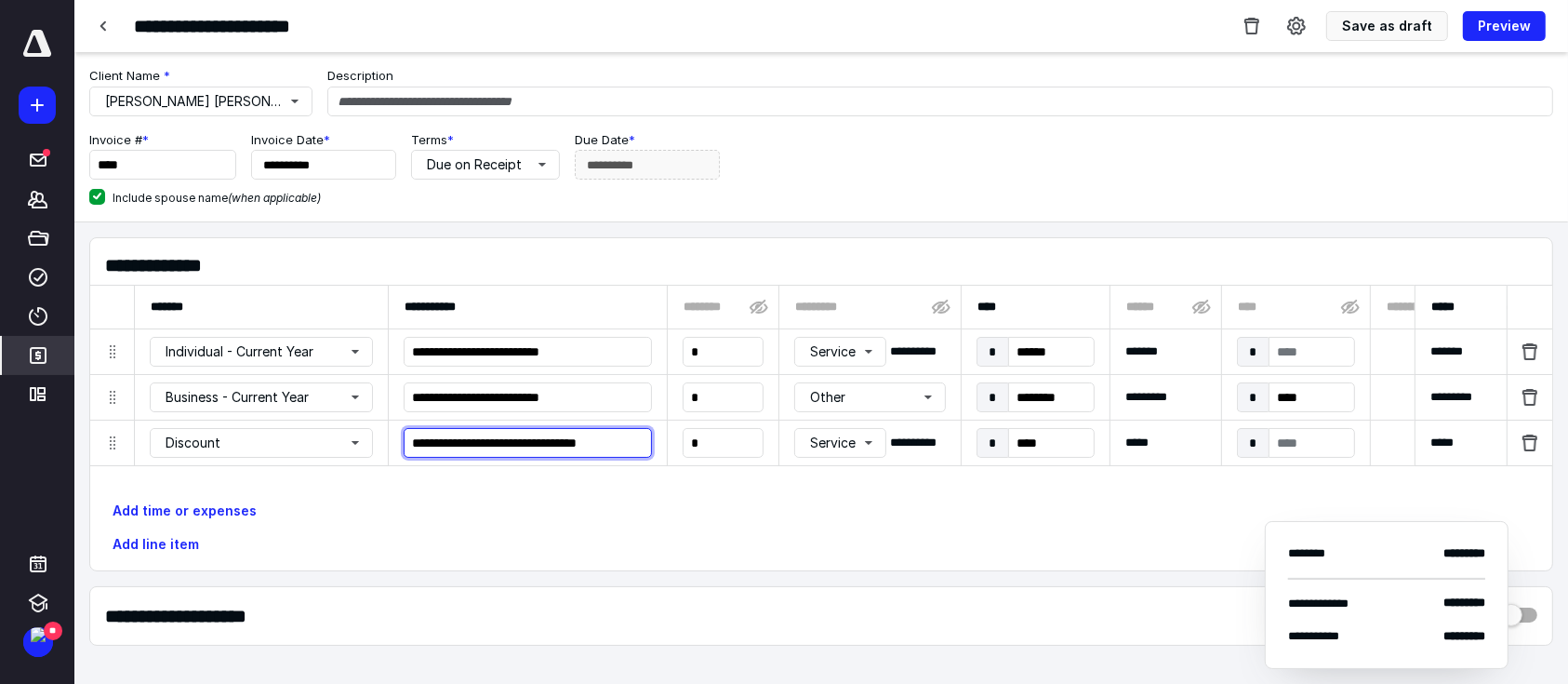 type on "**********" 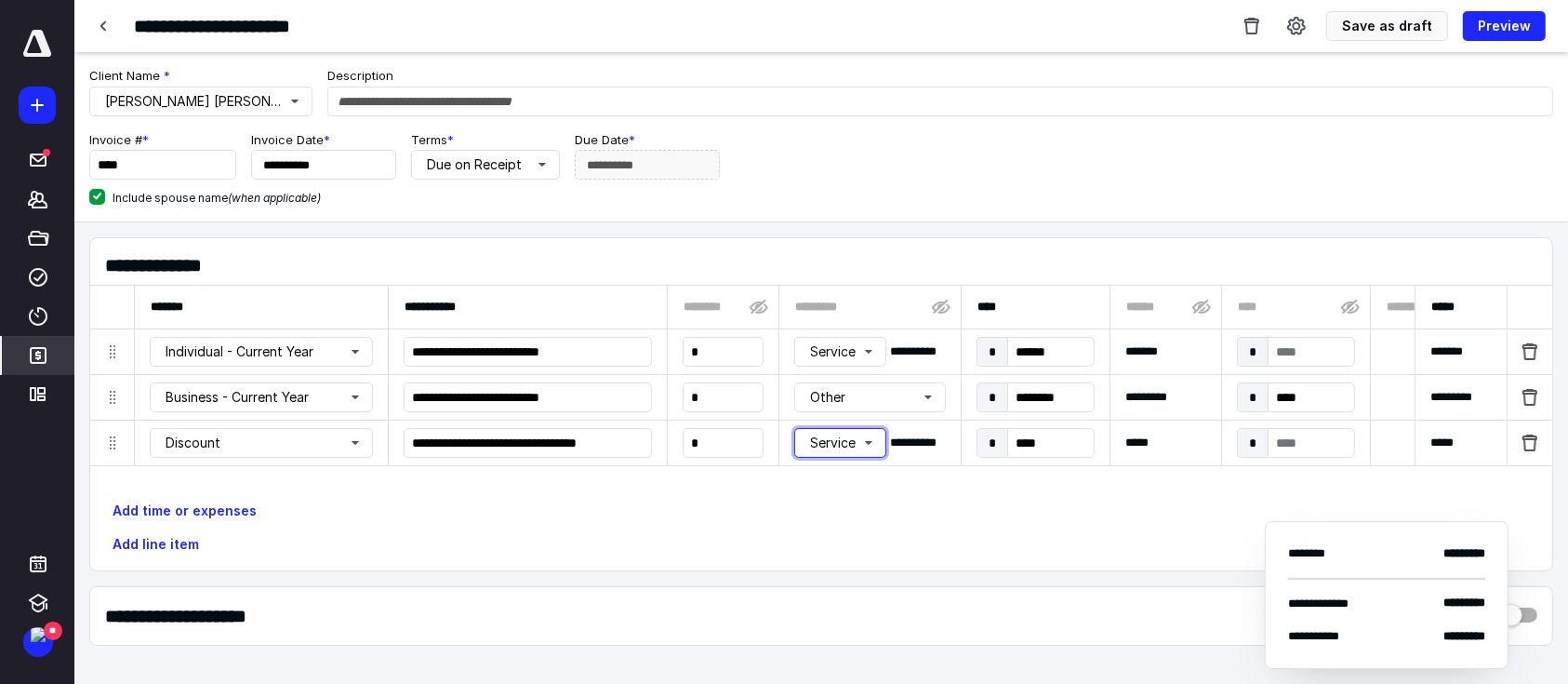type 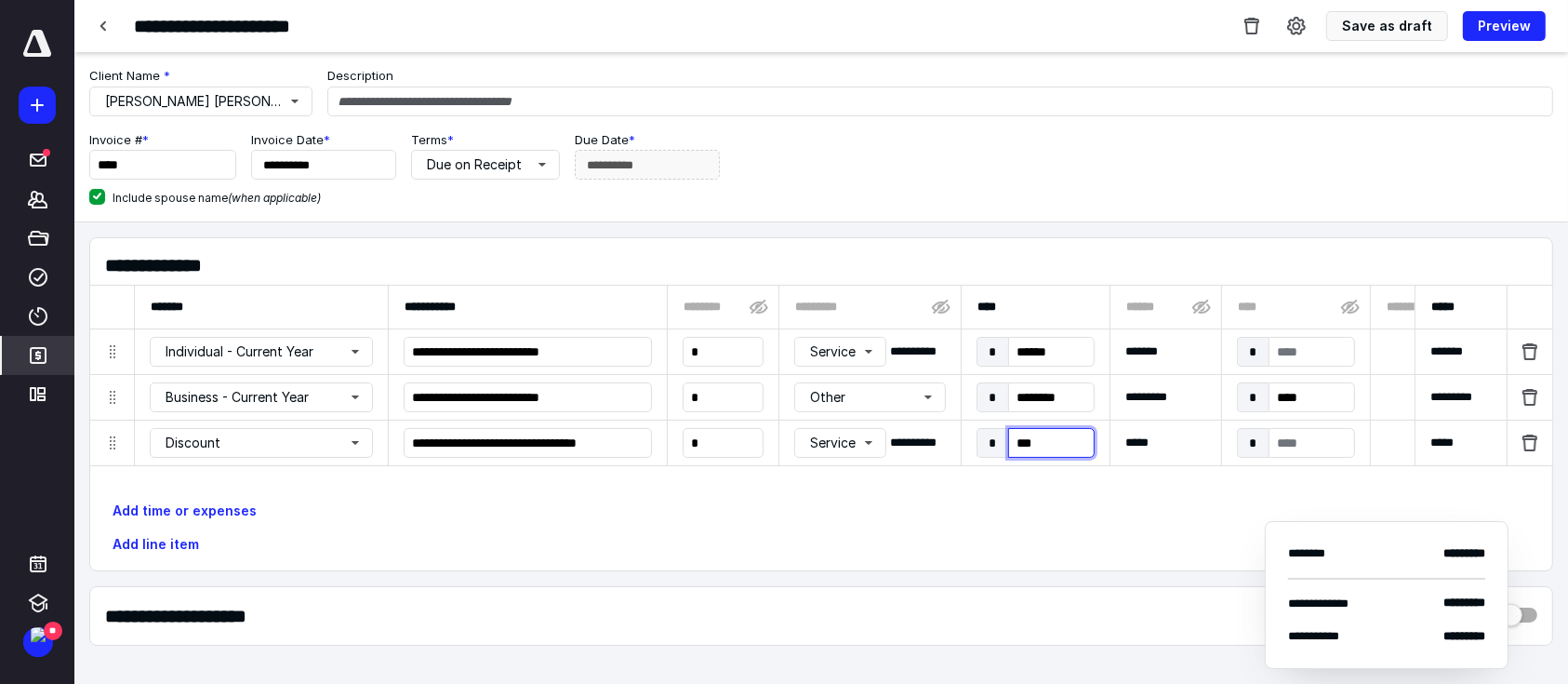 type on "****" 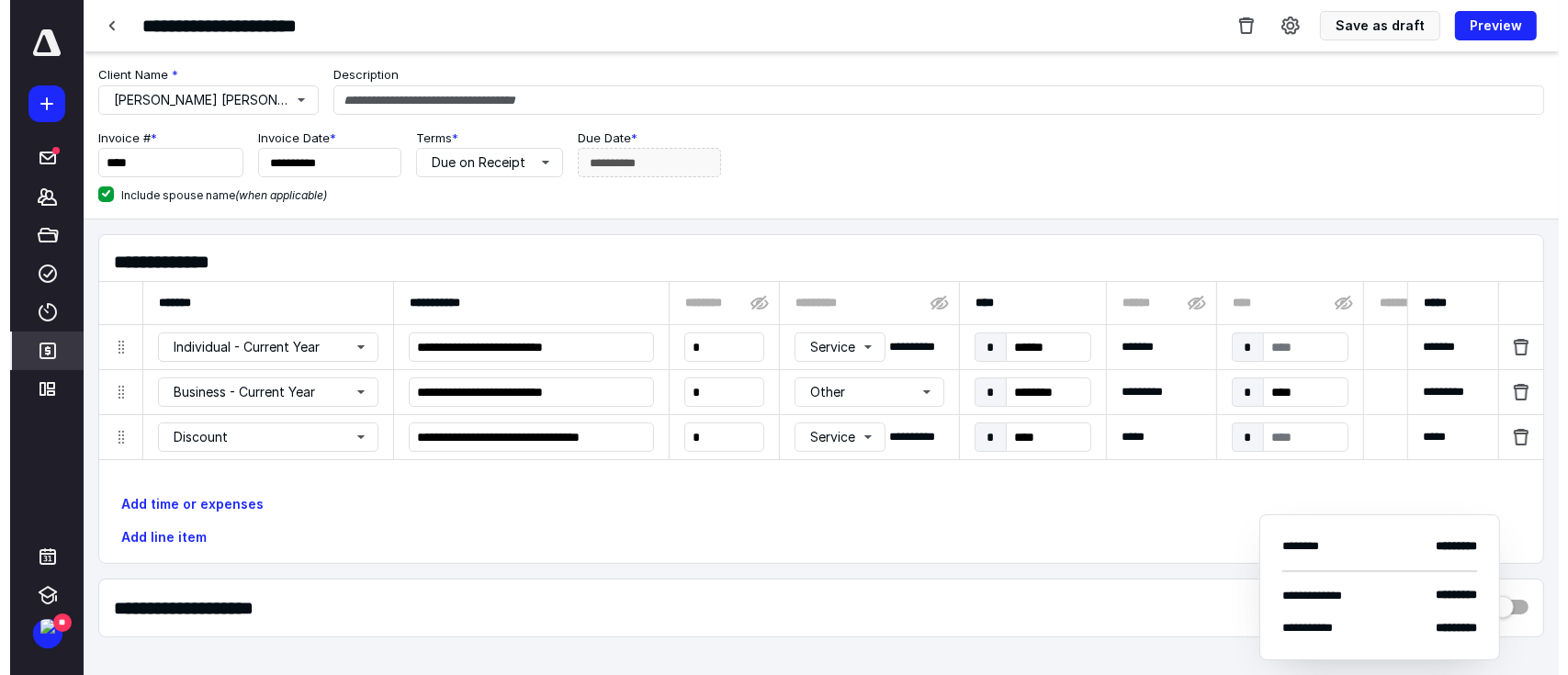 scroll, scrollTop: 0, scrollLeft: 838, axis: horizontal 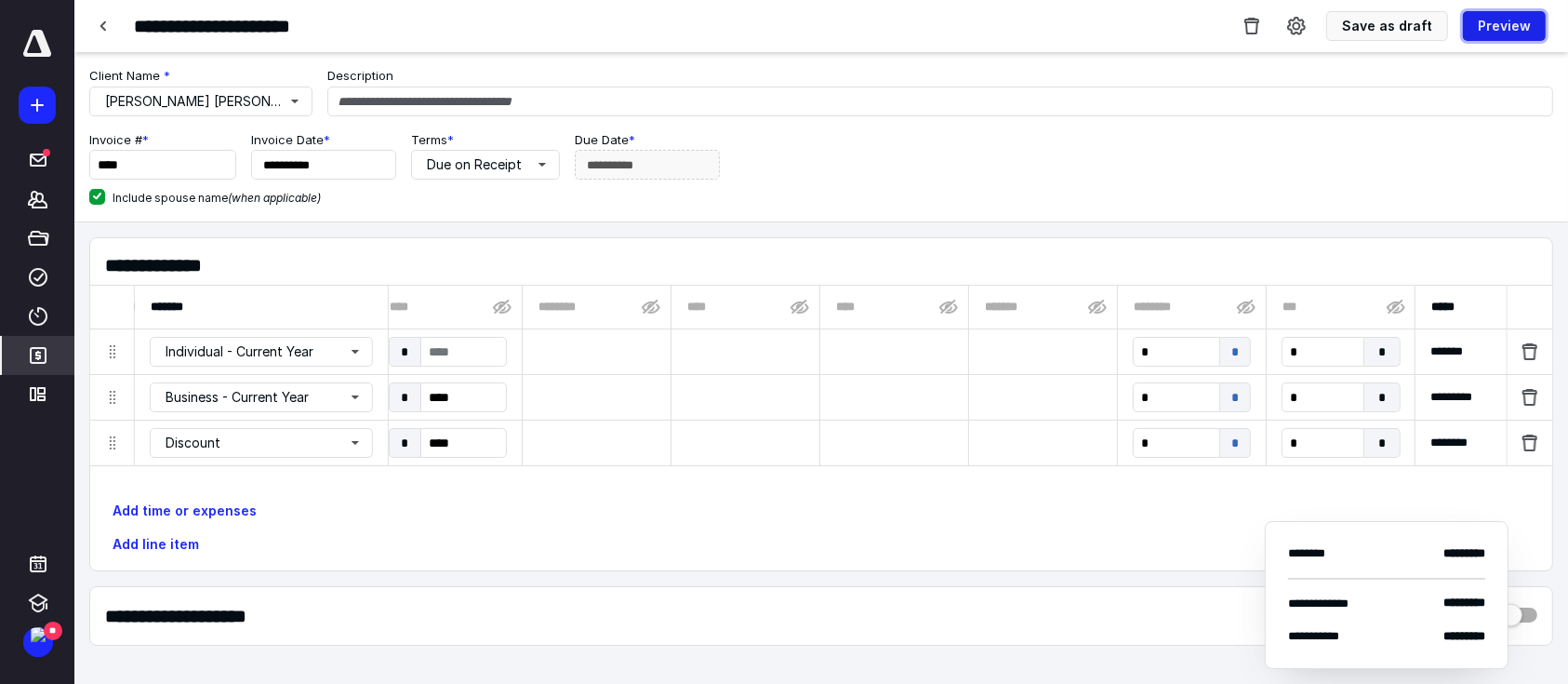 click on "Preview" at bounding box center [1504, 26] 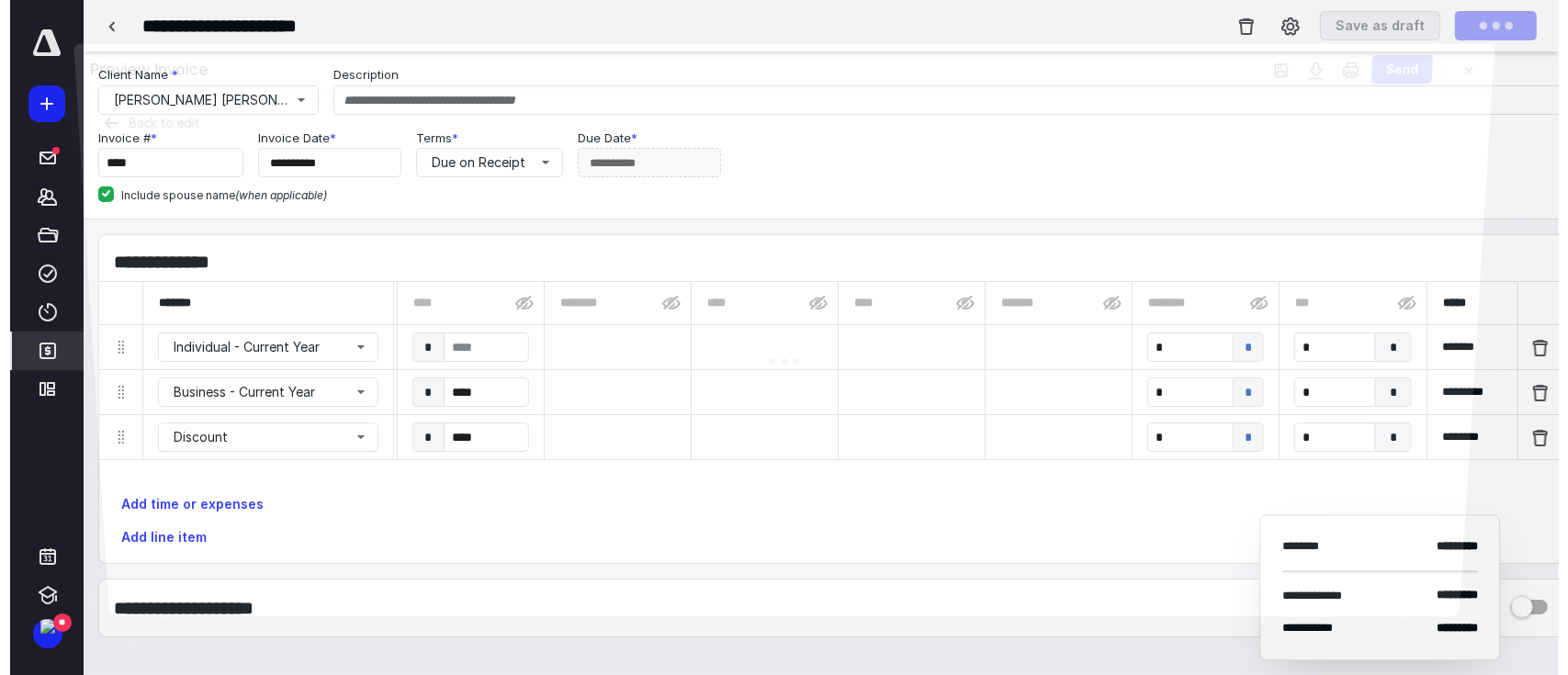 scroll, scrollTop: 0, scrollLeft: 819, axis: horizontal 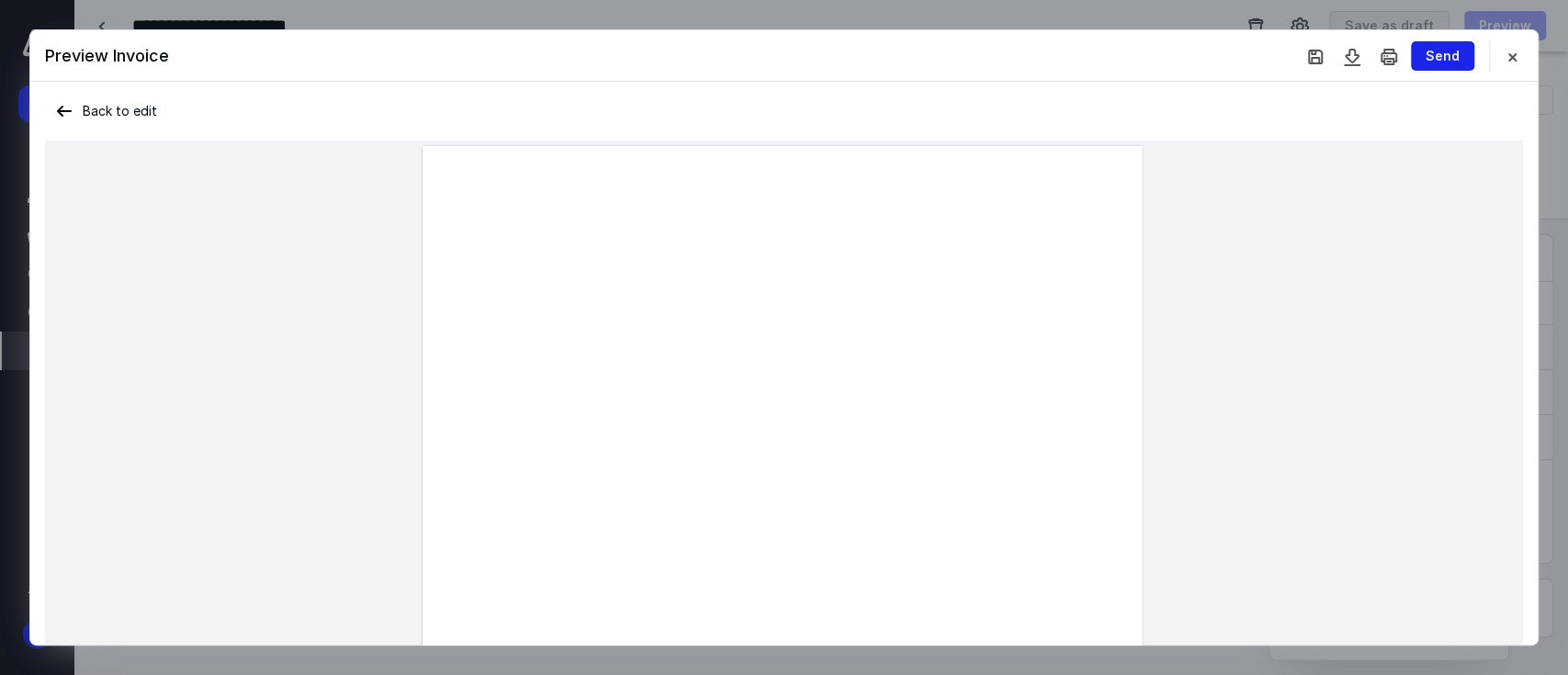 click on "Send" at bounding box center [1442, 56] 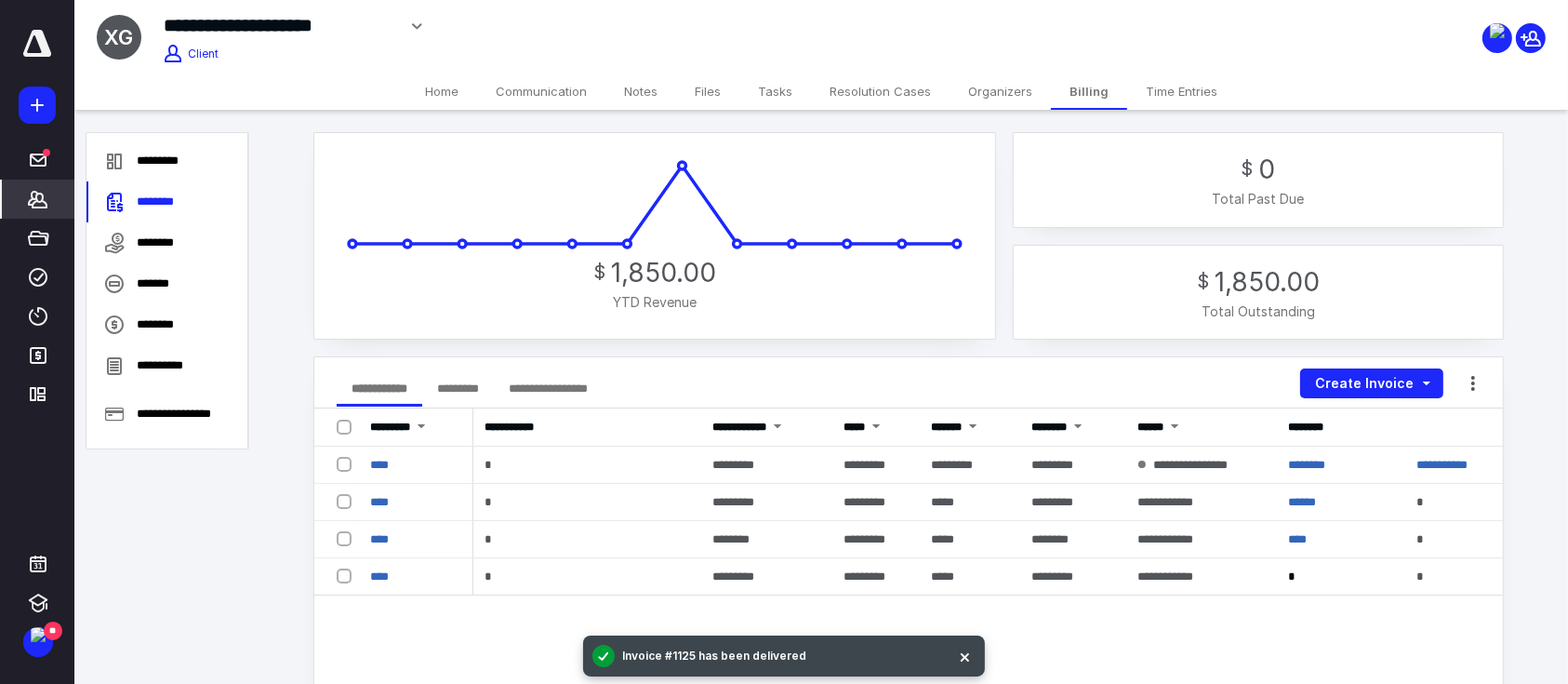 click on "Resolution Cases" at bounding box center [880, 91] 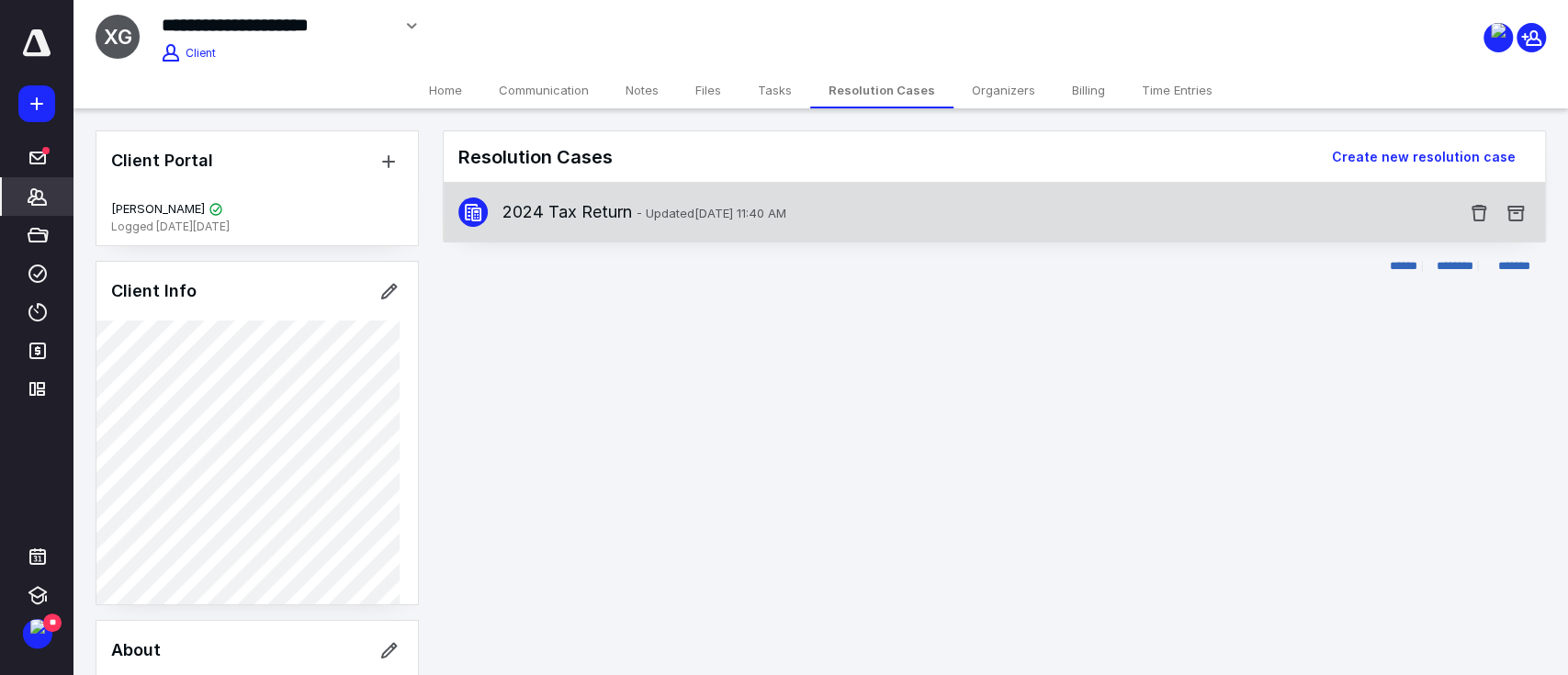 click on "2024 Tax Return   - Updated  [DATE] 11:40 AM" at bounding box center [961, 212] 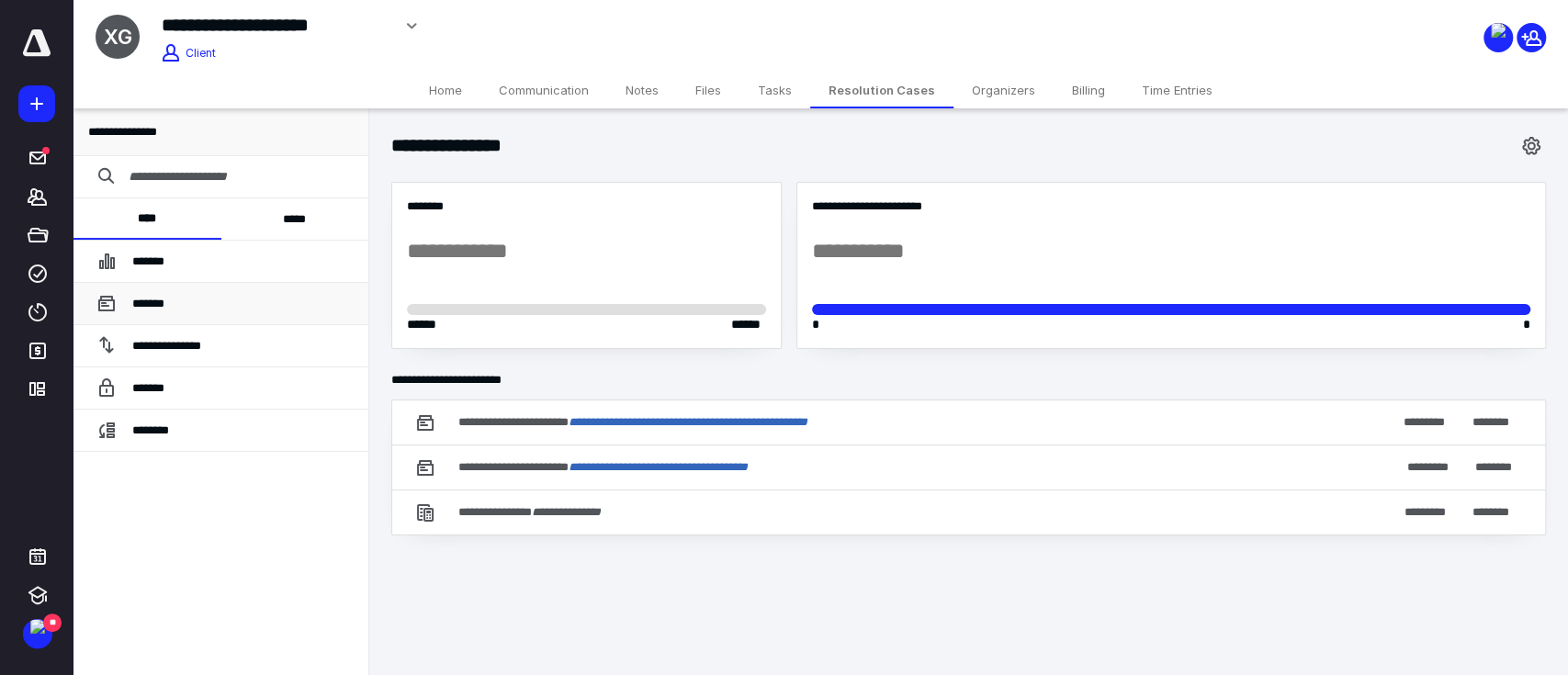 click on "*******" at bounding box center (243, 304) 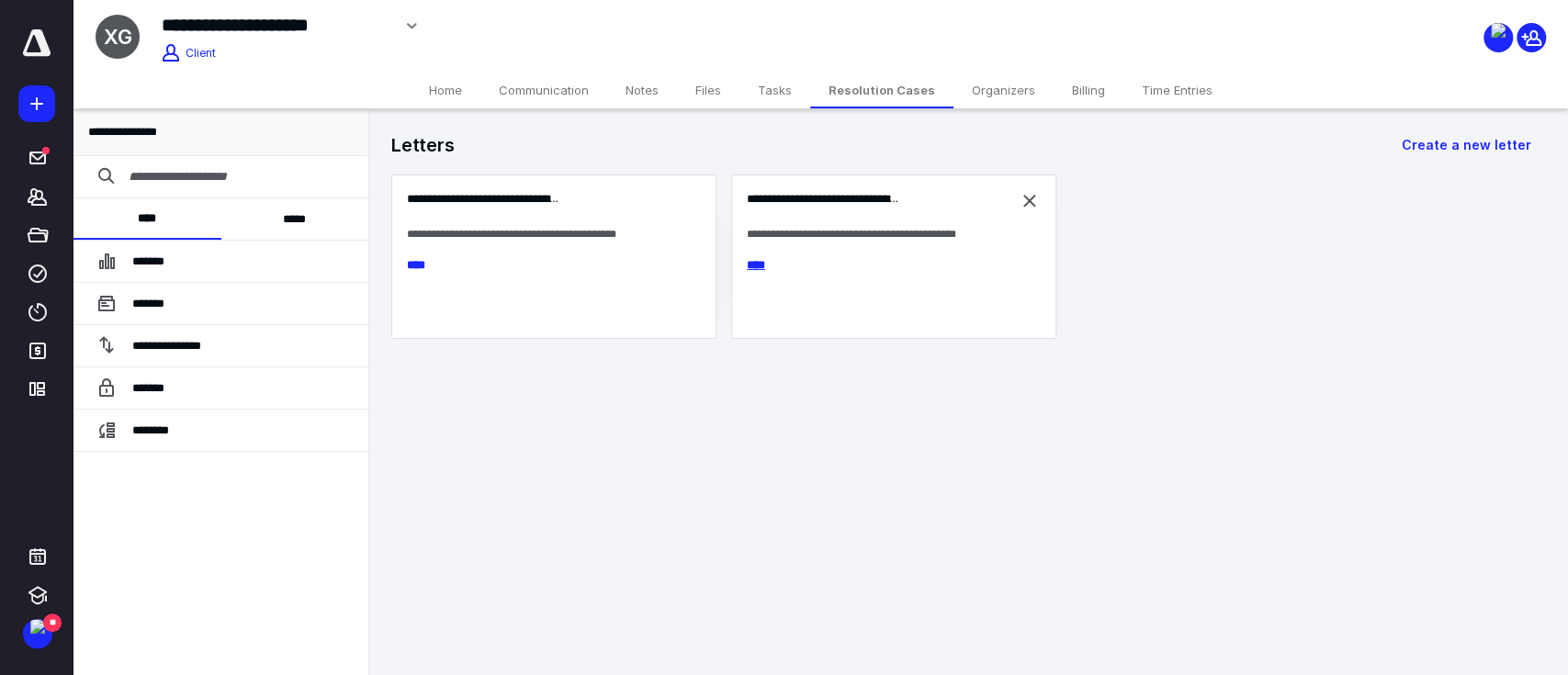 click on "****" at bounding box center [767, 264] 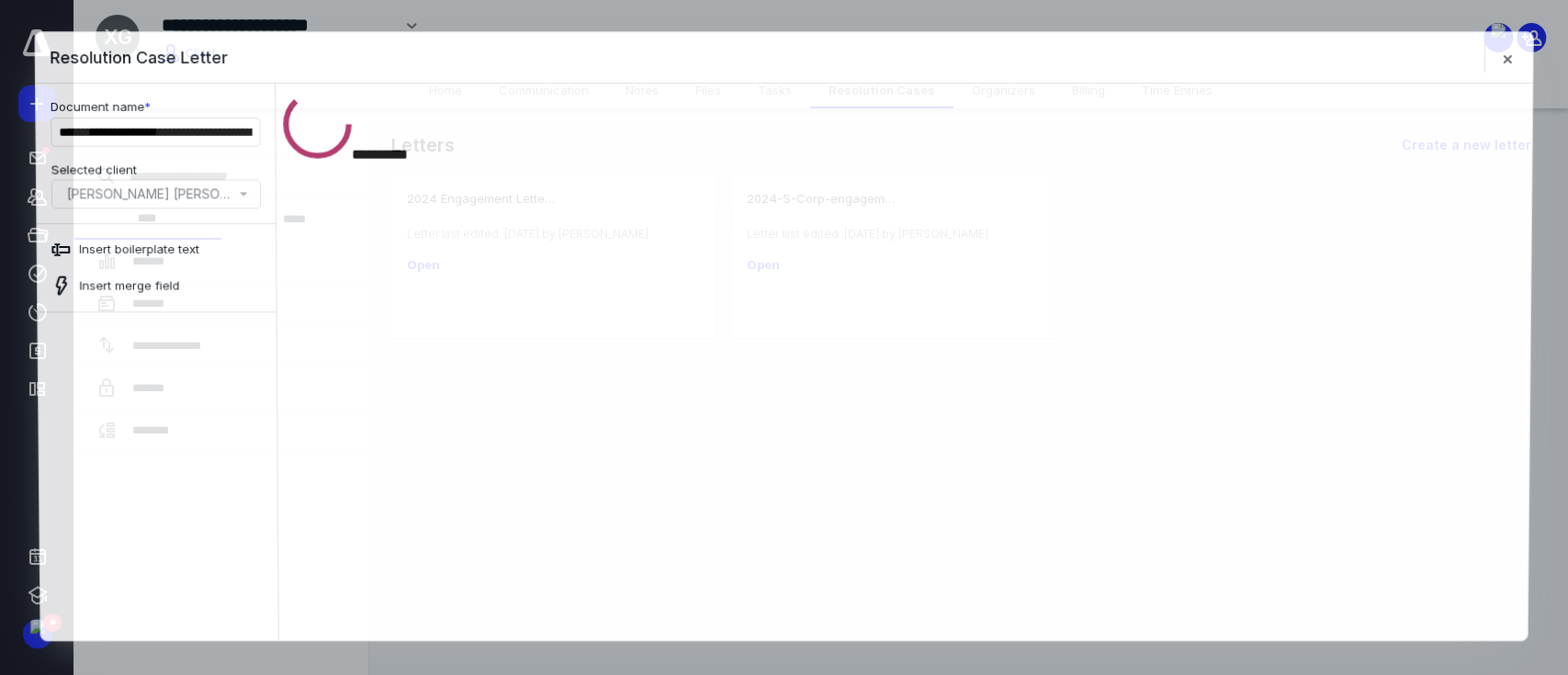 scroll, scrollTop: 0, scrollLeft: 0, axis: both 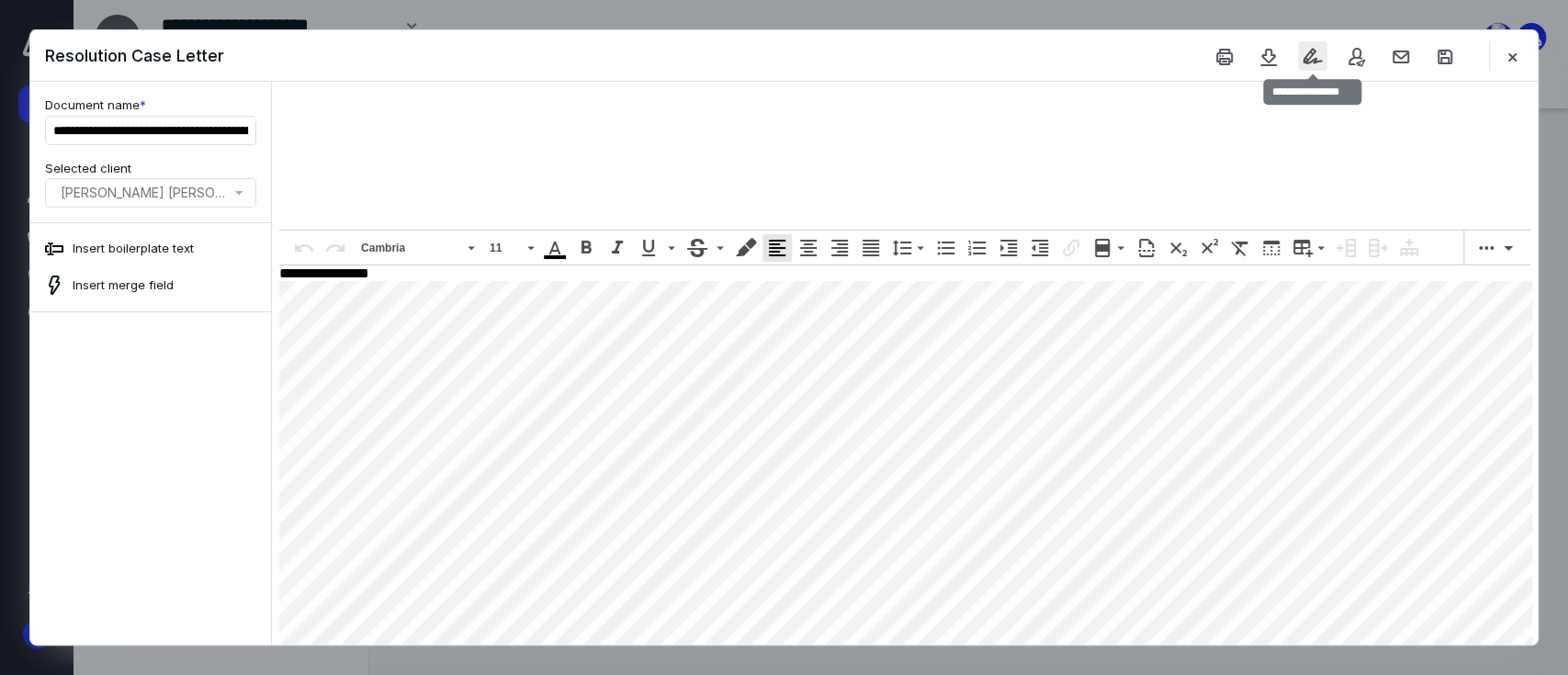 click at bounding box center (1313, 56) 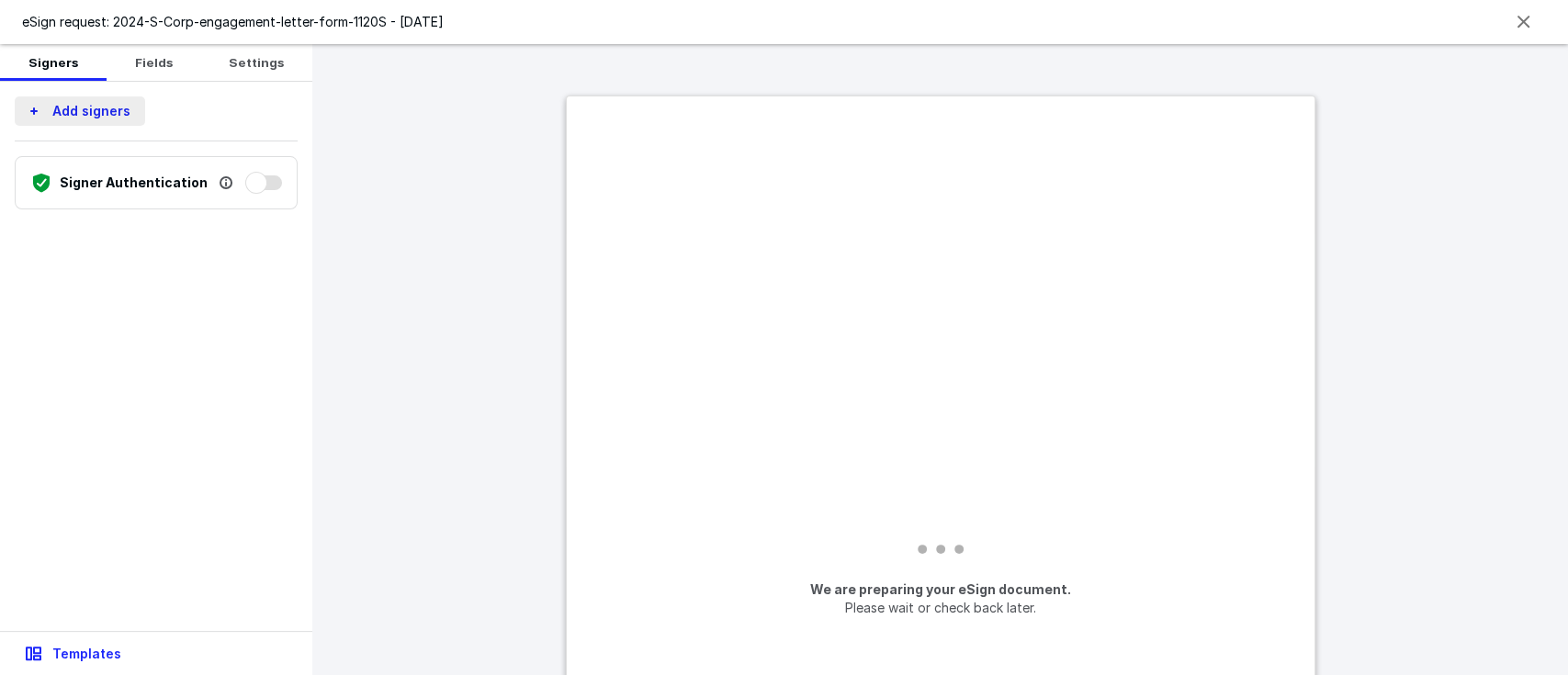 click on "Add signers" at bounding box center [80, 111] 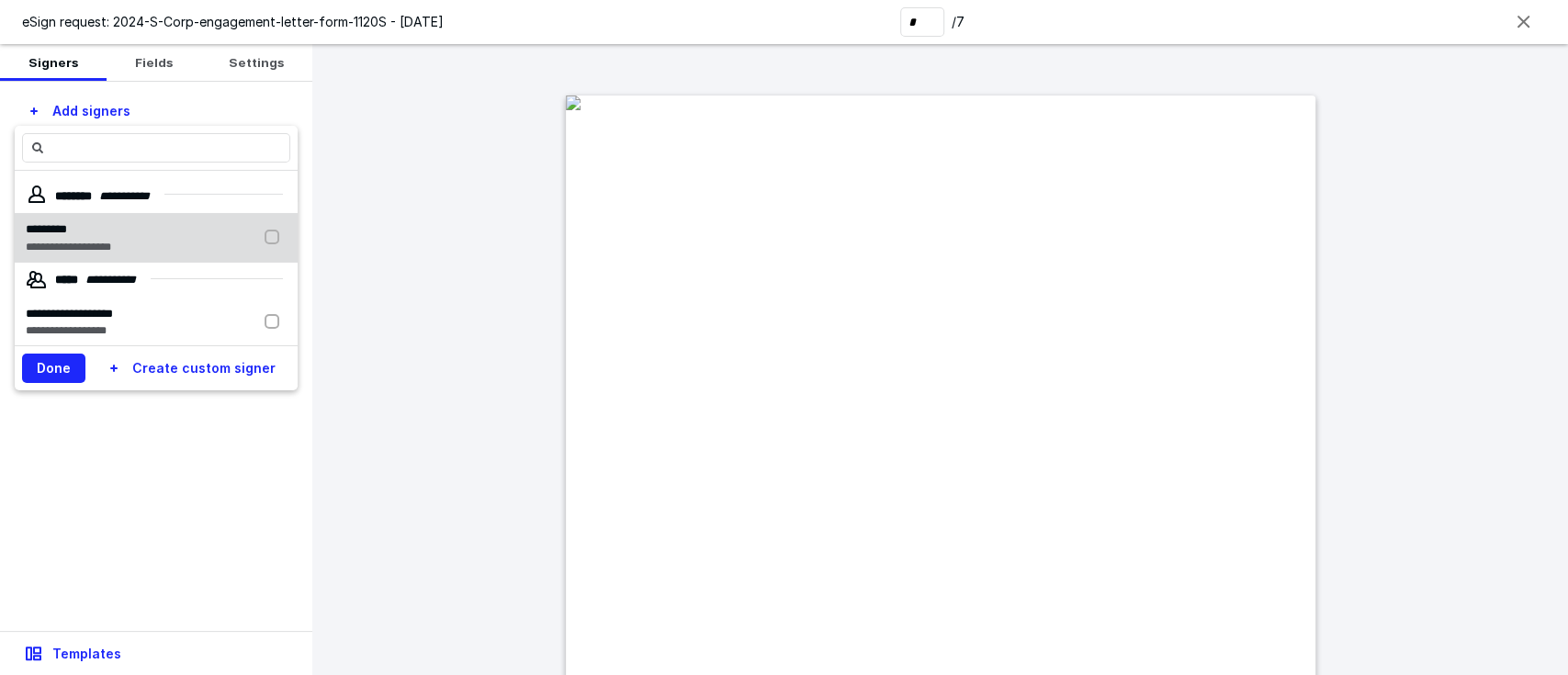 click on "**********" at bounding box center [156, 238] 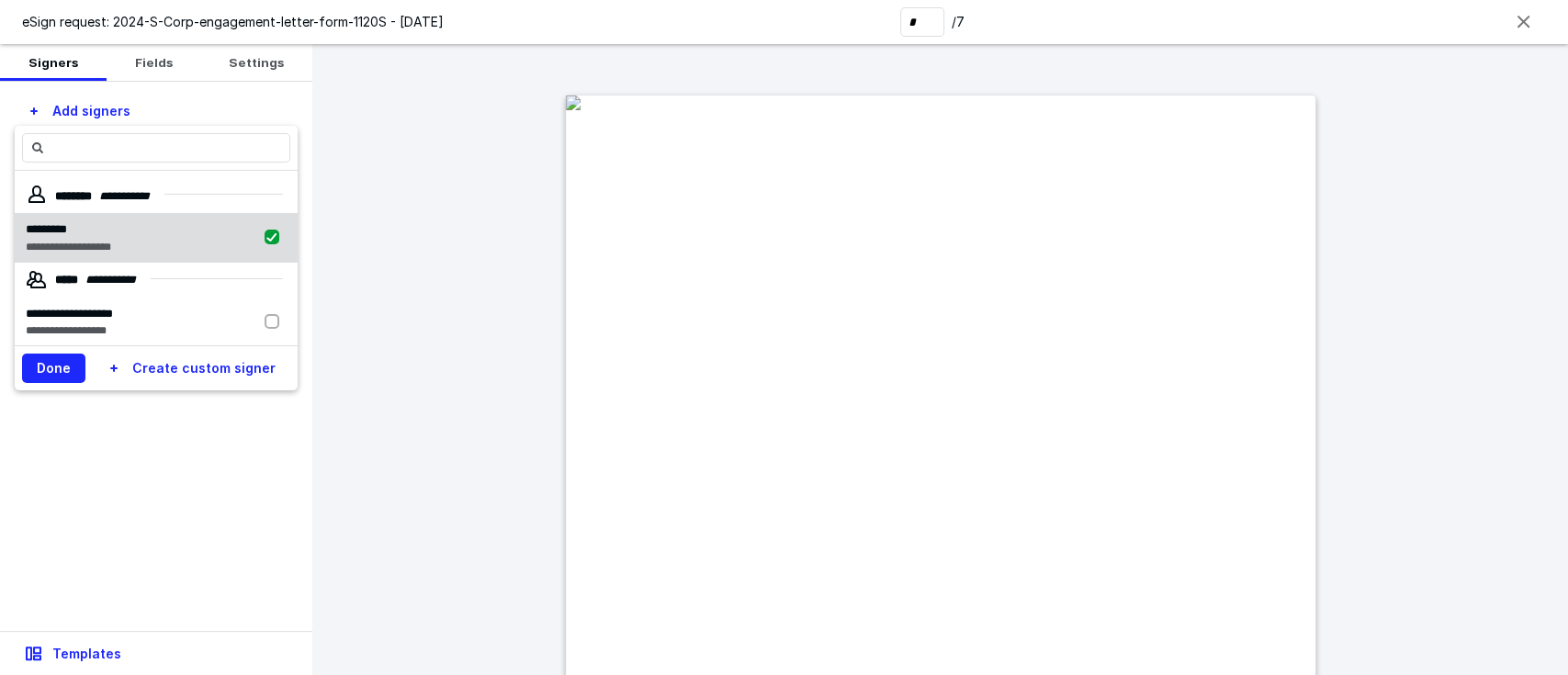 checkbox on "true" 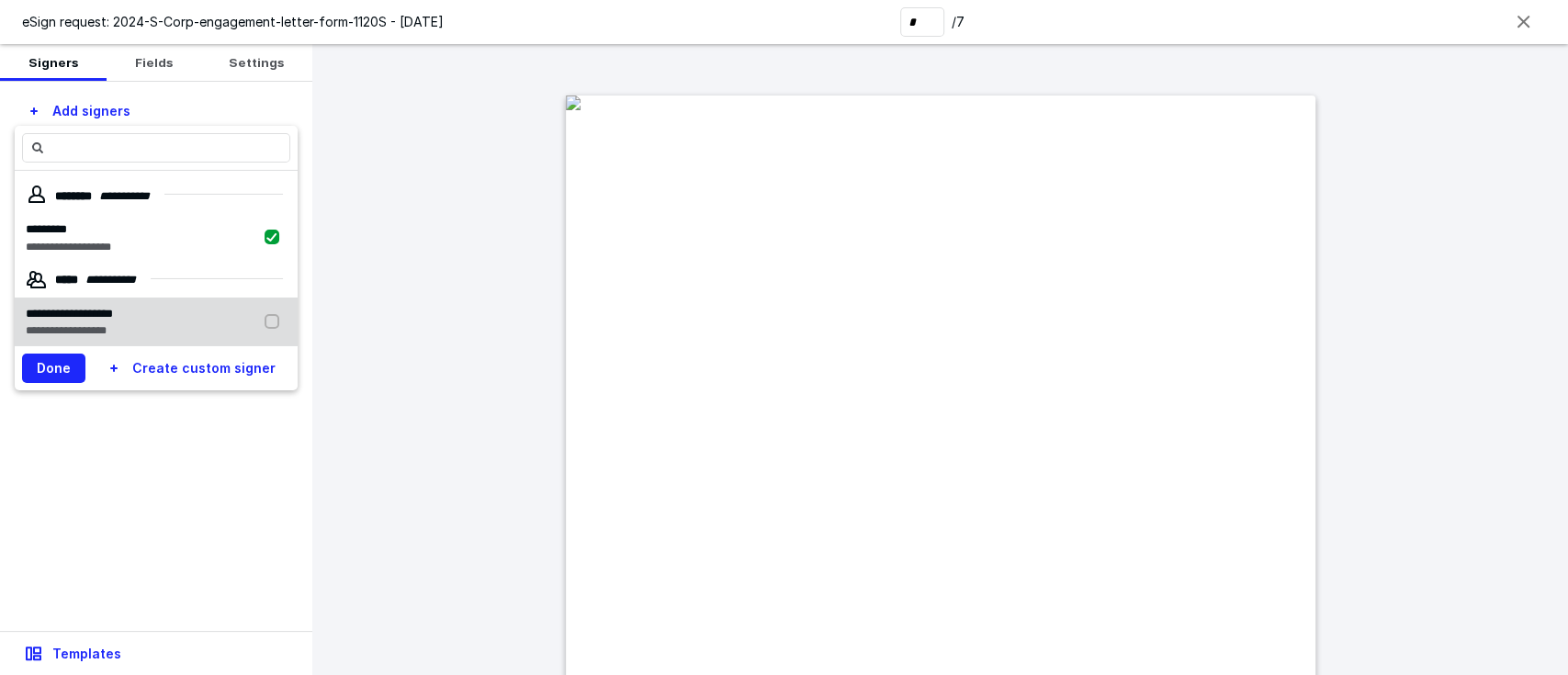 click on "**********" at bounding box center [73, 321] 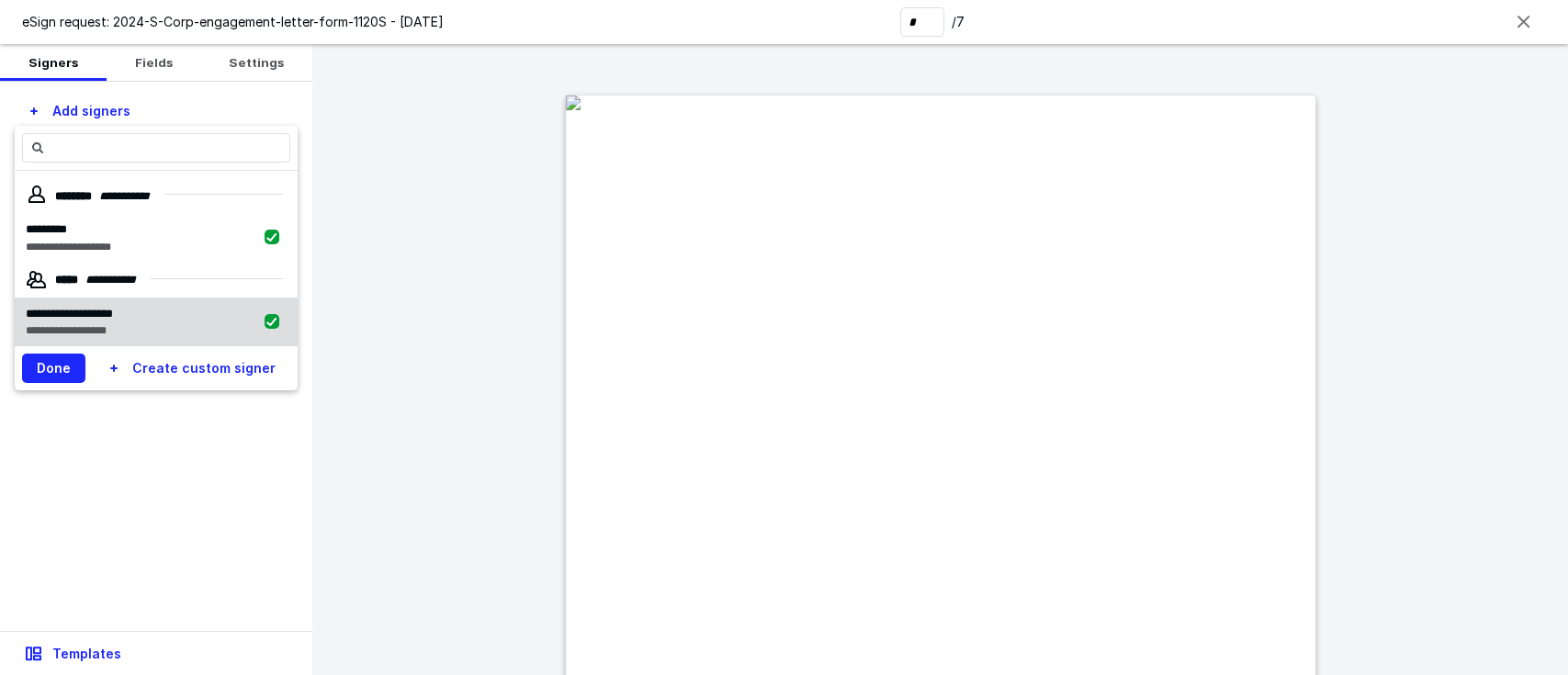 checkbox on "true" 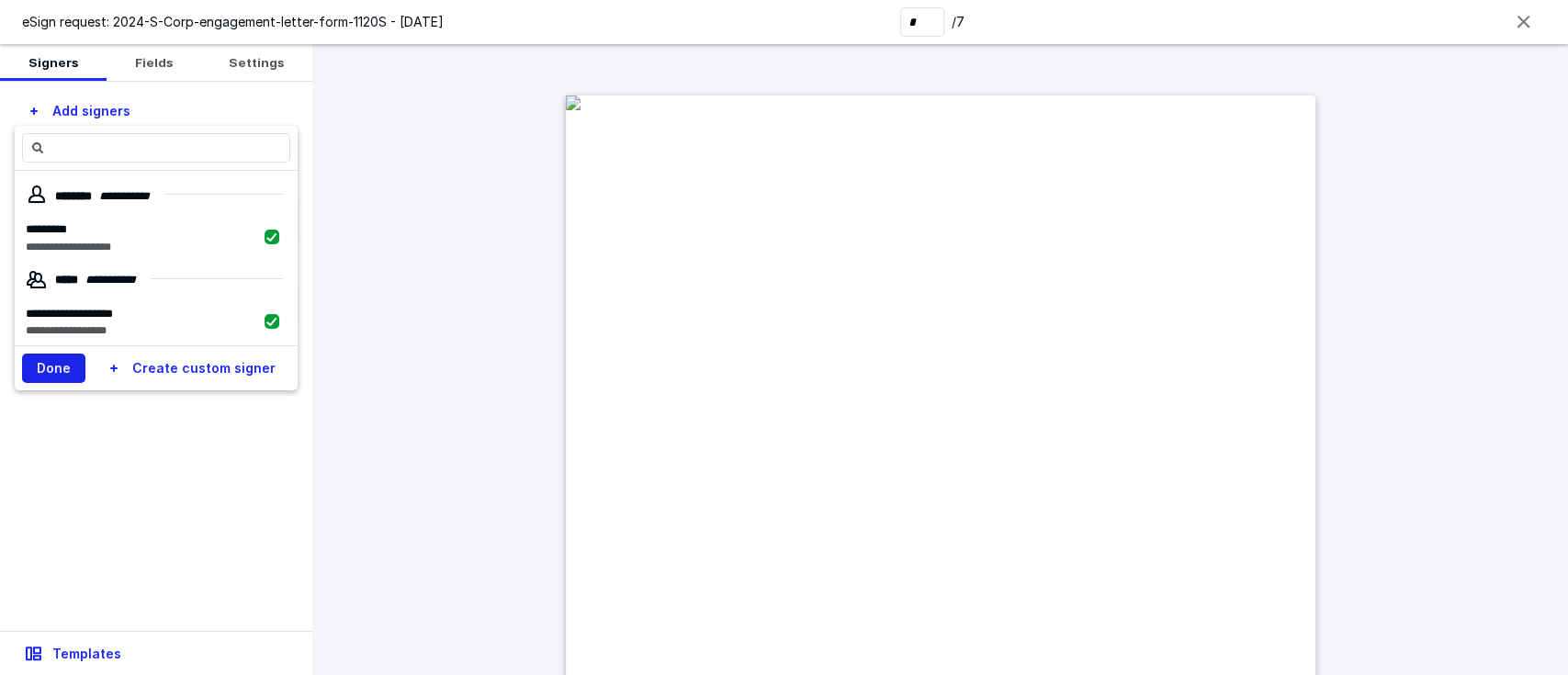 click on "Done" at bounding box center (53, 368) 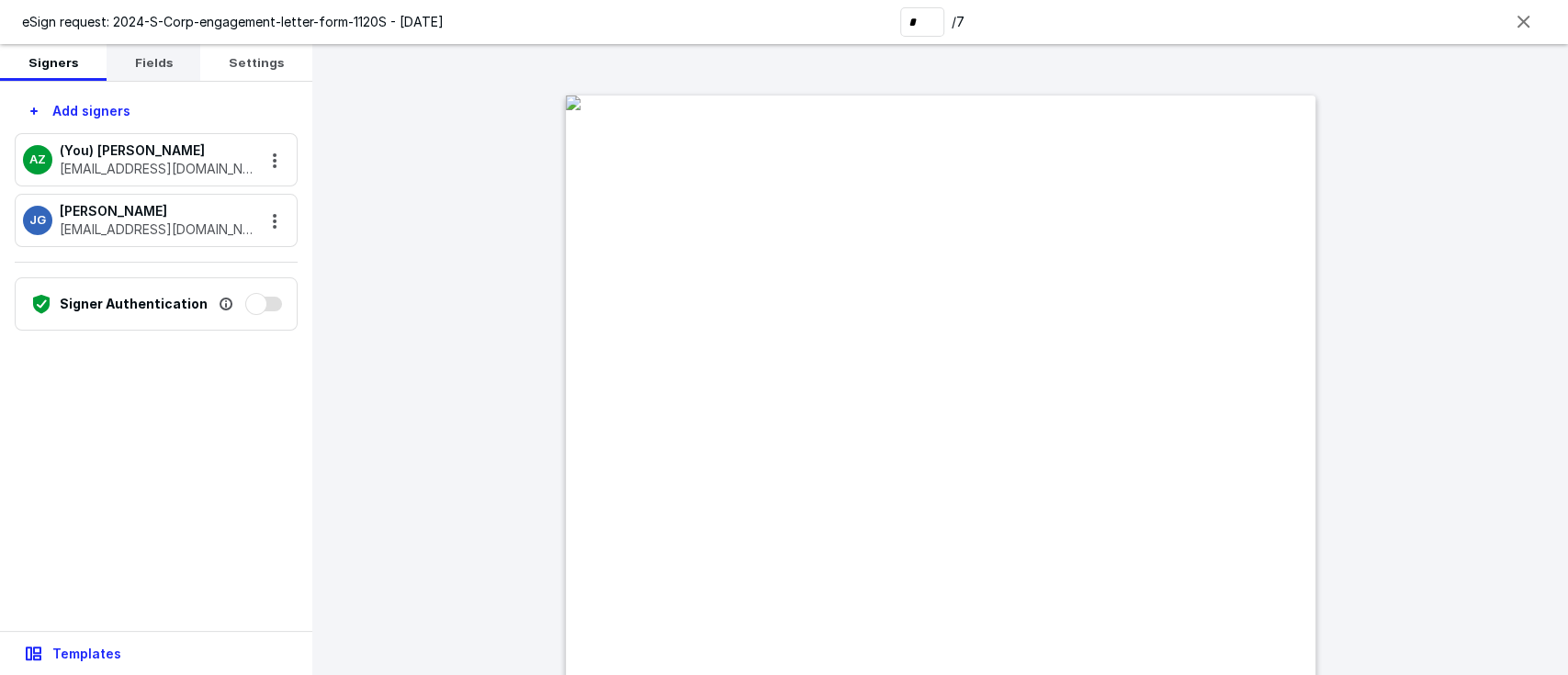 click on "Fields" at bounding box center (153, 62) 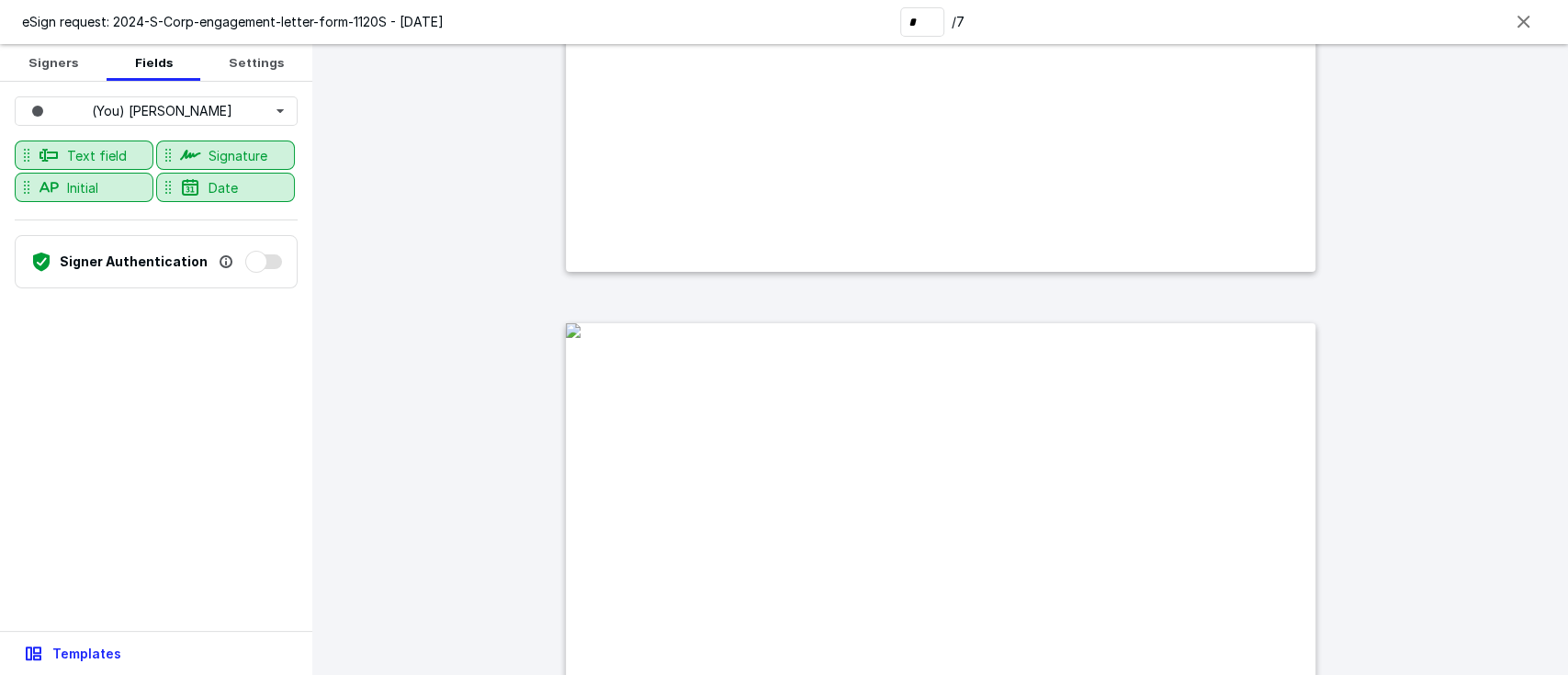 type on "*" 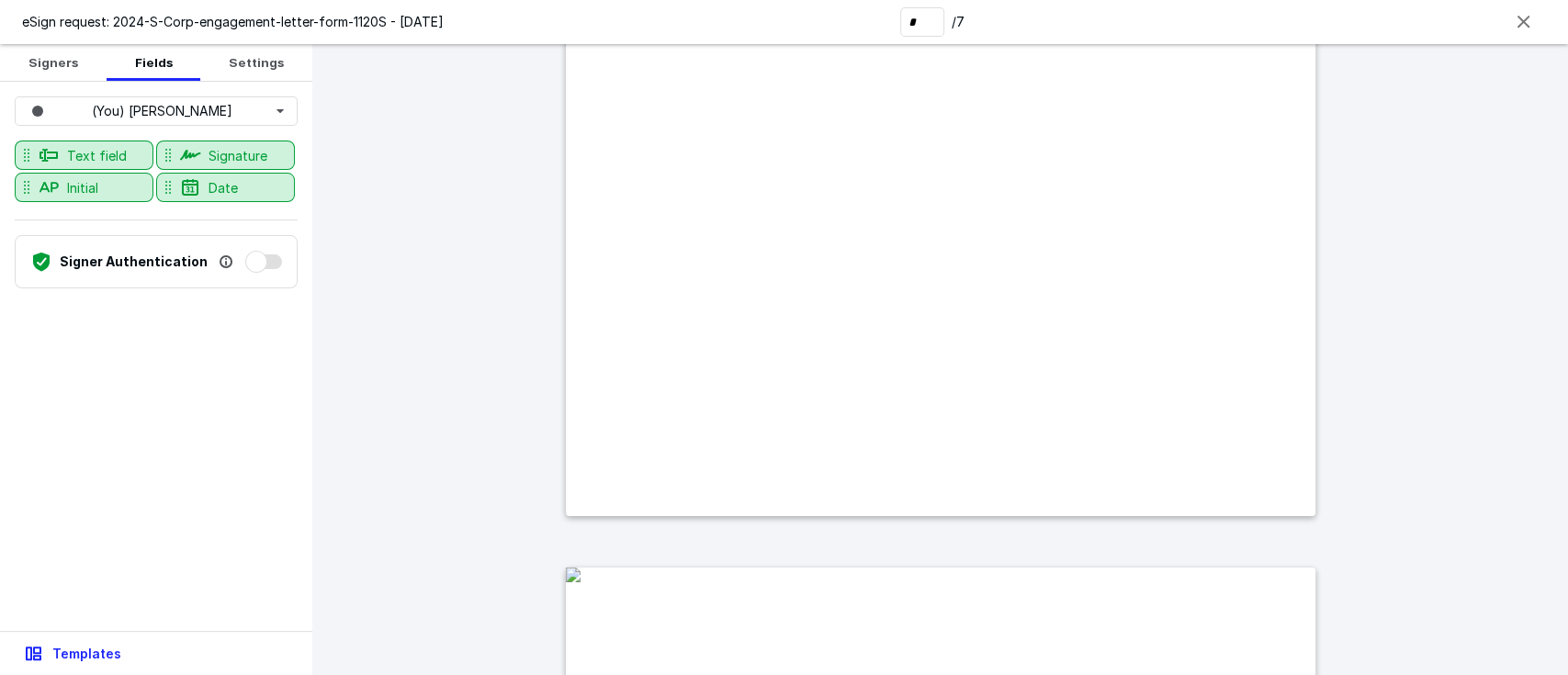 scroll, scrollTop: 5528, scrollLeft: 0, axis: vertical 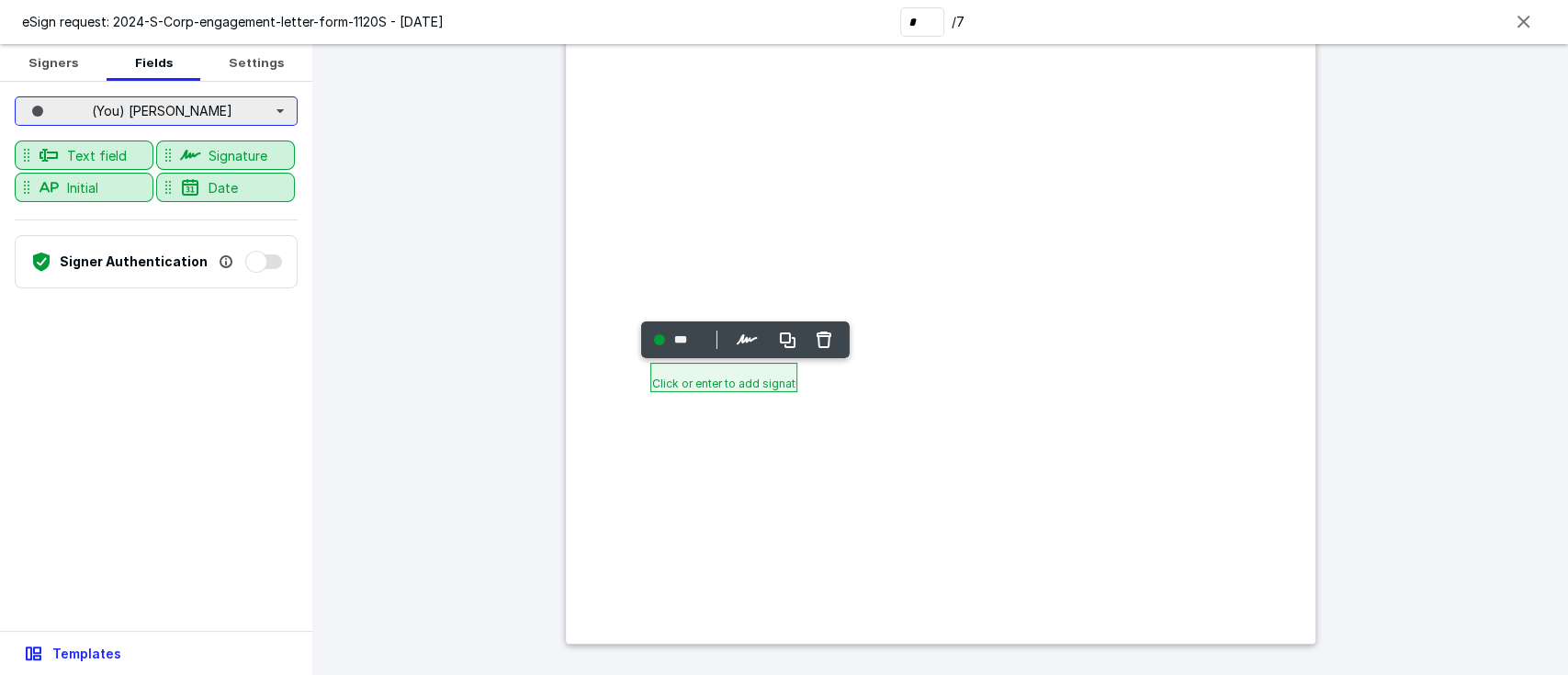 click on "(You) [PERSON_NAME]" at bounding box center [156, 111] 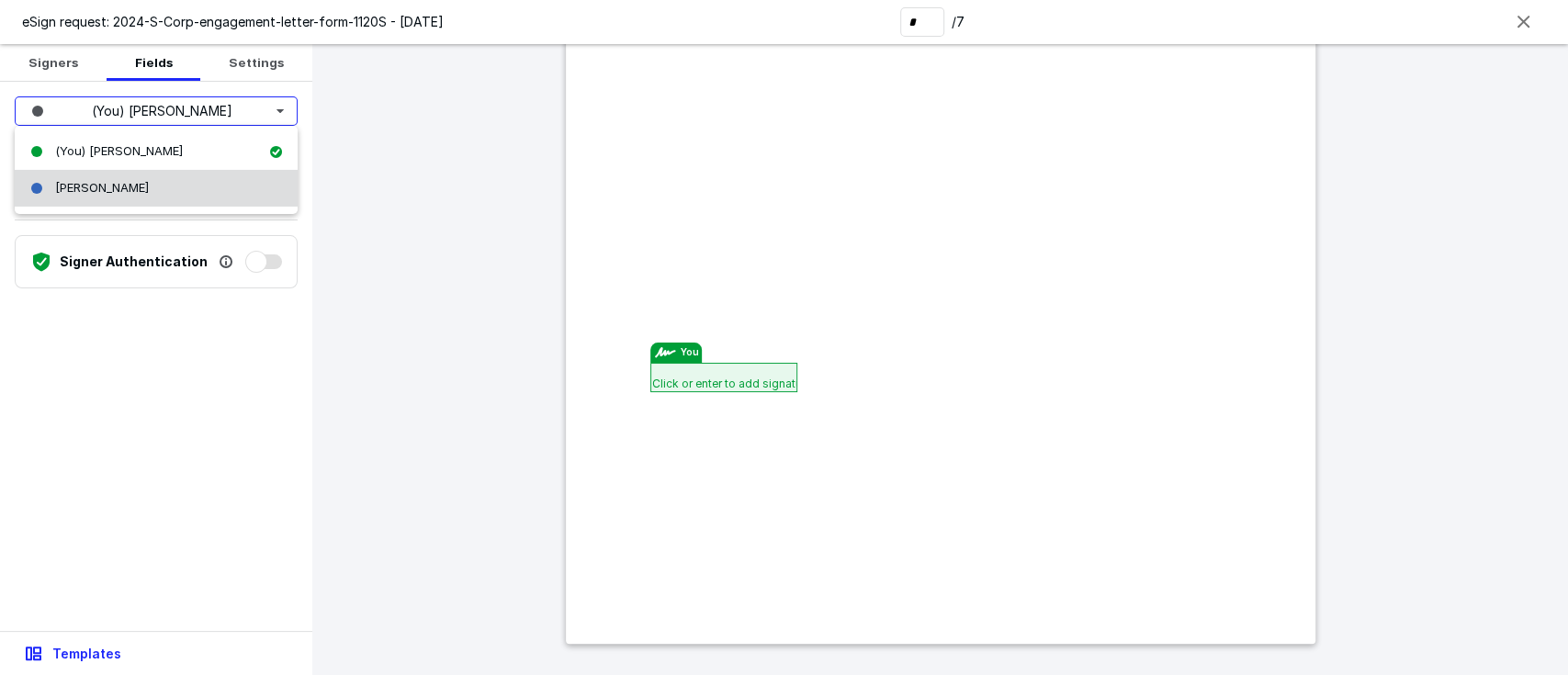 click on "[PERSON_NAME]" at bounding box center [156, 188] 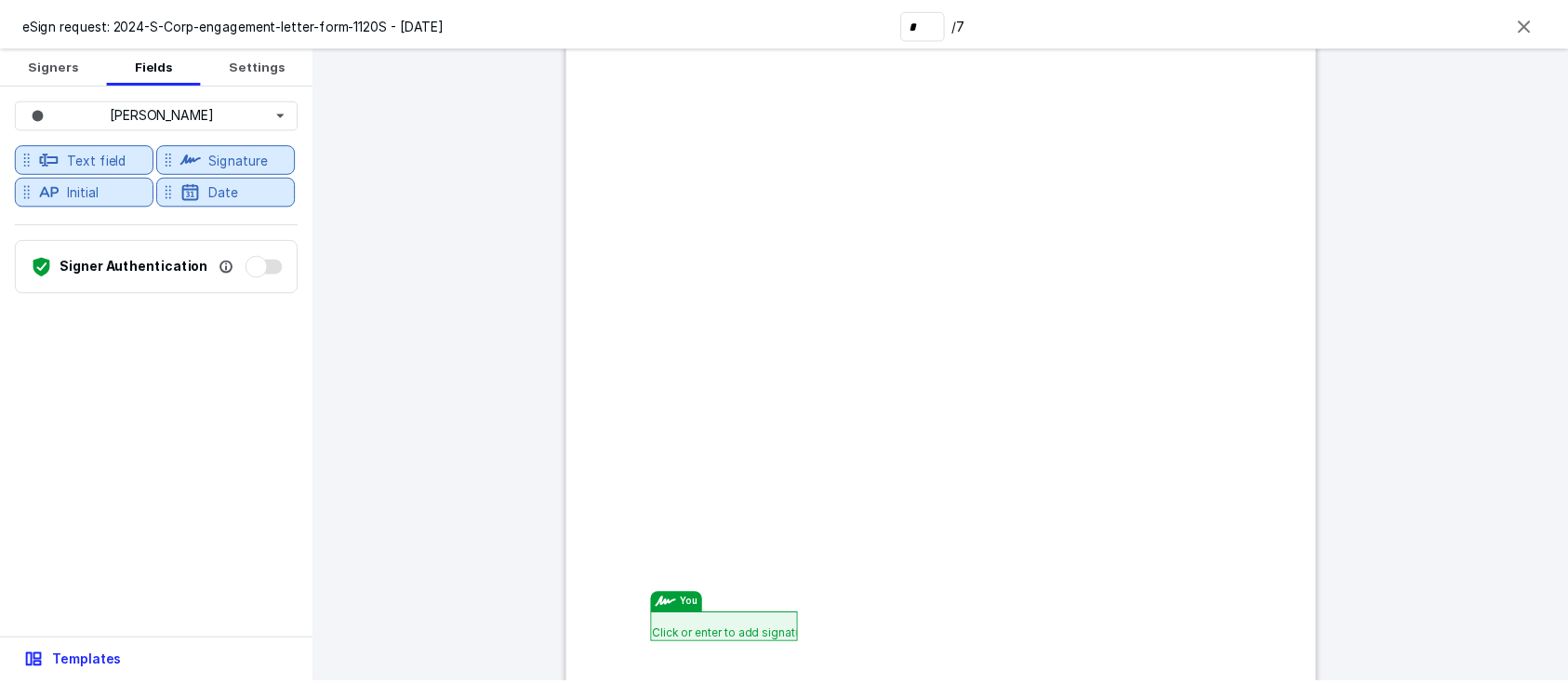 scroll, scrollTop: 5353, scrollLeft: 0, axis: vertical 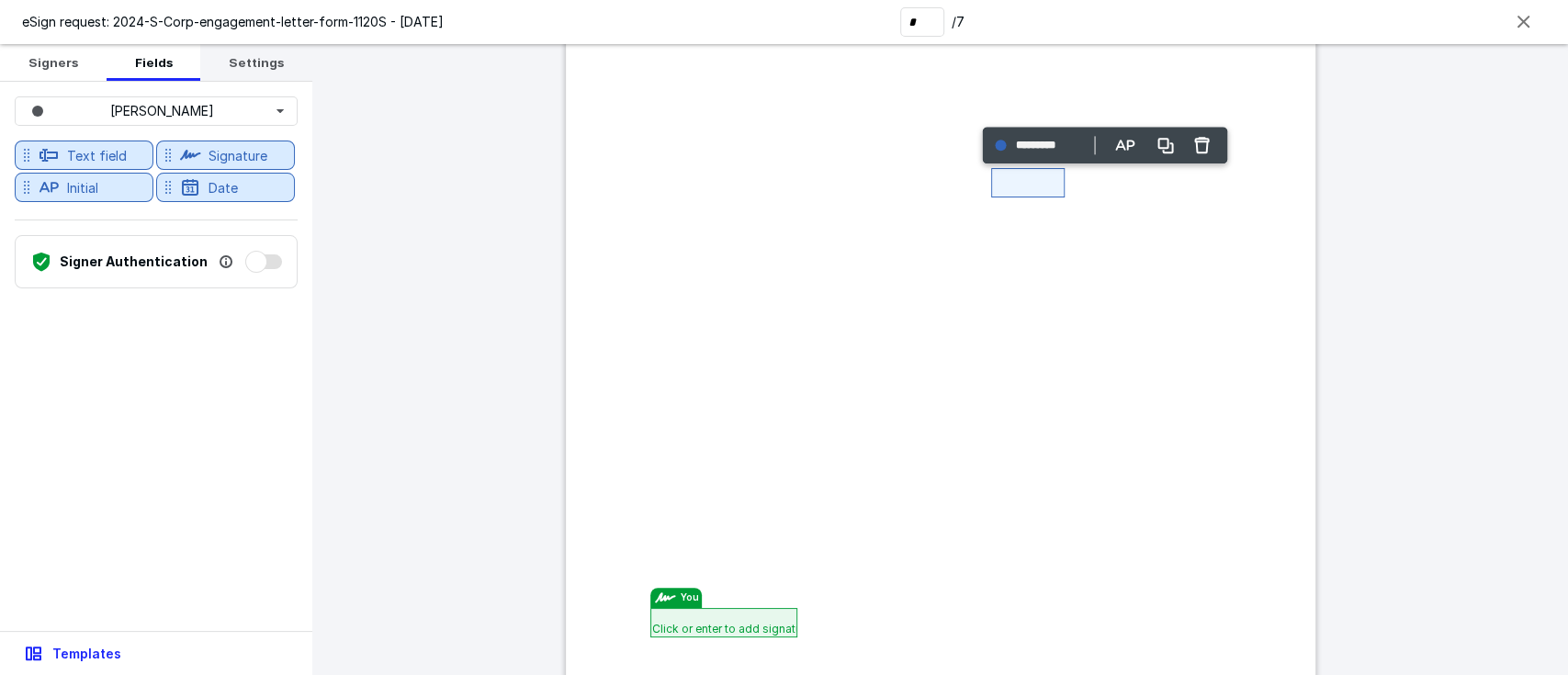 click on "Settings" at bounding box center (256, 62) 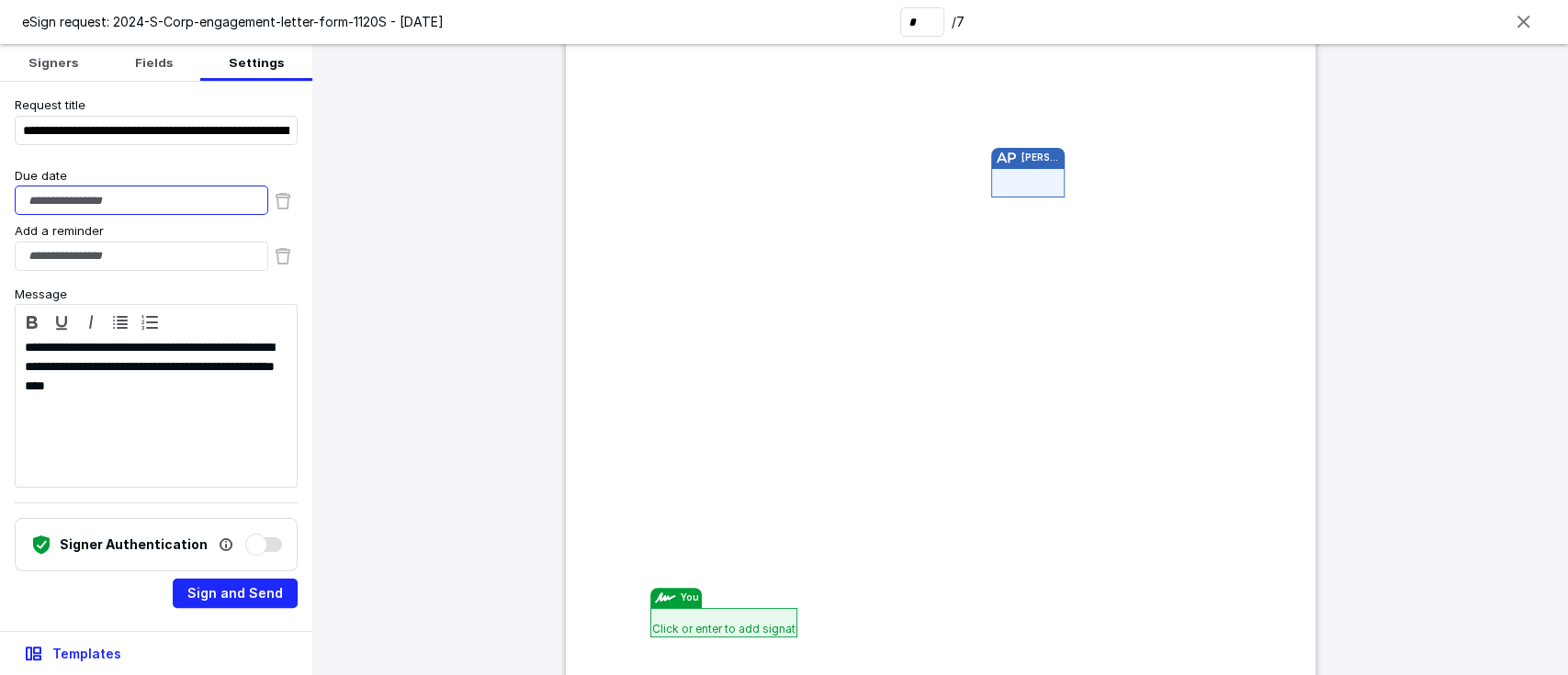click on "Due date" at bounding box center [141, 200] 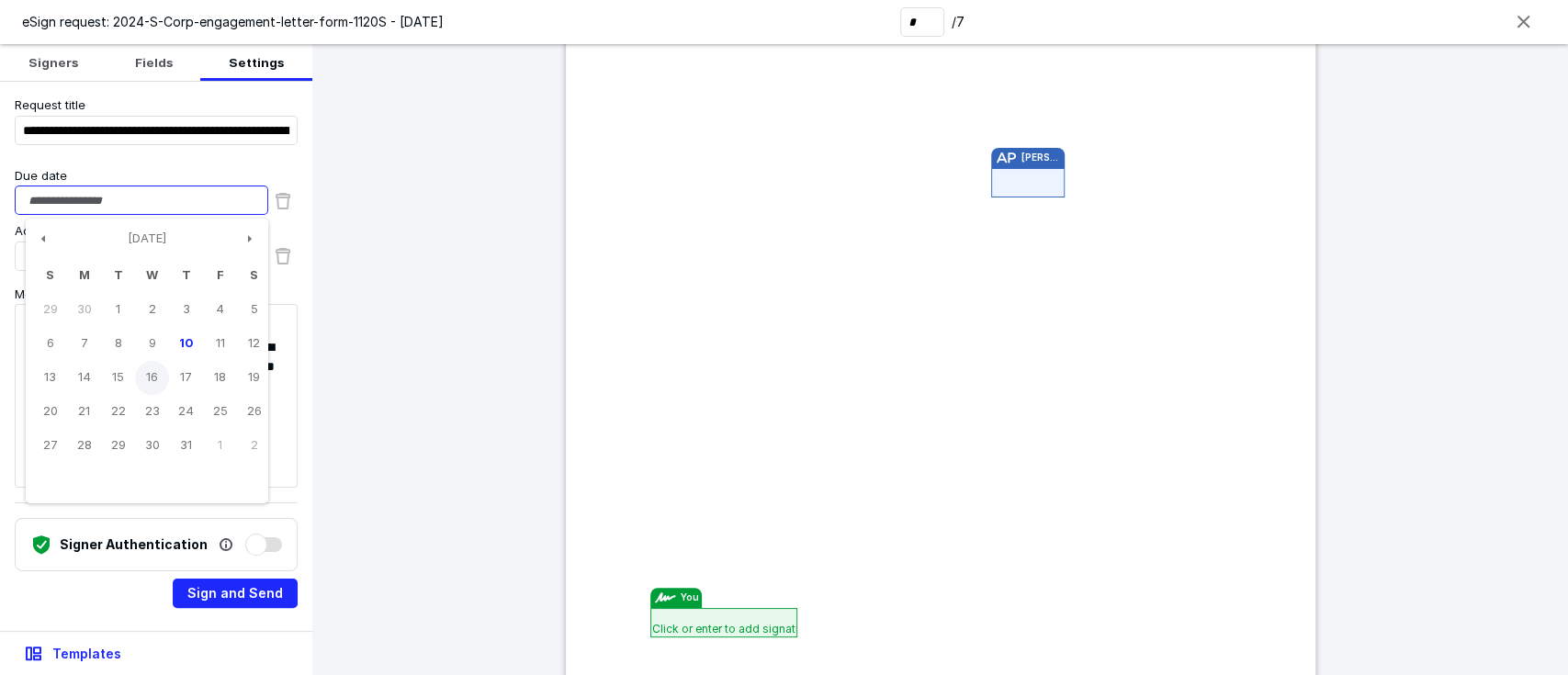 click on "16" at bounding box center [152, 377] 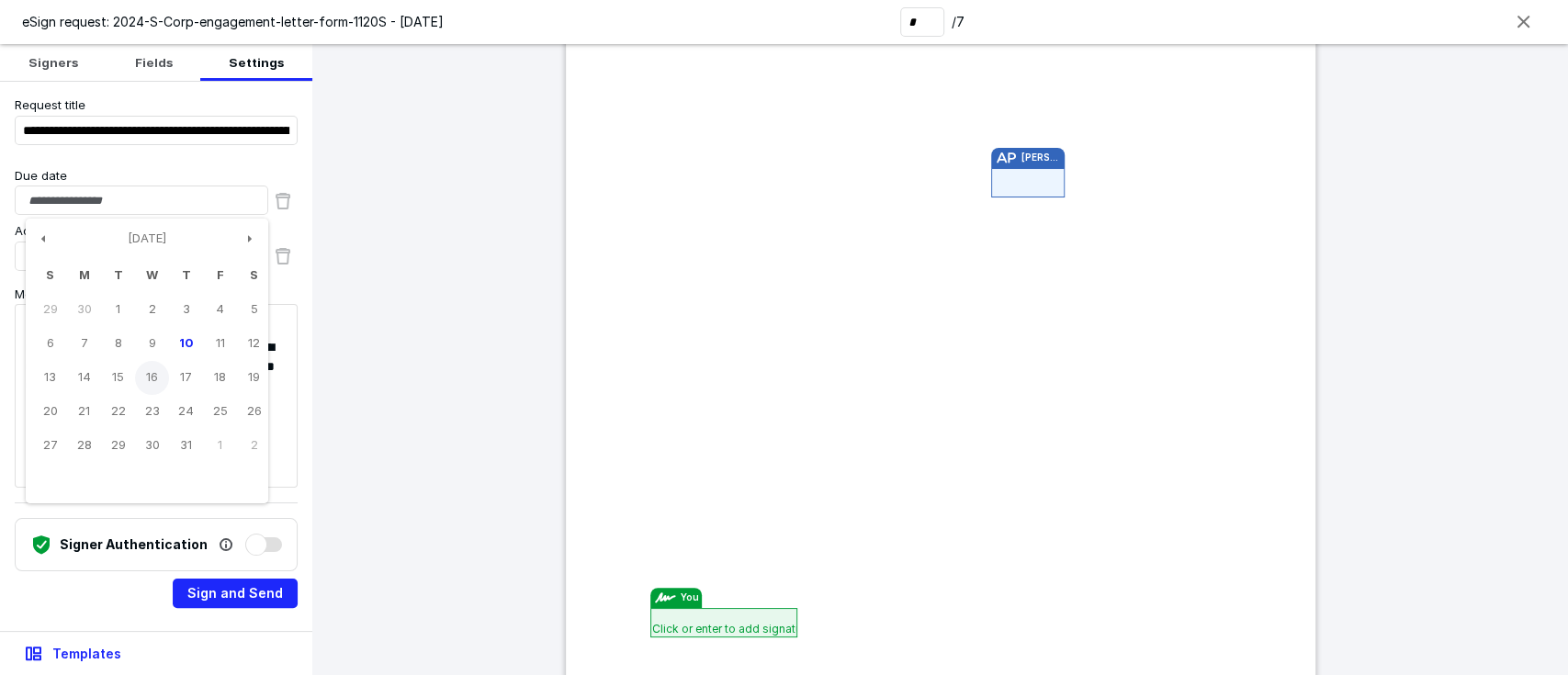 type on "**********" 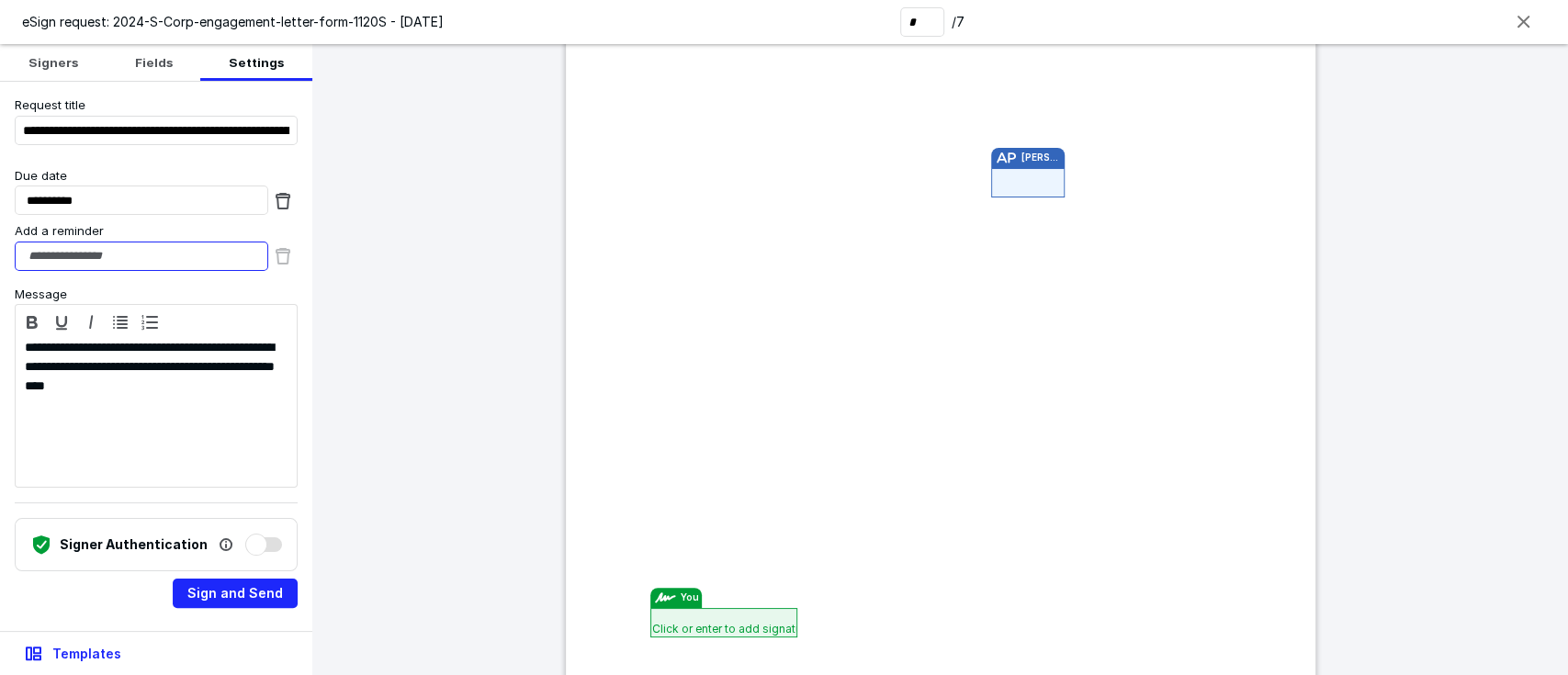 click on "Add a reminder" at bounding box center (141, 256) 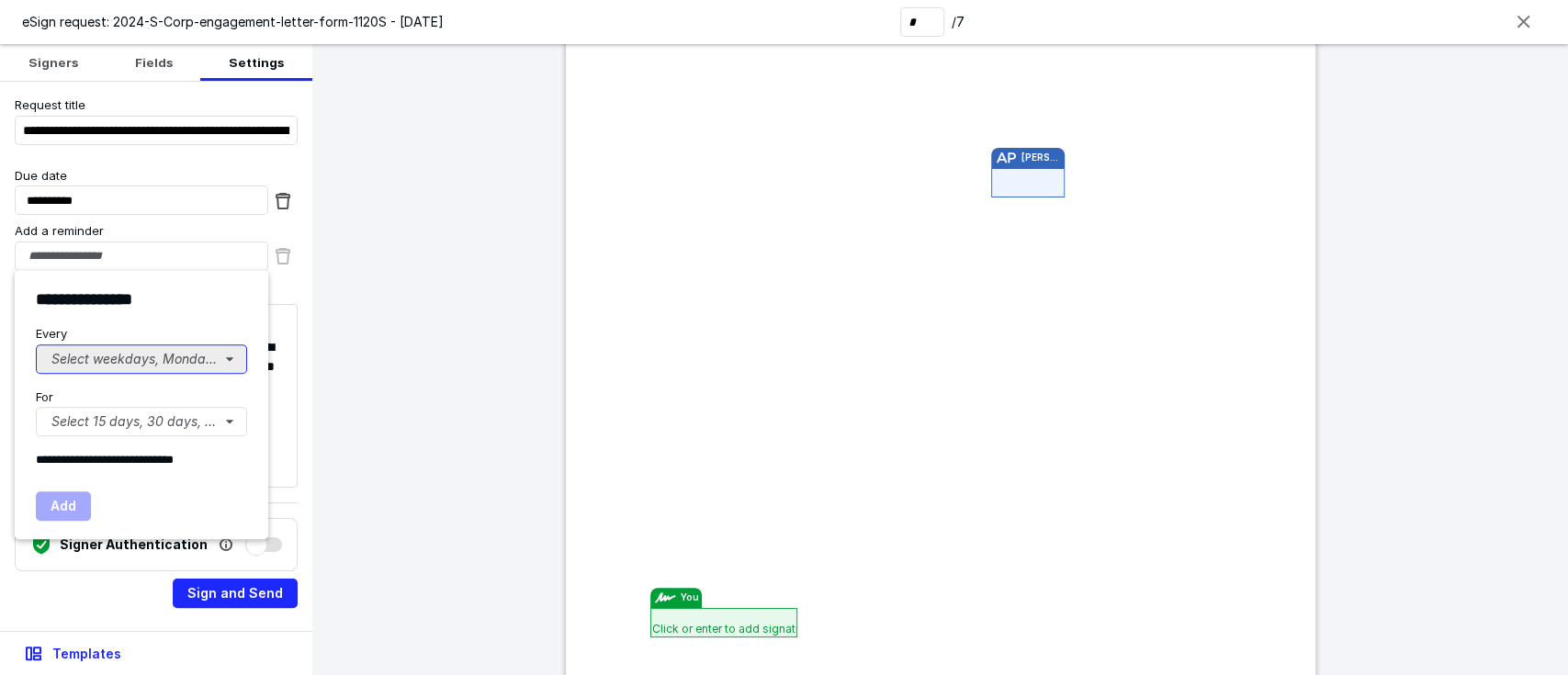 click on "Select weekdays, Mondays, or Tues..." at bounding box center (141, 359) 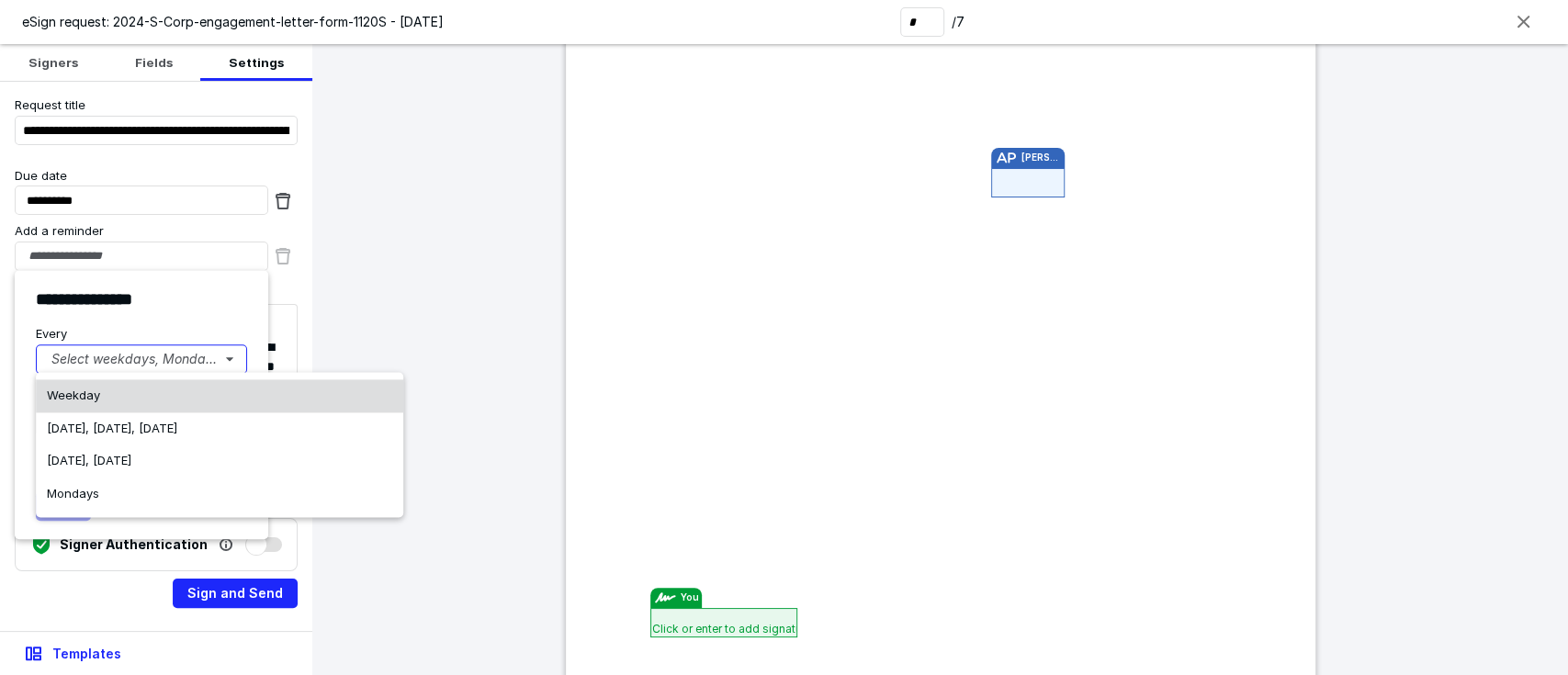 click on "Weekday" at bounding box center [220, 396] 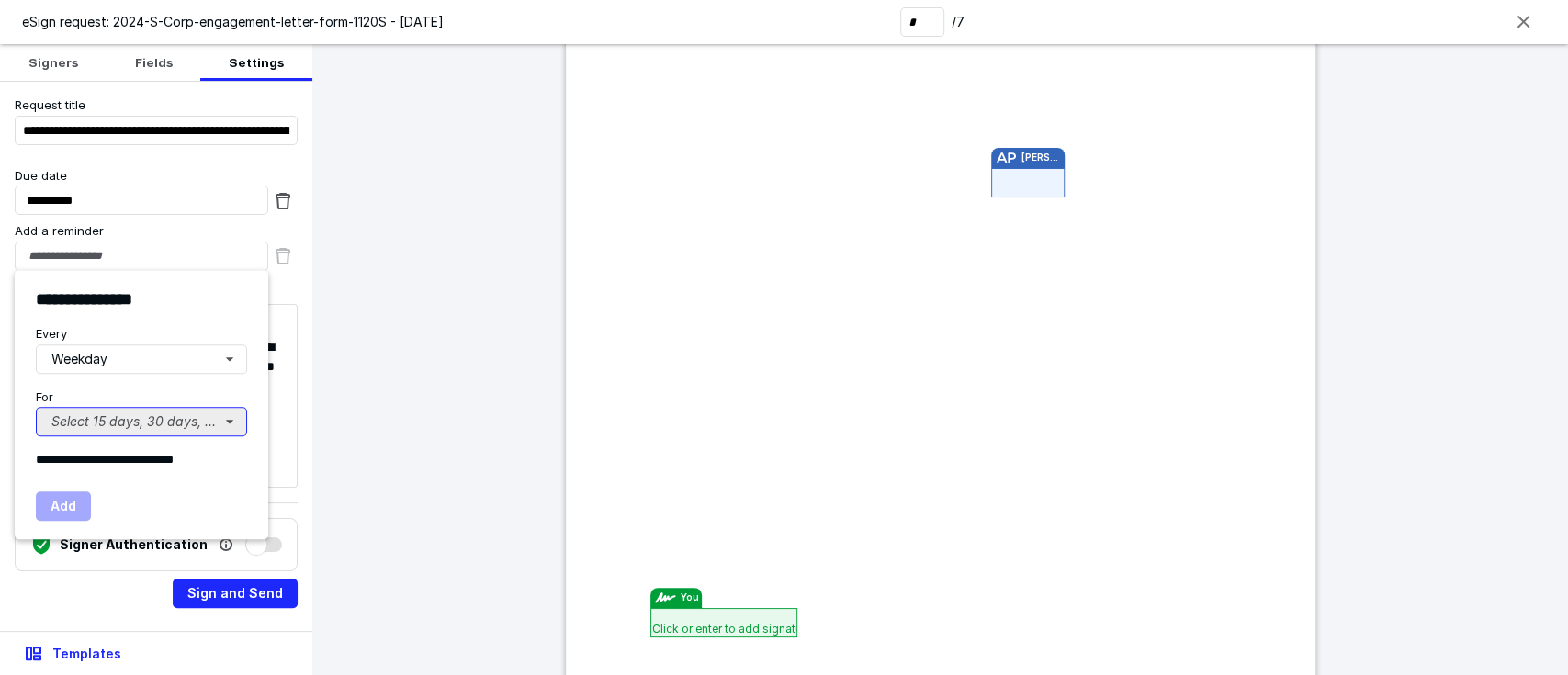 click on "Select 15 days, 30 days, or 45 days..." at bounding box center [141, 422] 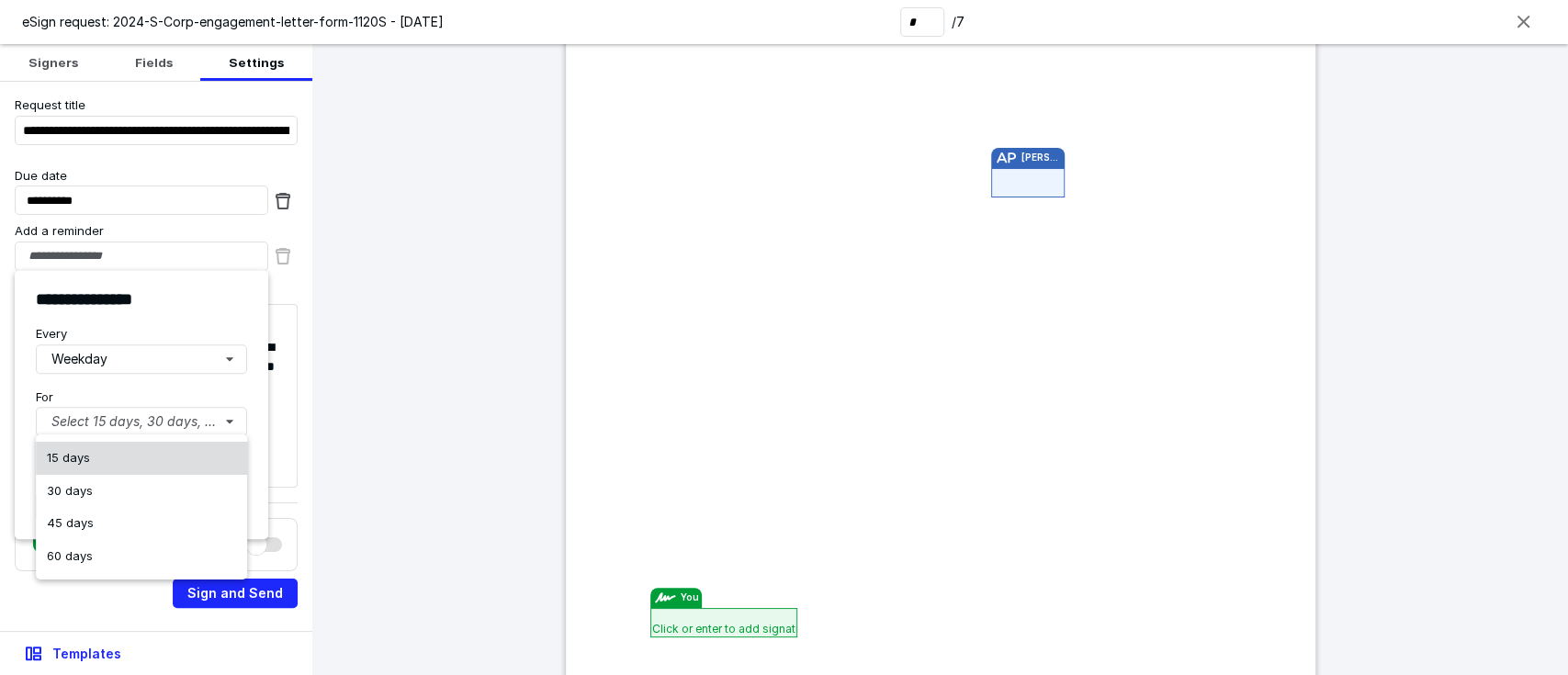click on "15 days 30 days 45 days 60 days" at bounding box center (141, 507) 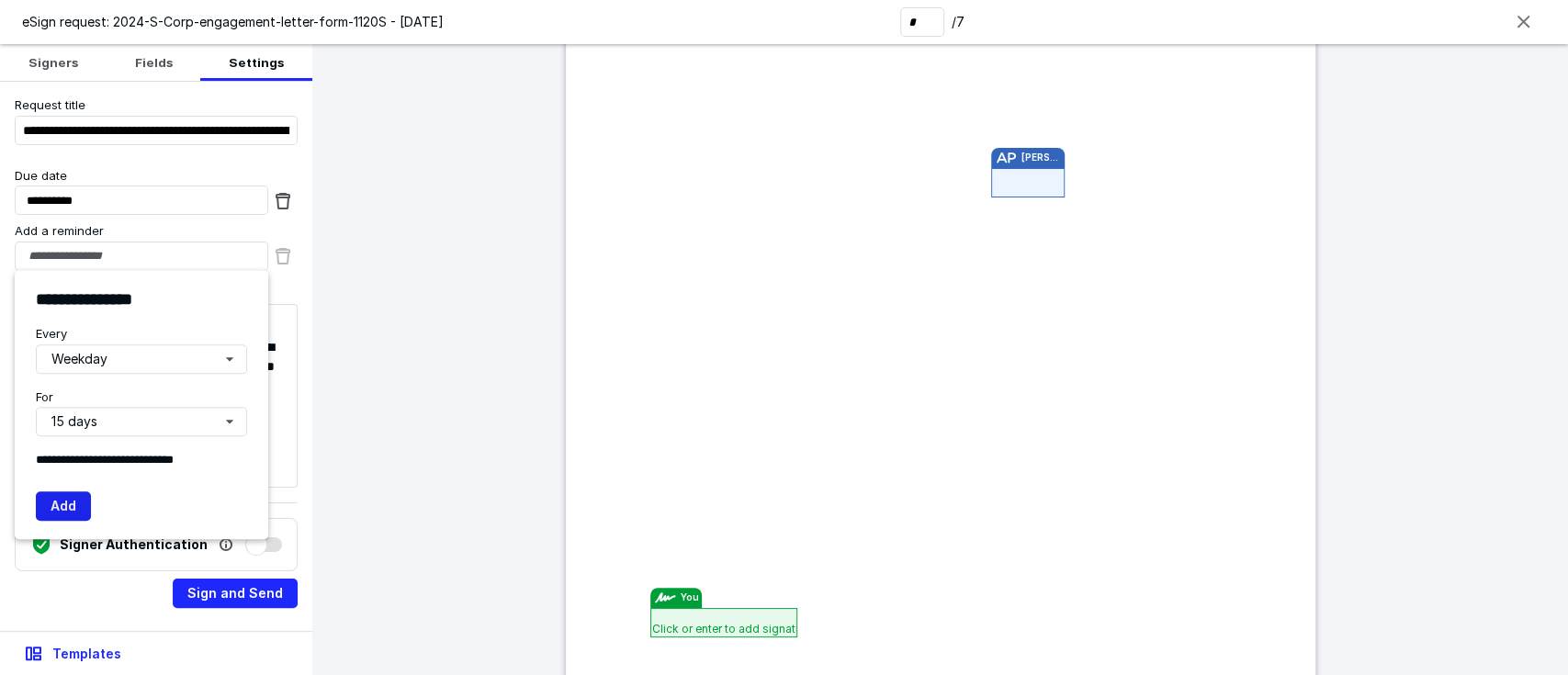click on "Add" at bounding box center [63, 506] 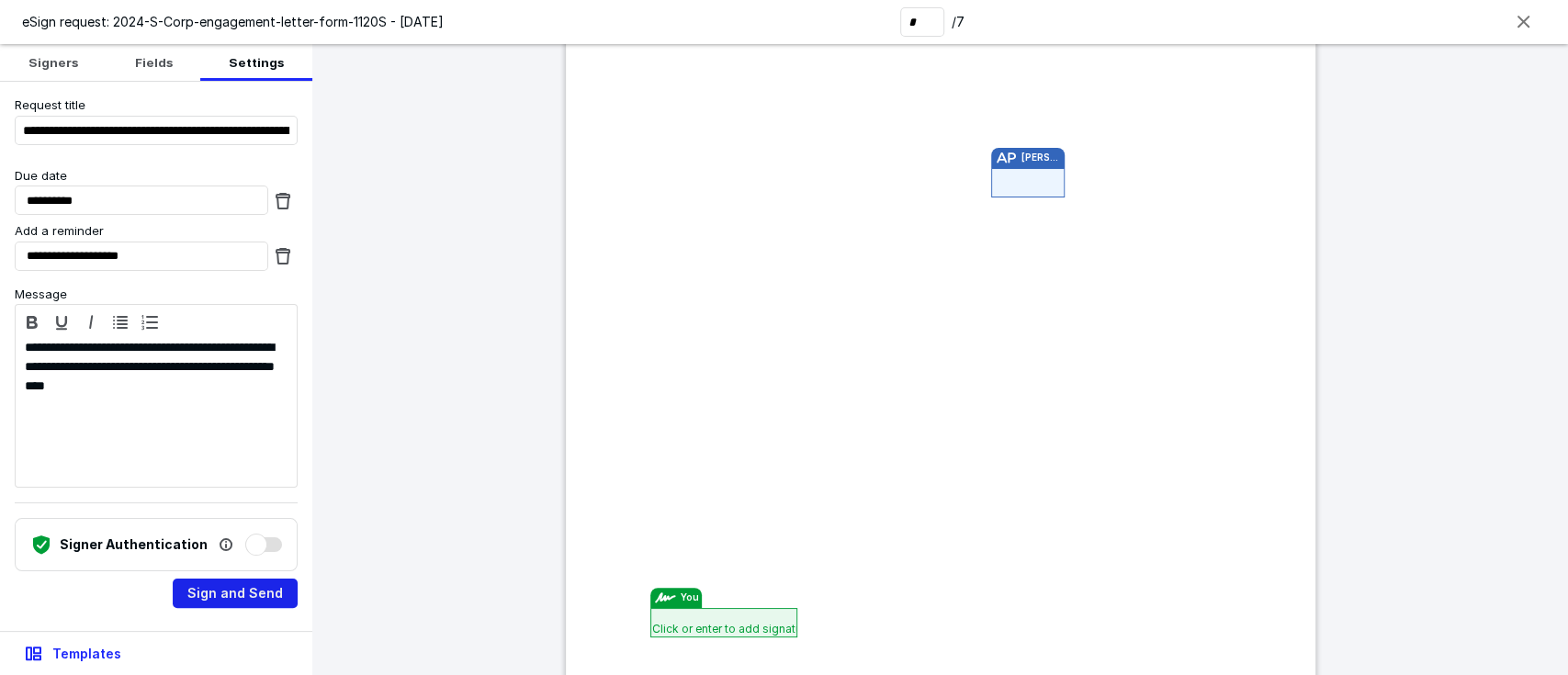 click on "Sign and Send" at bounding box center (235, 593) 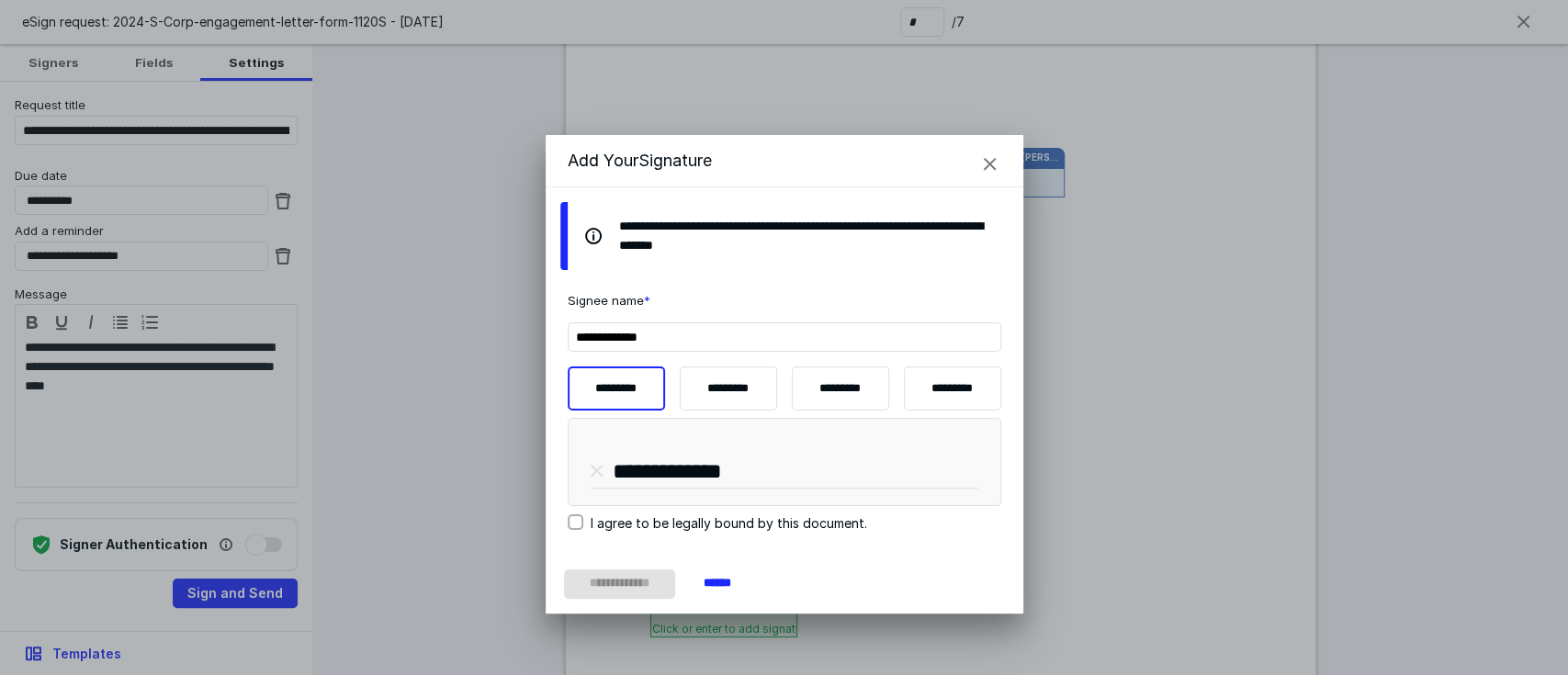 click on "I agree to be legally bound by this document." at bounding box center (728, 523) 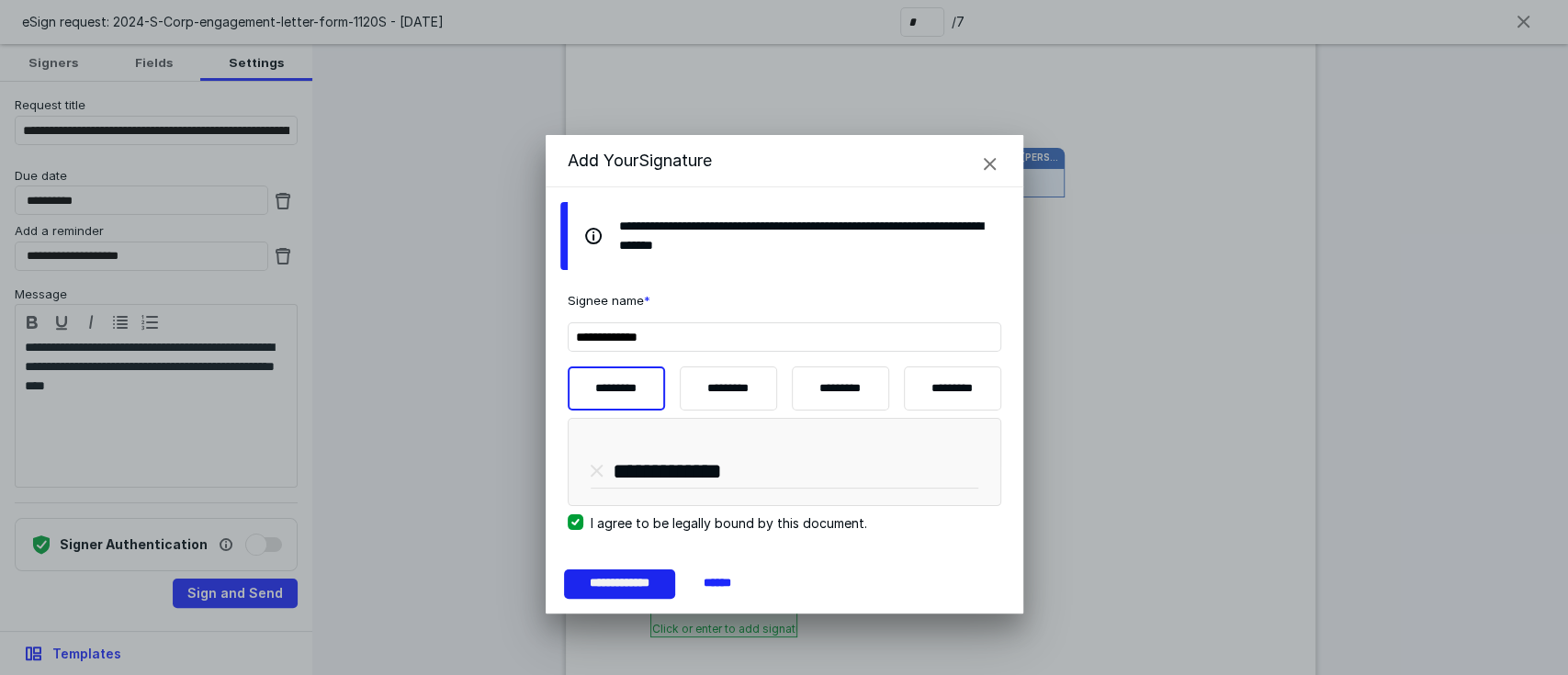 click on "**********" at bounding box center (620, 584) 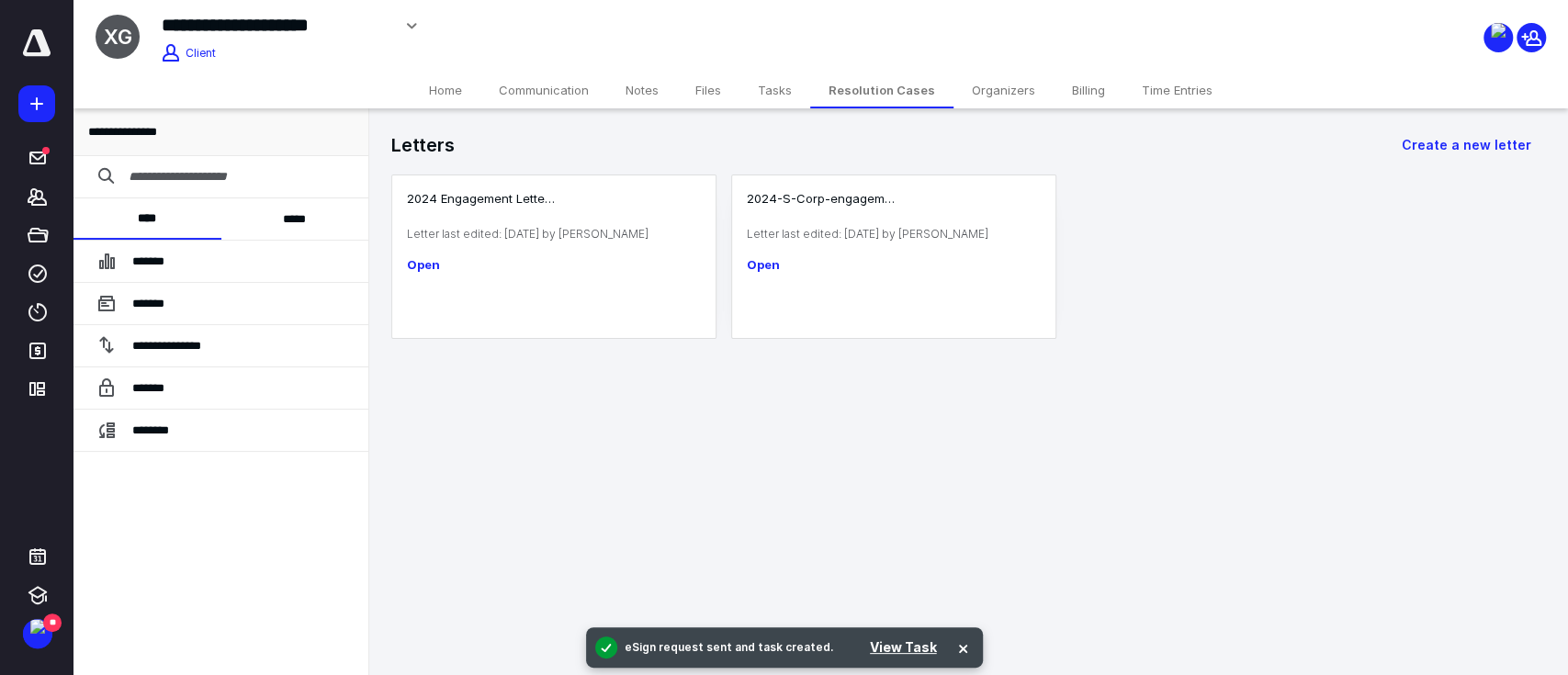 click on "Communication" at bounding box center [544, 90] 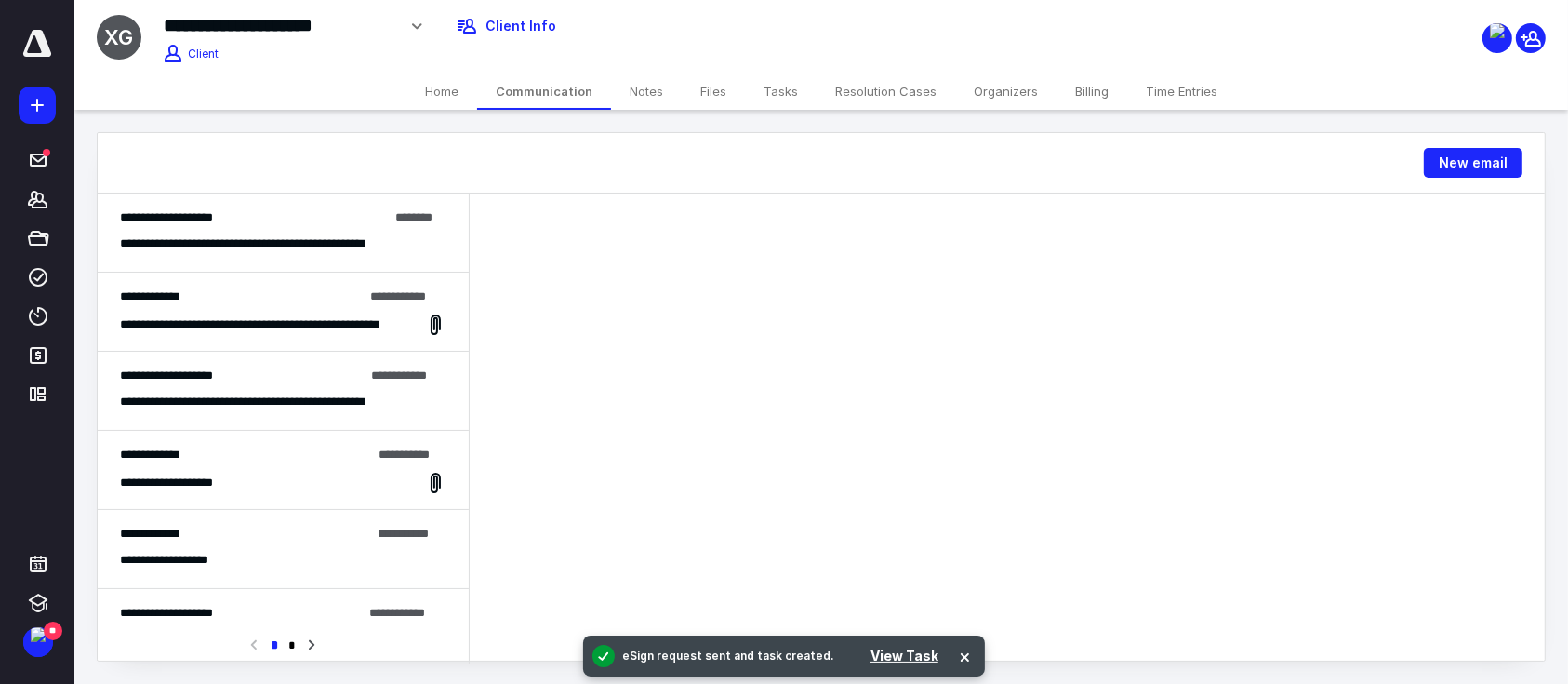 click on "**********" at bounding box center [273, 244] 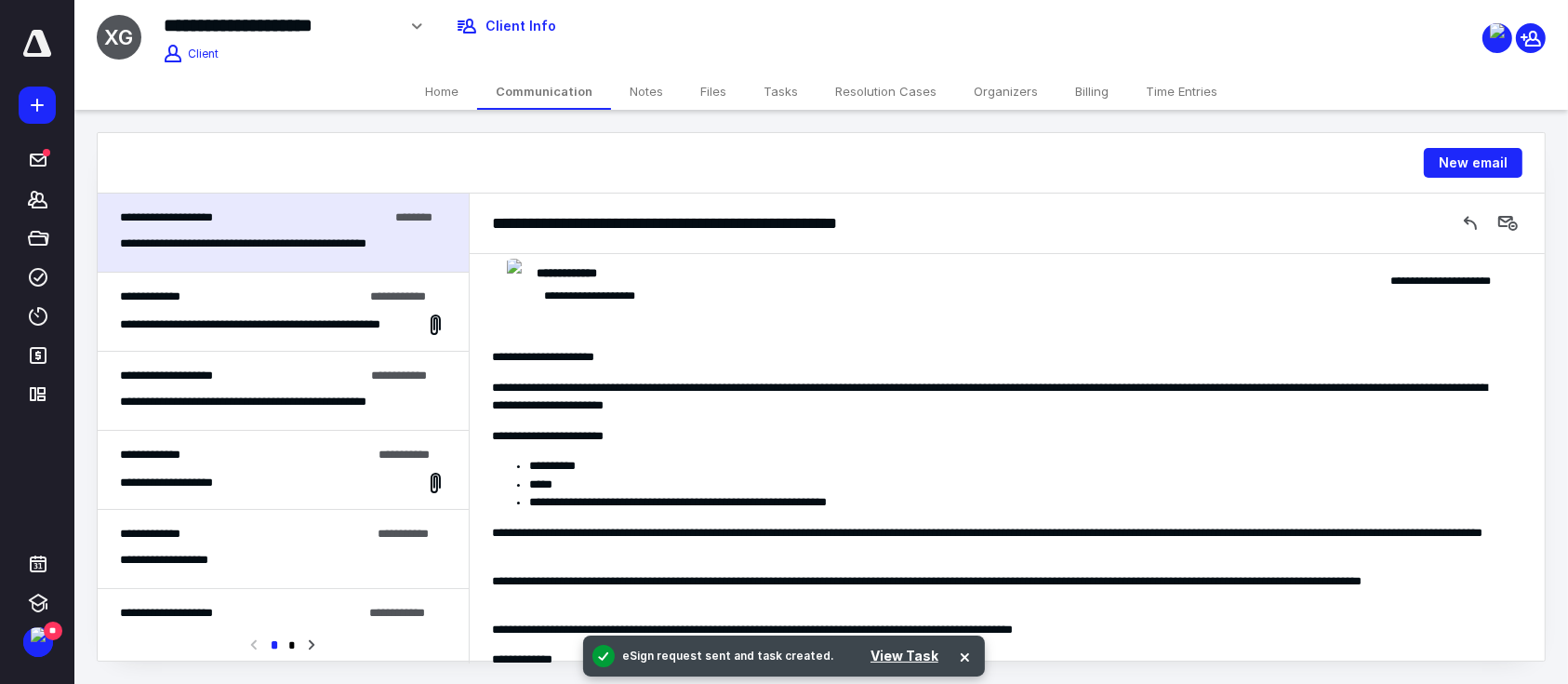 scroll, scrollTop: 0, scrollLeft: 0, axis: both 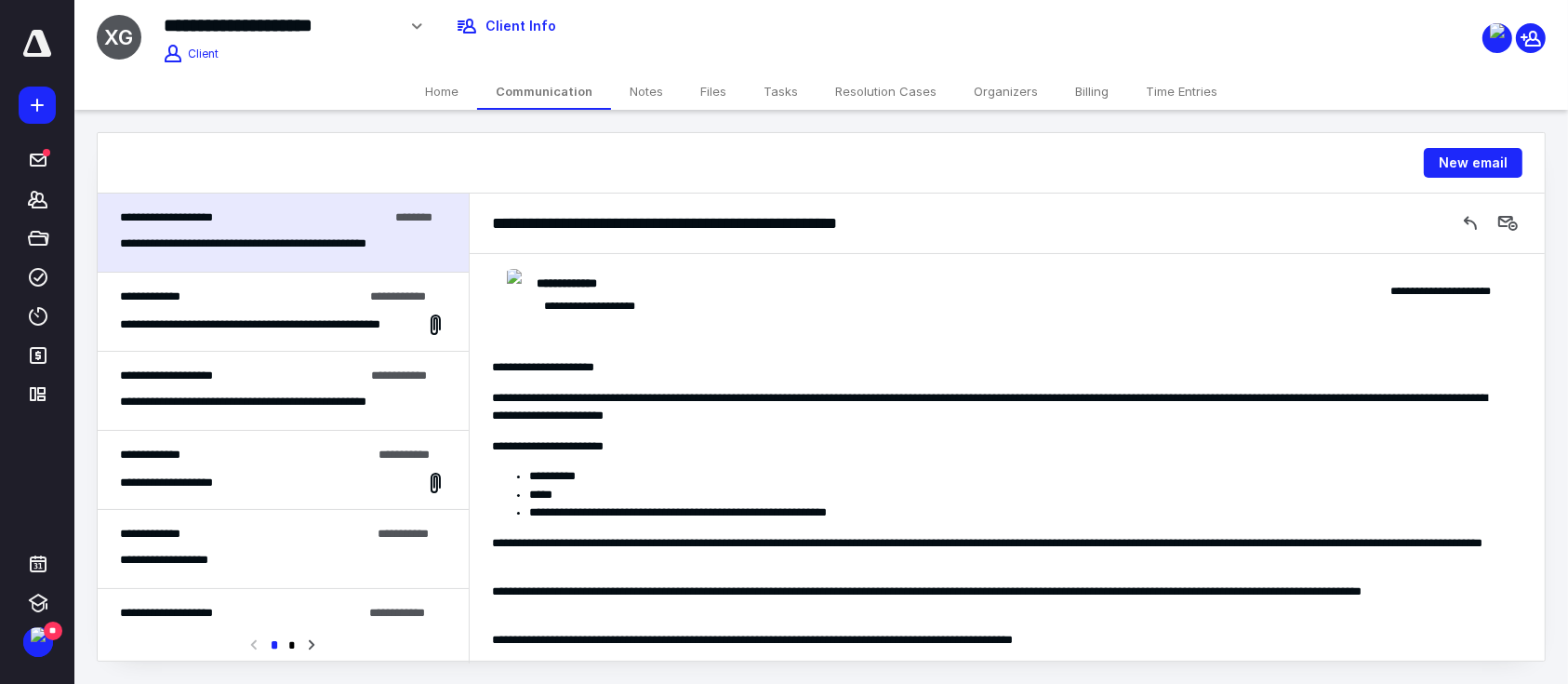 click on "**********" at bounding box center (241, 297) 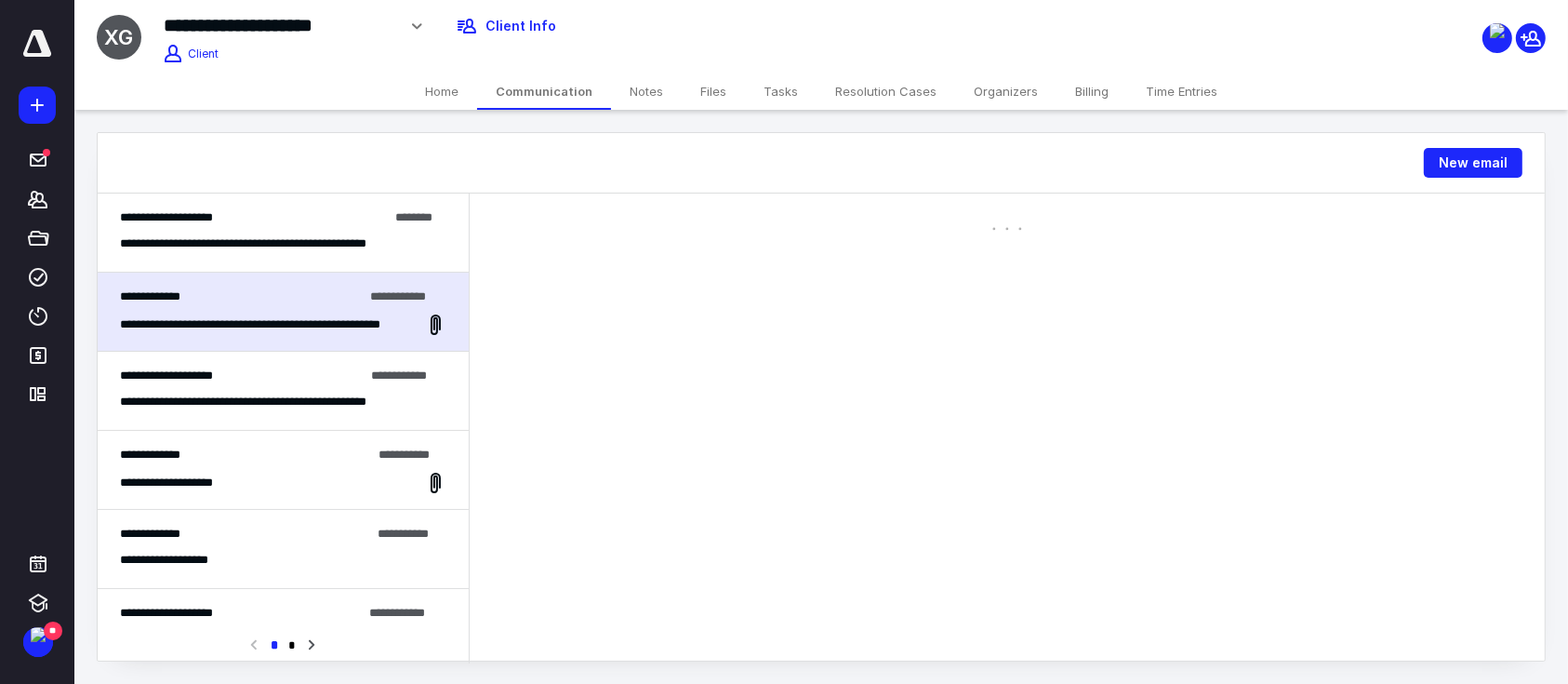 click on "**********" at bounding box center (273, 244) 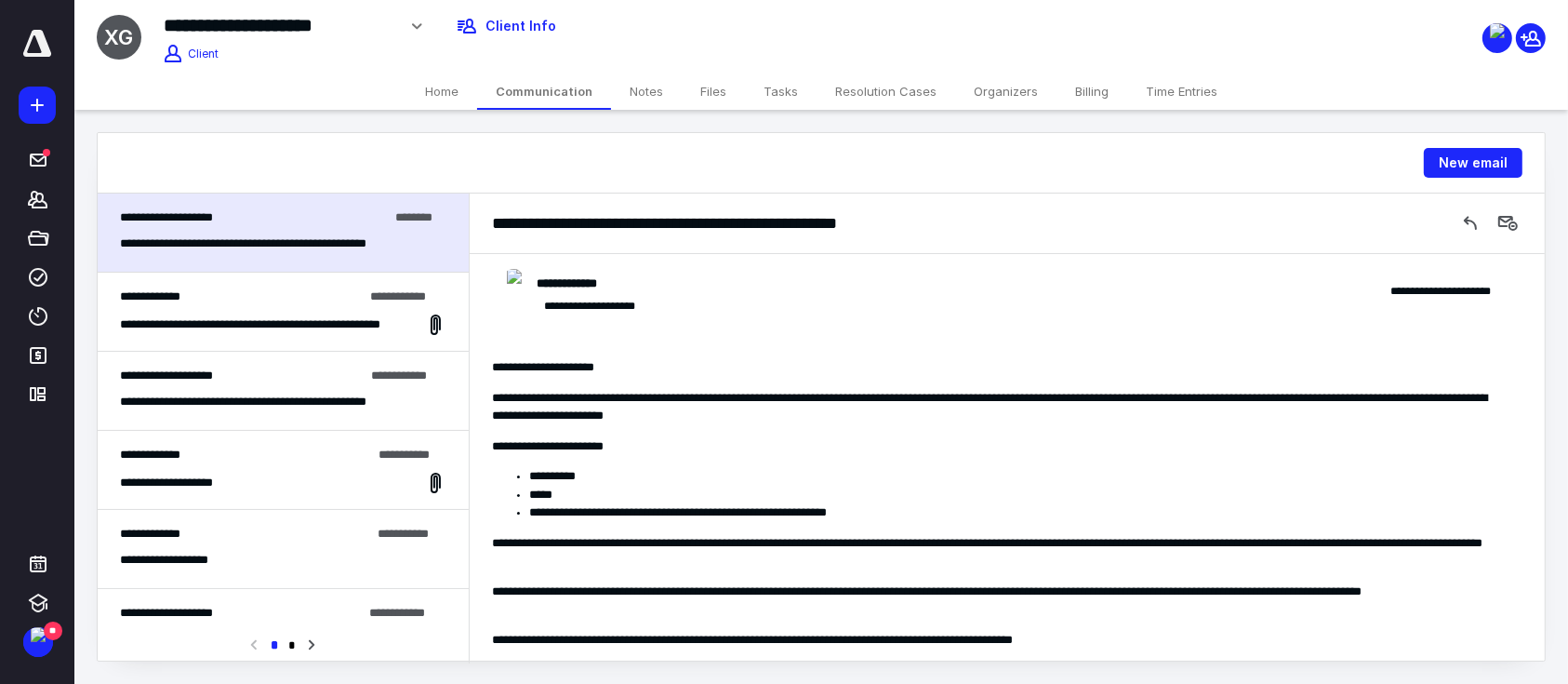 scroll, scrollTop: 506, scrollLeft: 0, axis: vertical 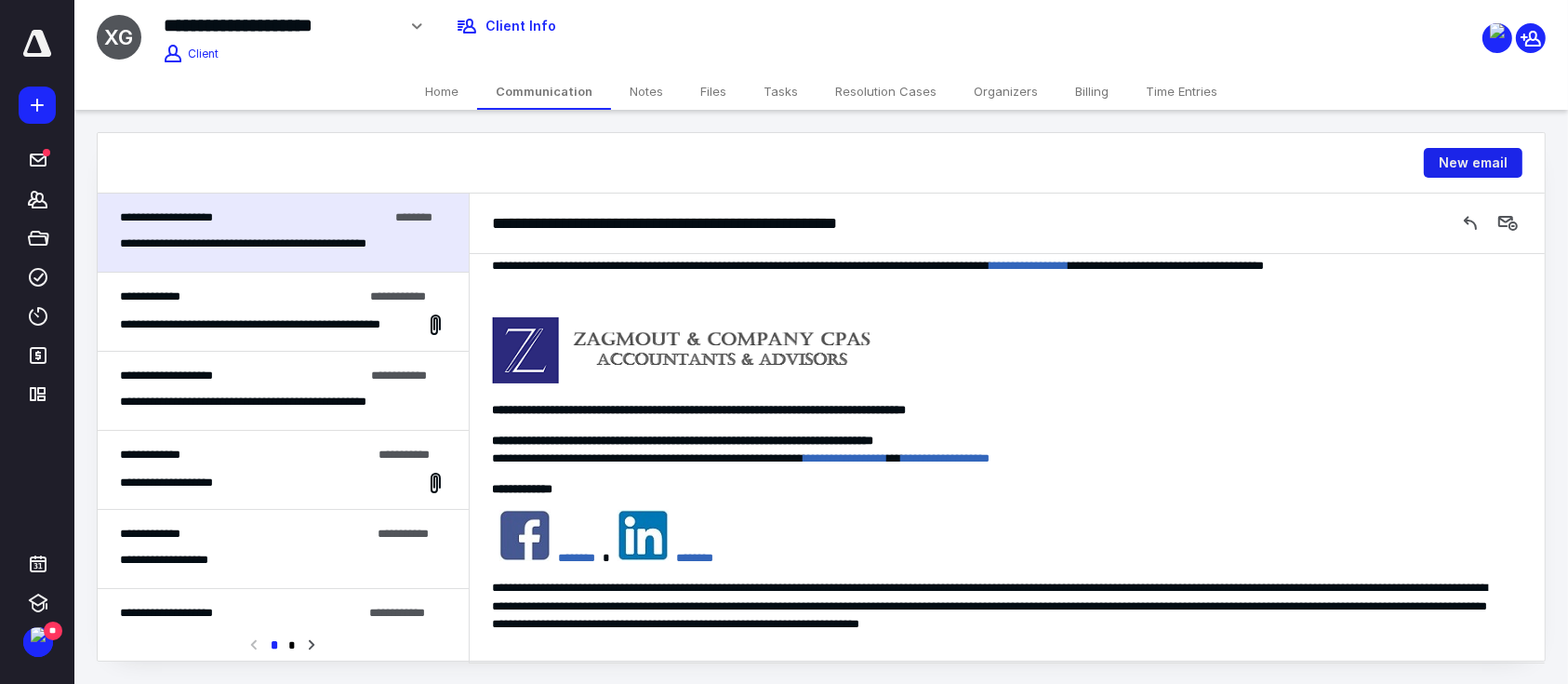 click on "New email" at bounding box center [1473, 163] 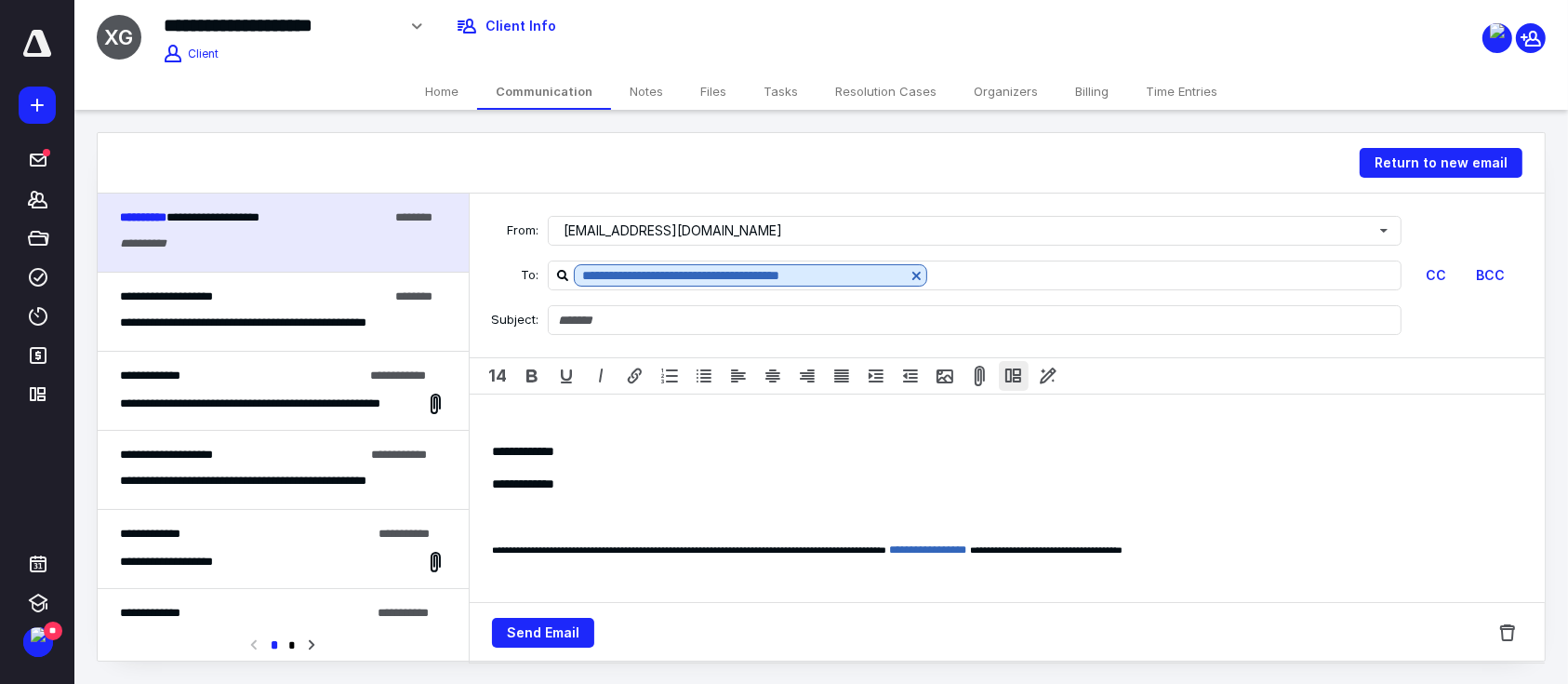 click at bounding box center [1014, 376] 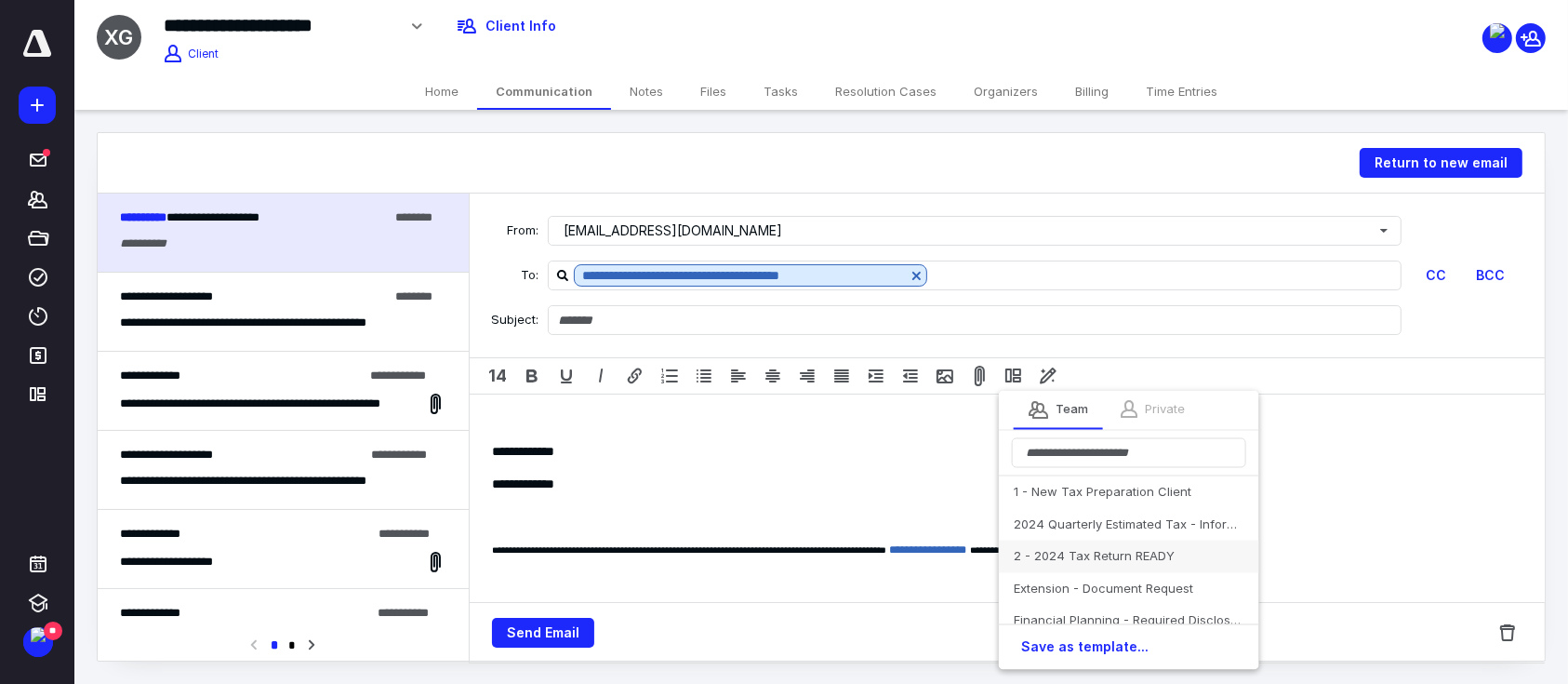 click on "2 - 2024 Tax Return READY" at bounding box center (1129, 557) 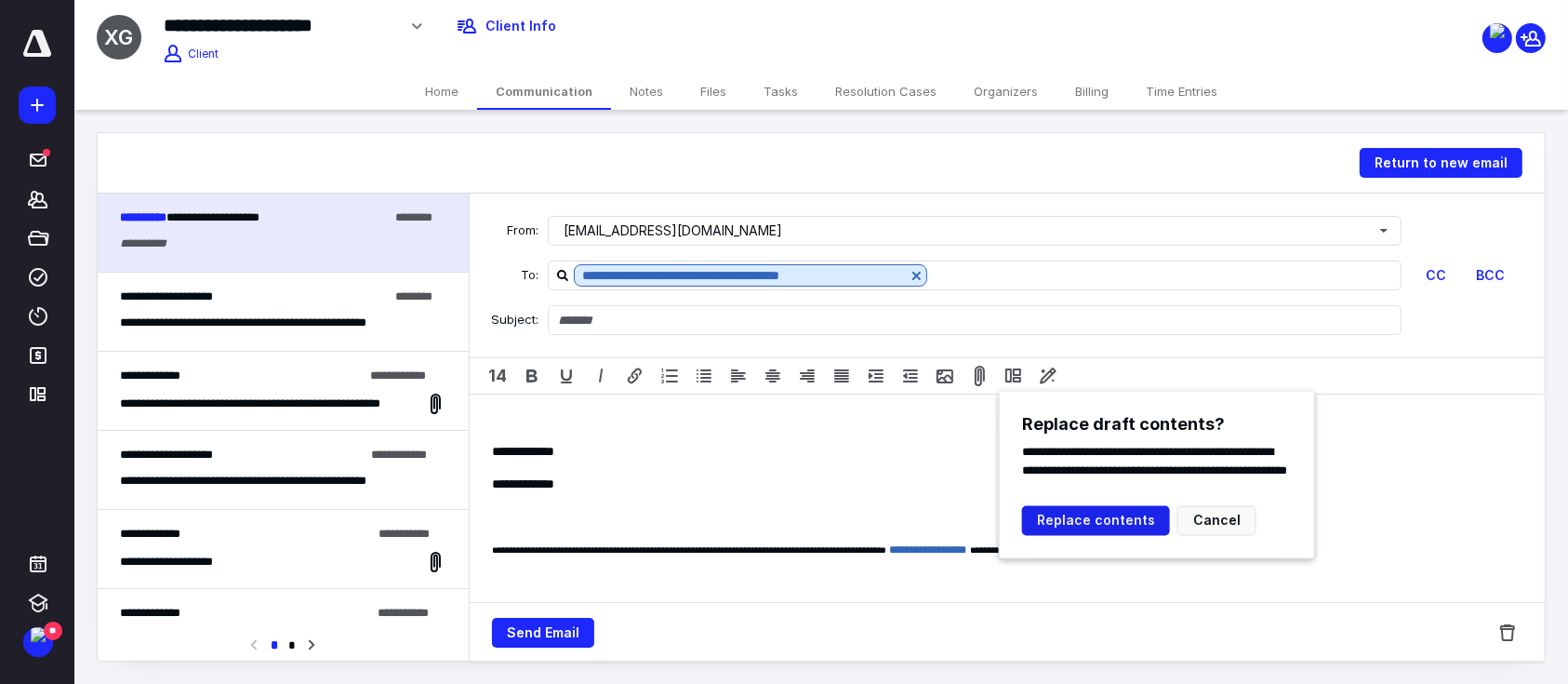 click on "Replace contents" at bounding box center [1096, 520] 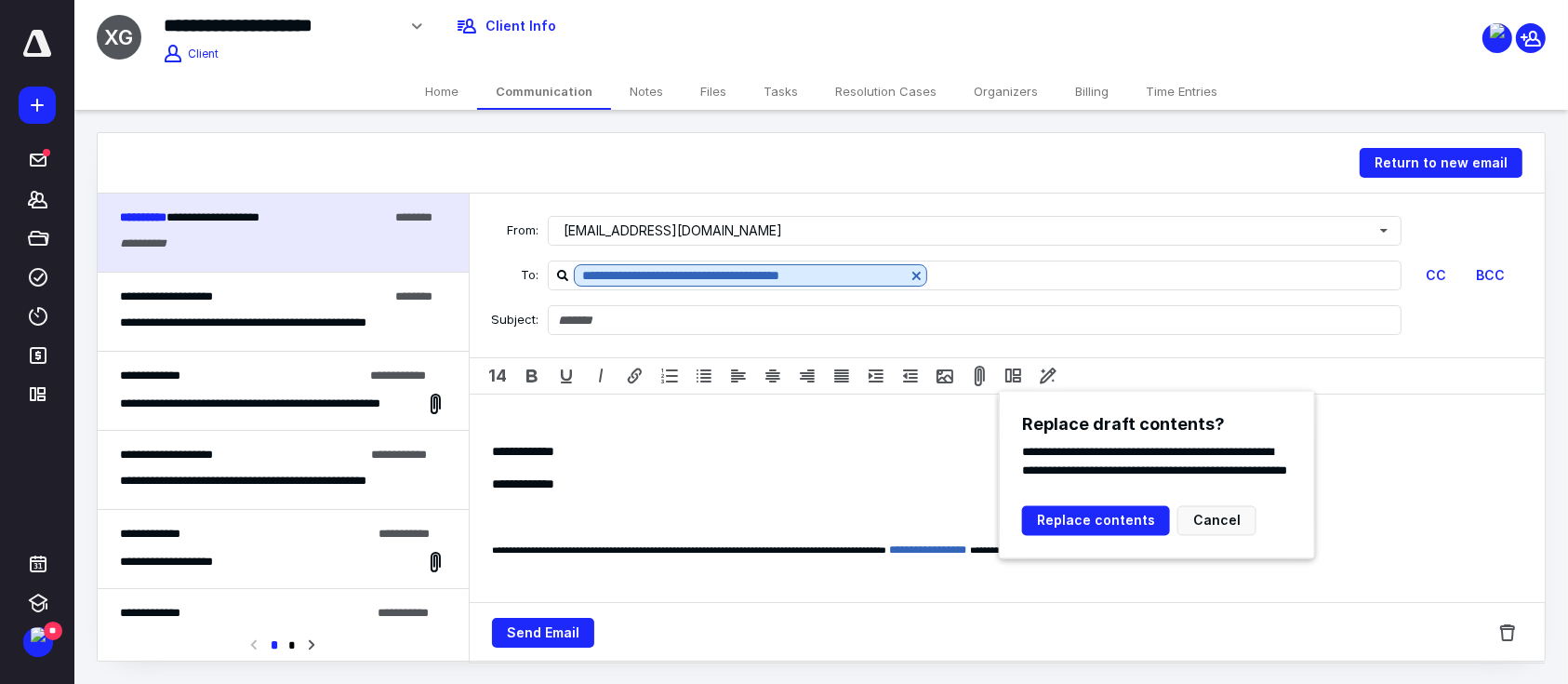 type 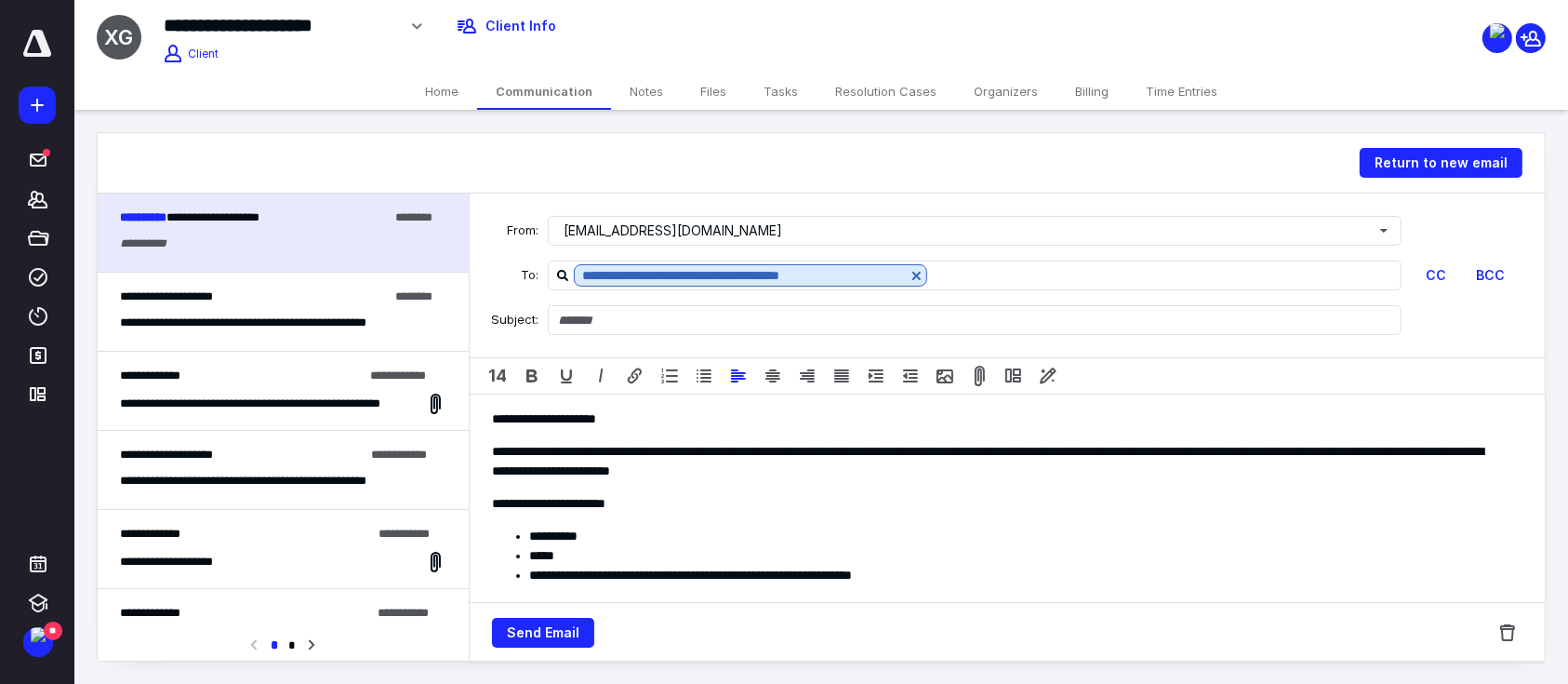 type on "**********" 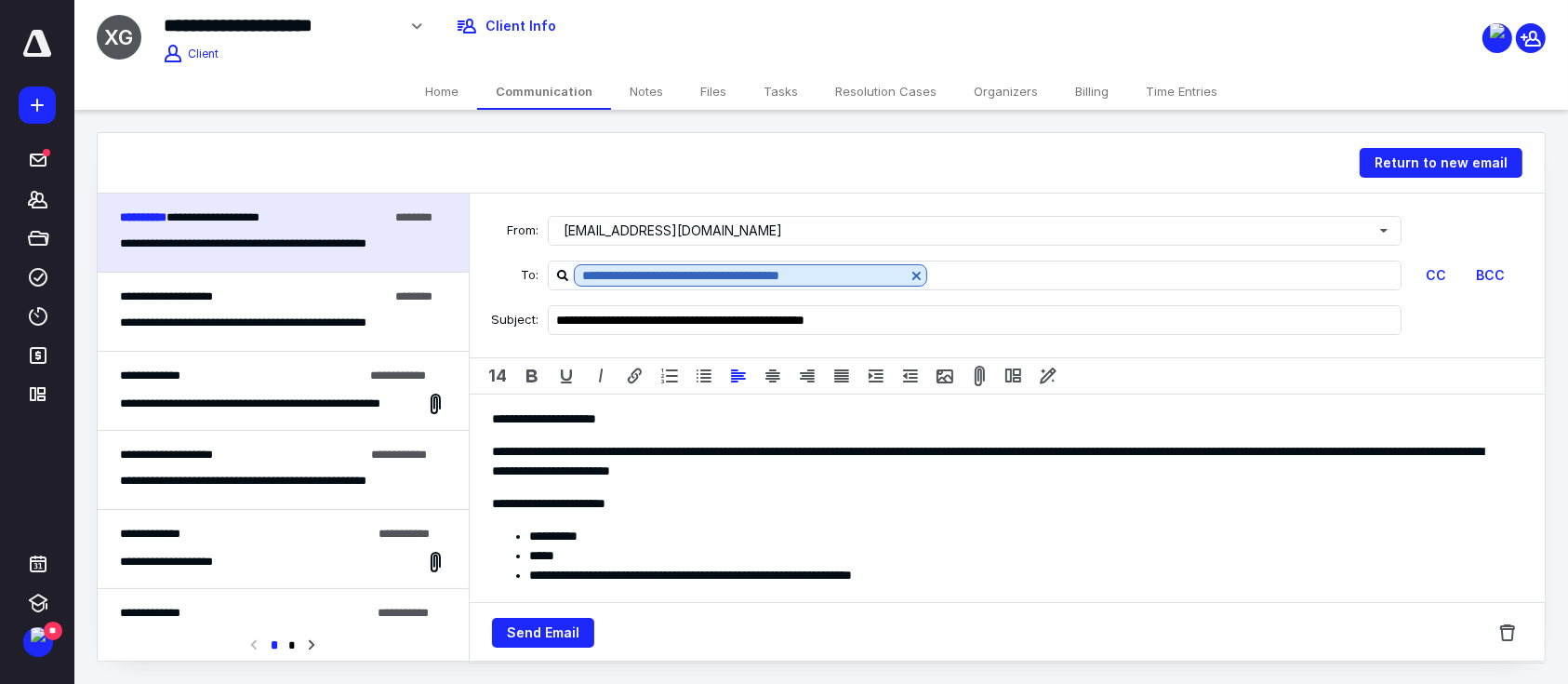 click on "**********" at bounding box center [556, 419] 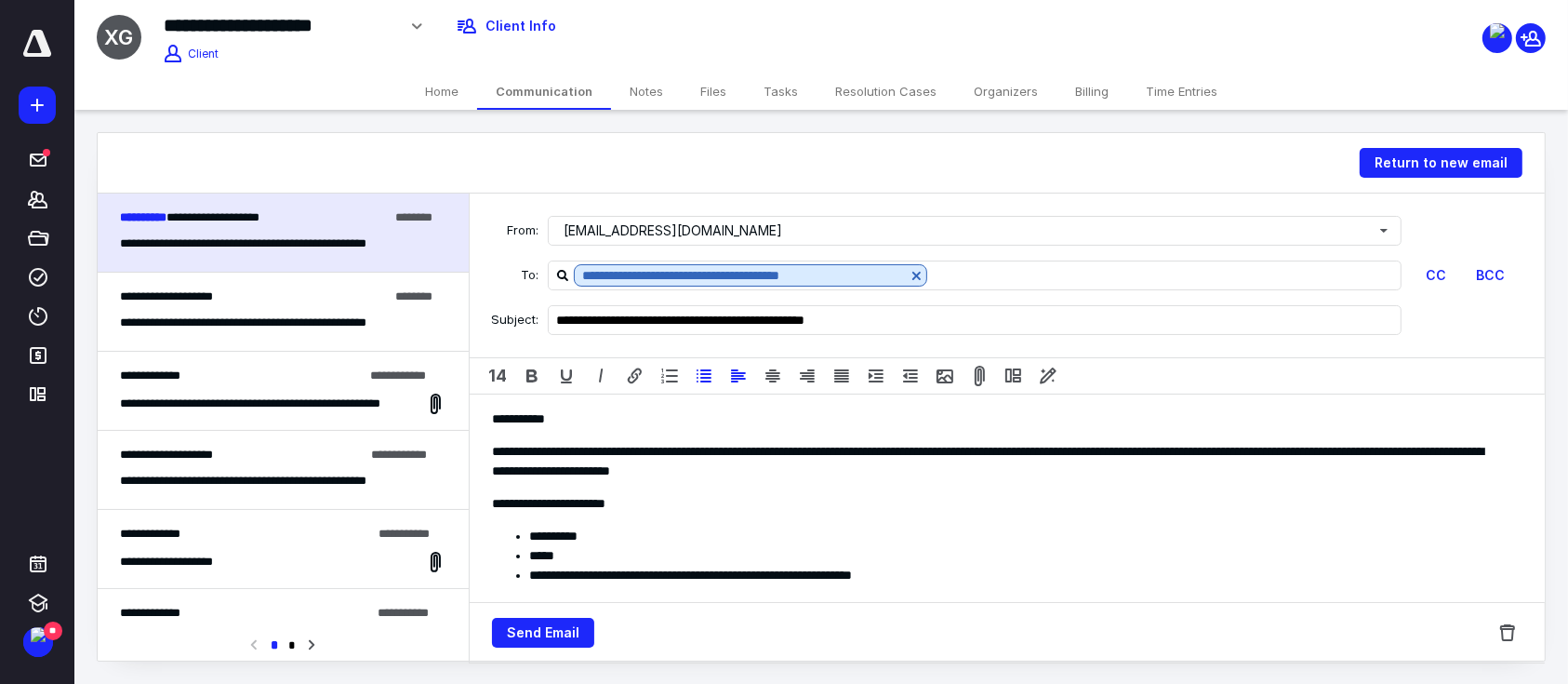 click on "**********" at bounding box center [1017, 536] 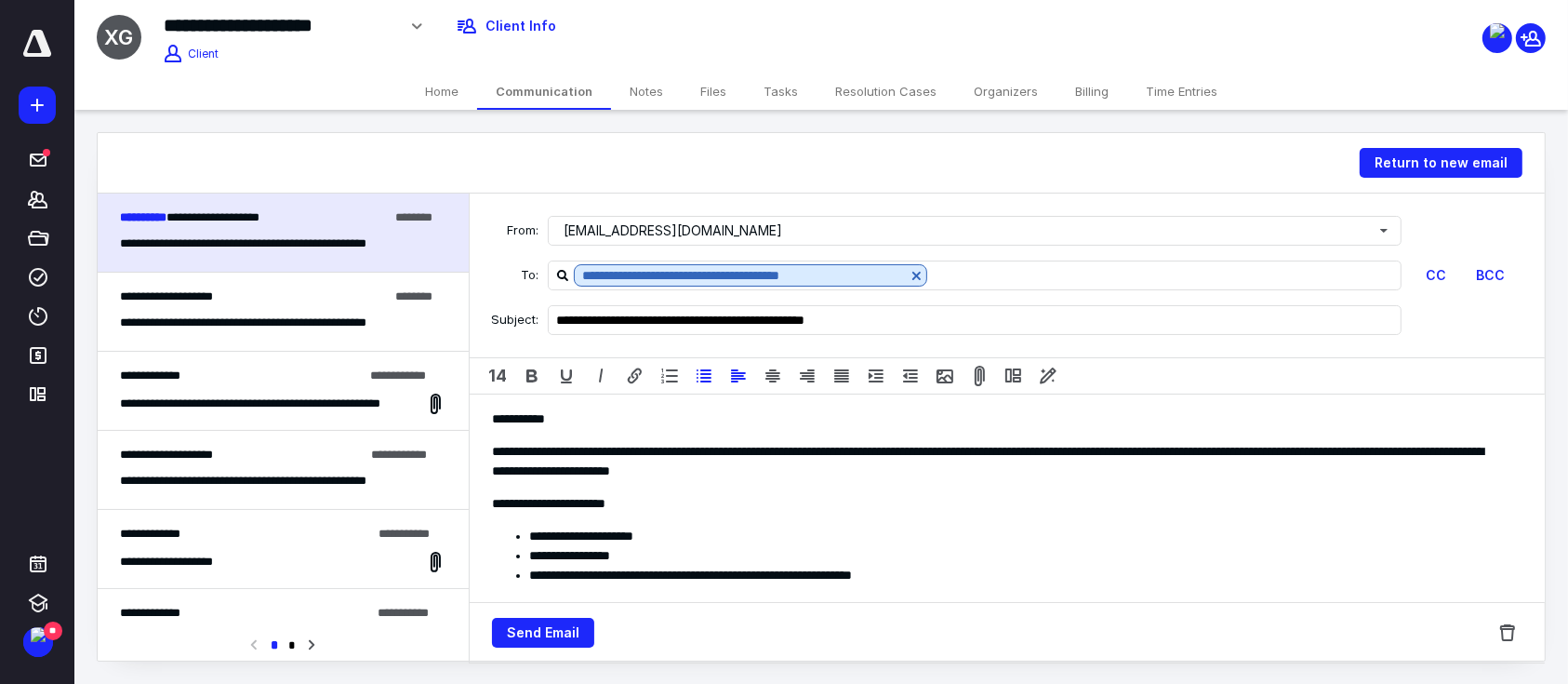 click on "**********" at bounding box center (1017, 575) 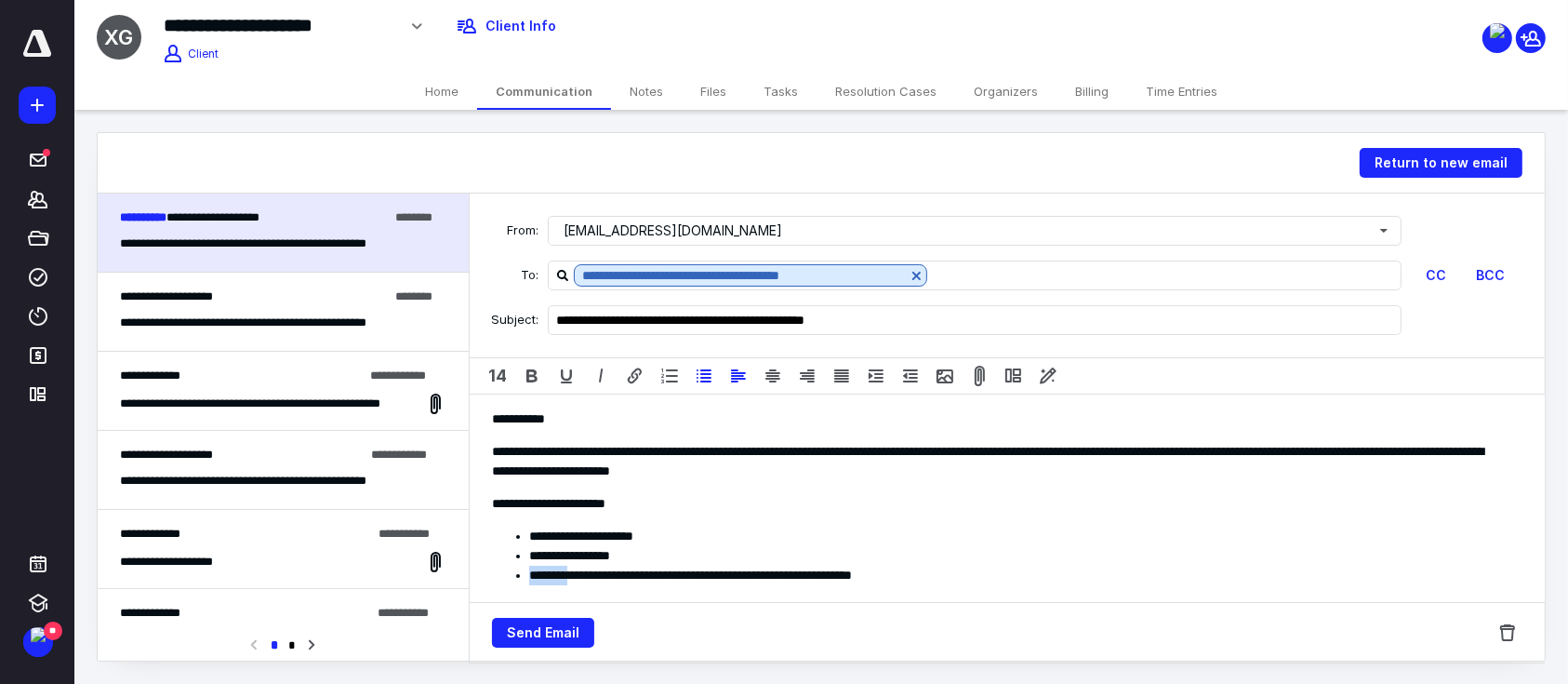 click on "**********" at bounding box center [1017, 575] 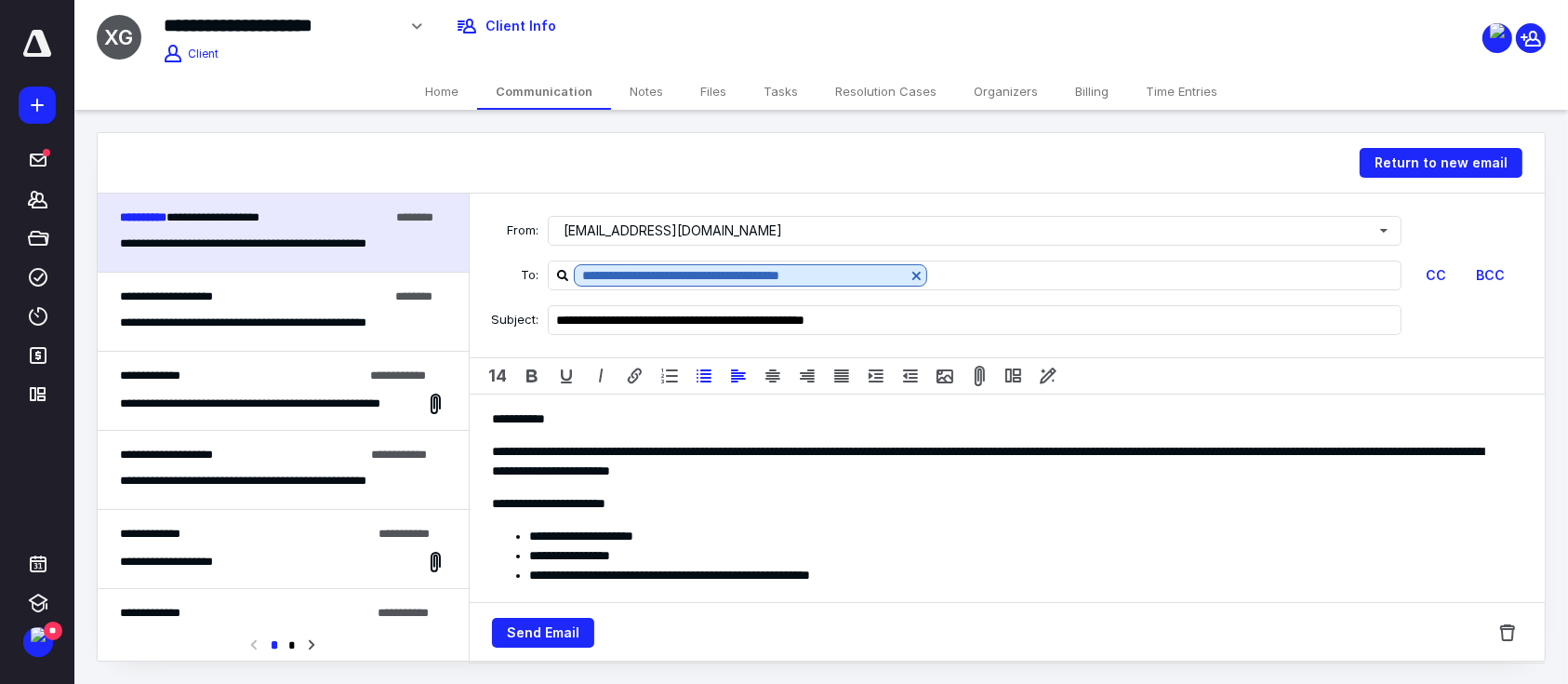 click on "**********" at bounding box center [1017, 575] 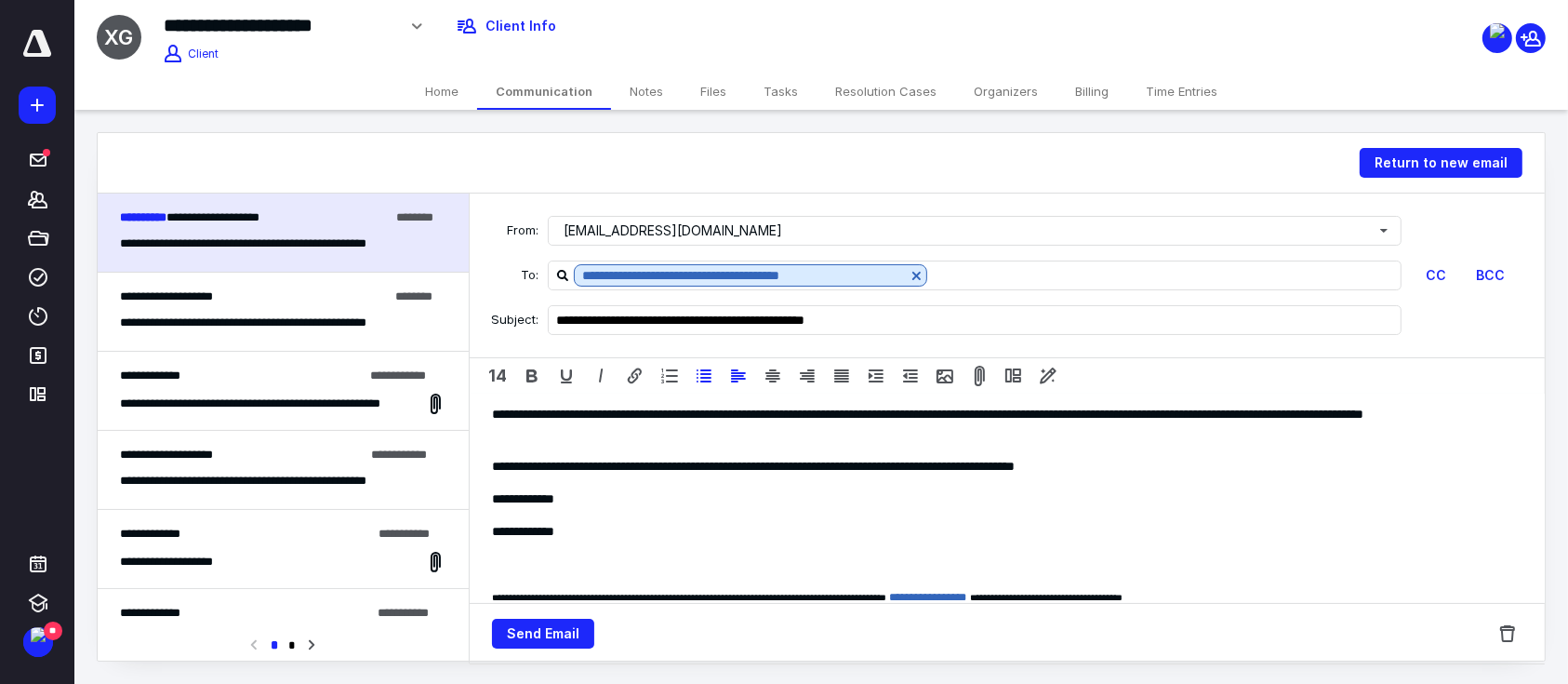 scroll, scrollTop: 248, scrollLeft: 0, axis: vertical 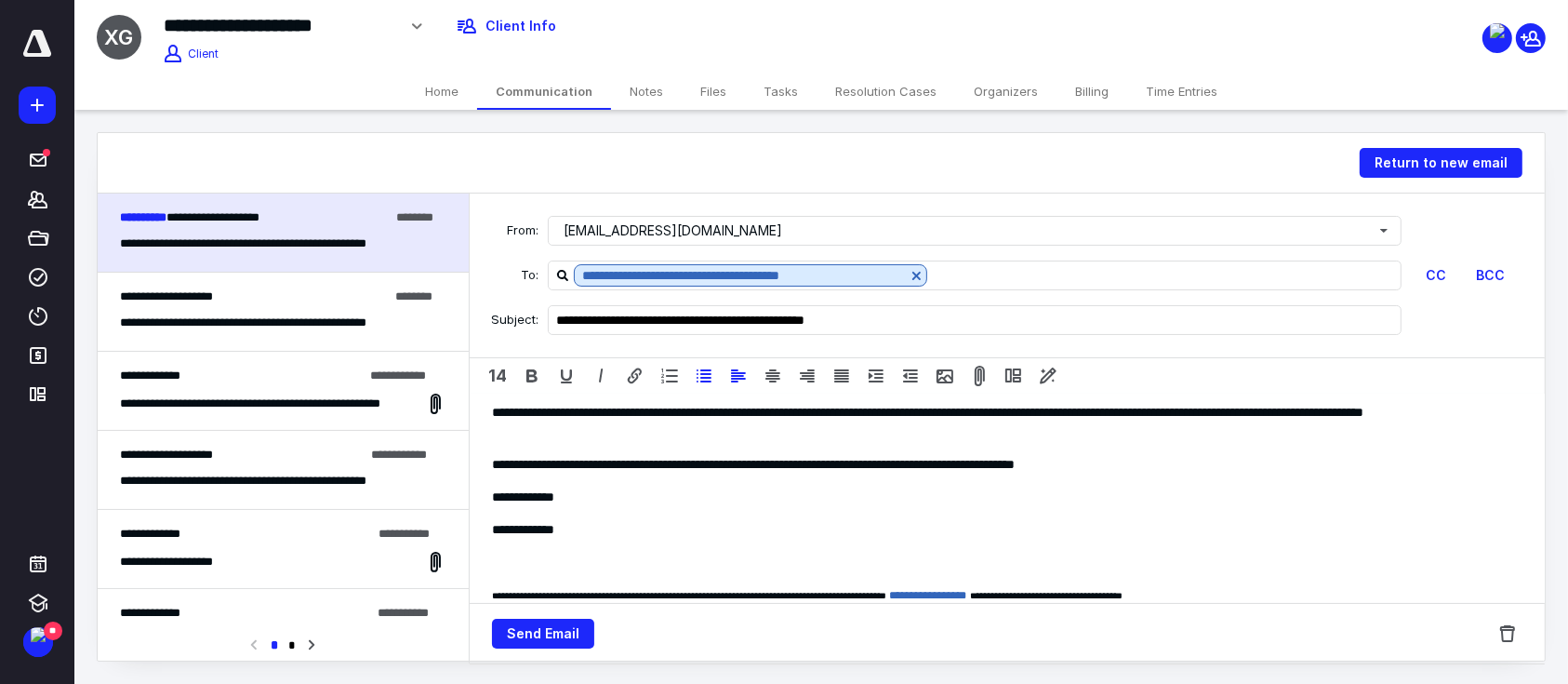 click on "**********" at bounding box center [998, 422] 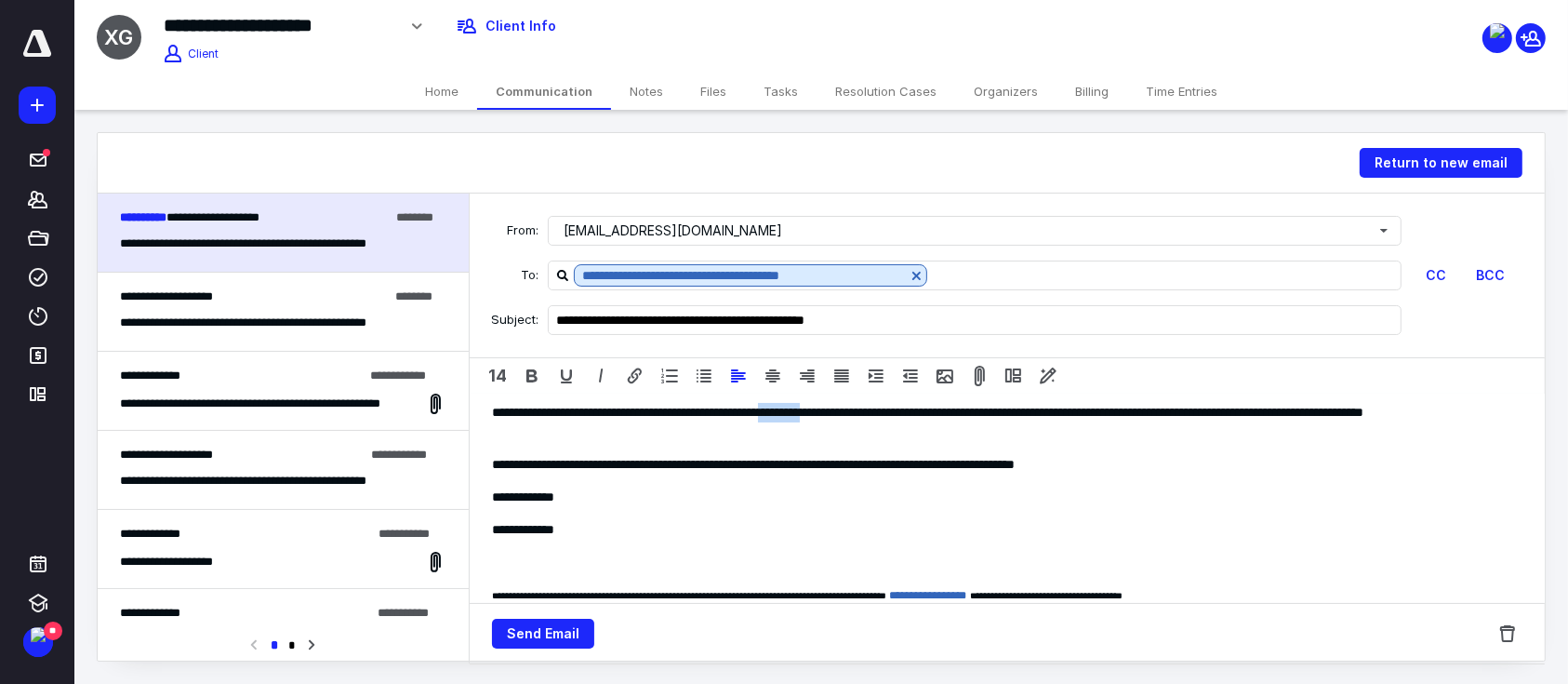 click on "**********" at bounding box center (998, 422) 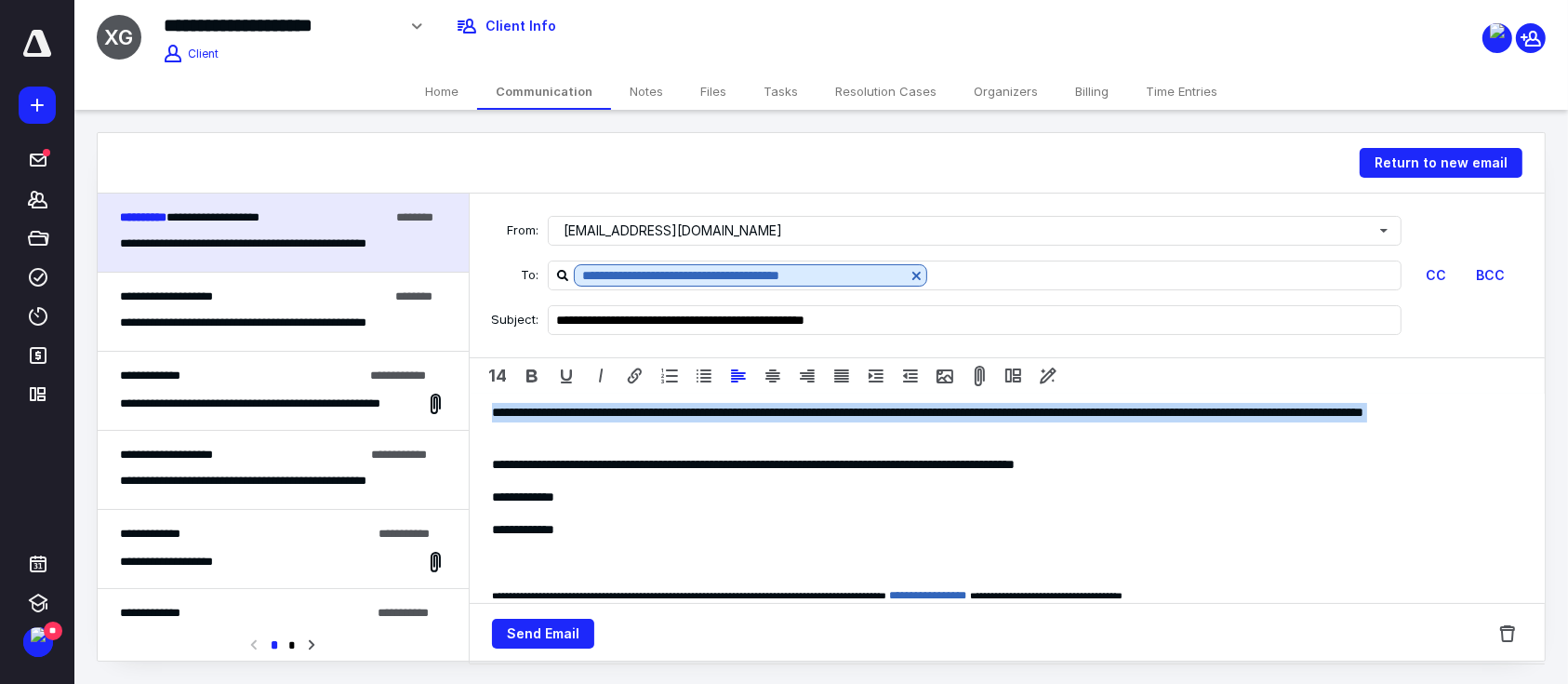 click on "**********" at bounding box center (998, 422) 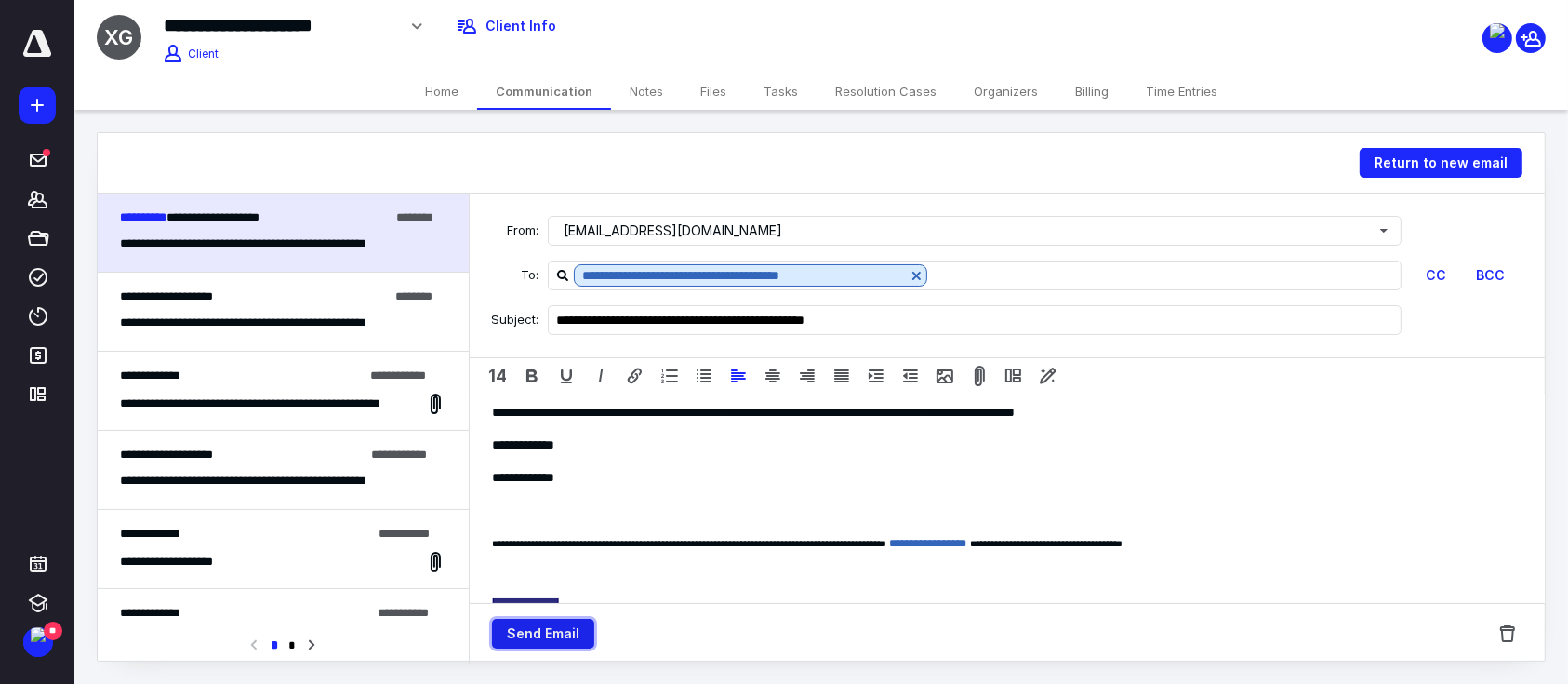 click on "Send Email" at bounding box center (543, 634) 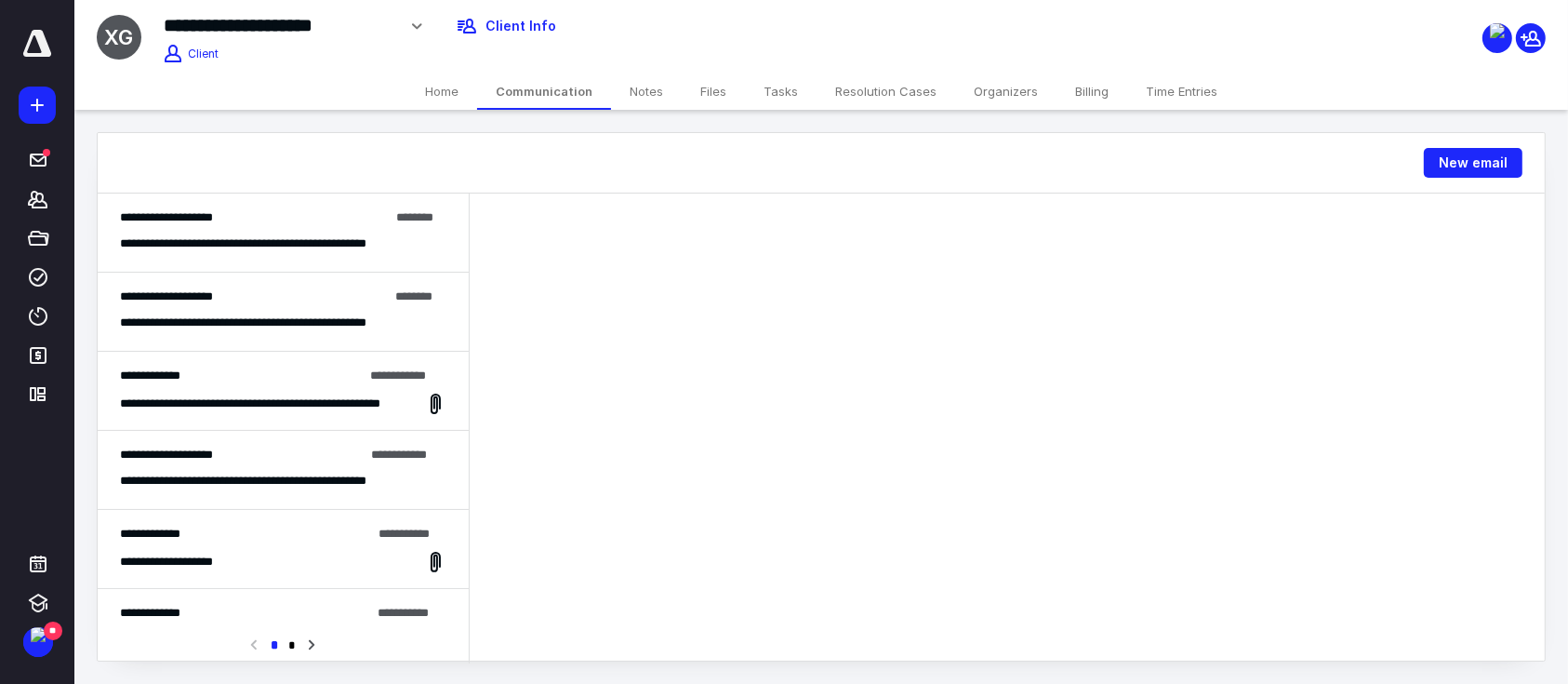 click on "**********" at bounding box center (254, 218) 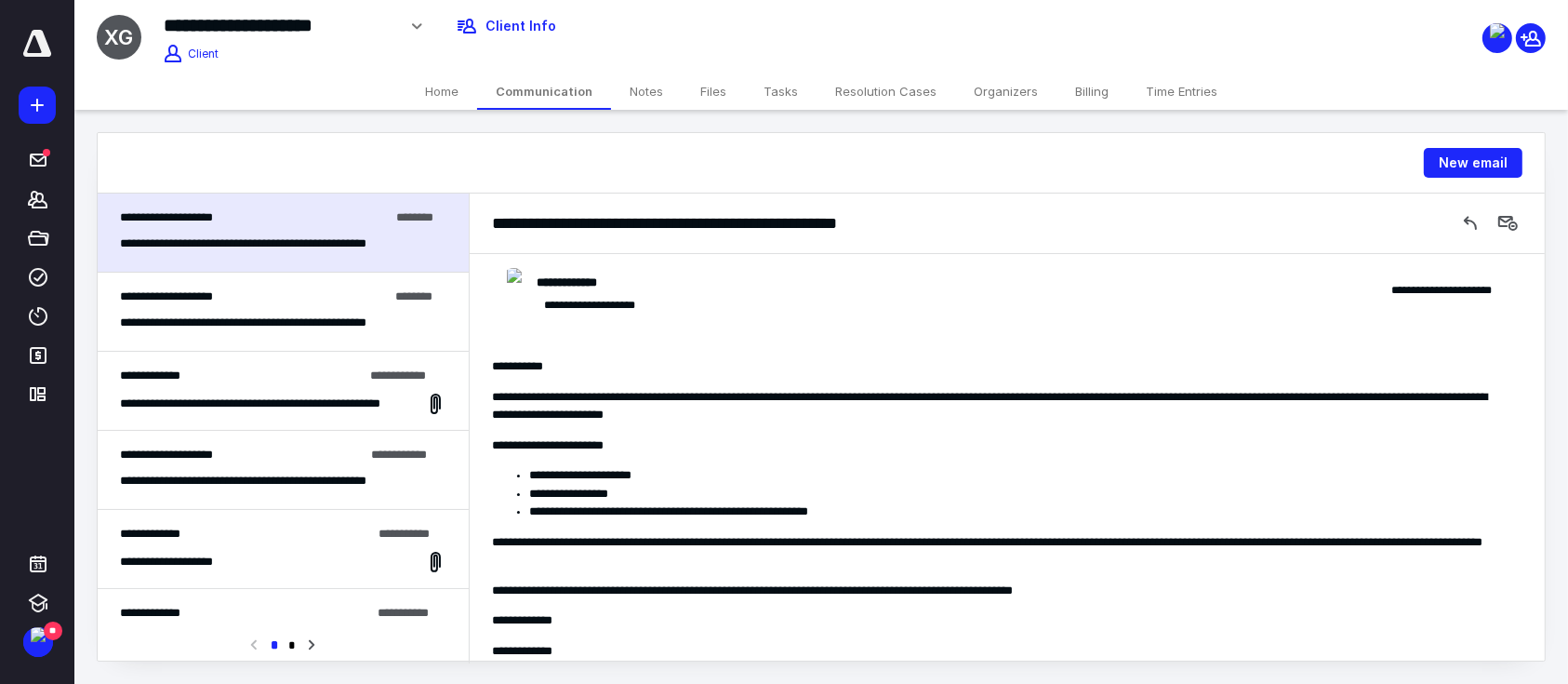scroll, scrollTop: 0, scrollLeft: 0, axis: both 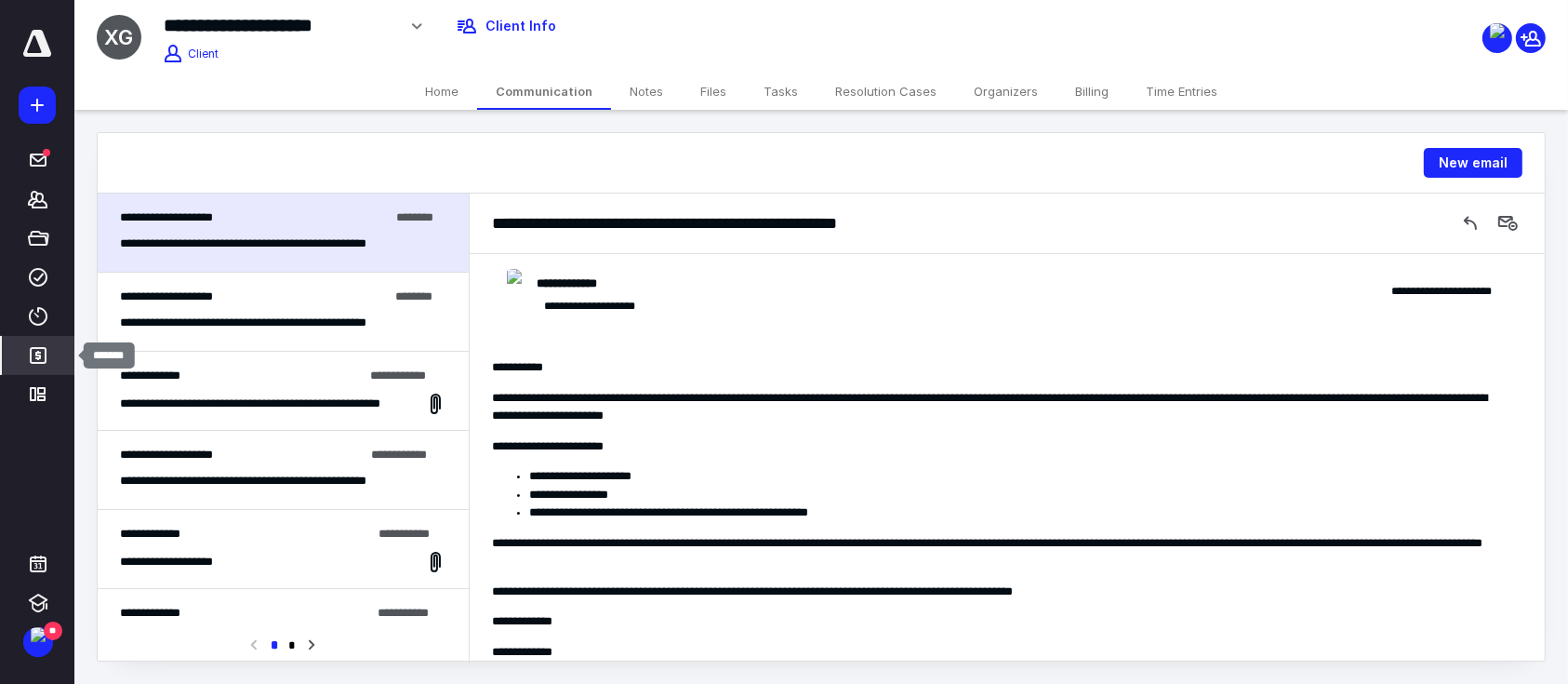 click 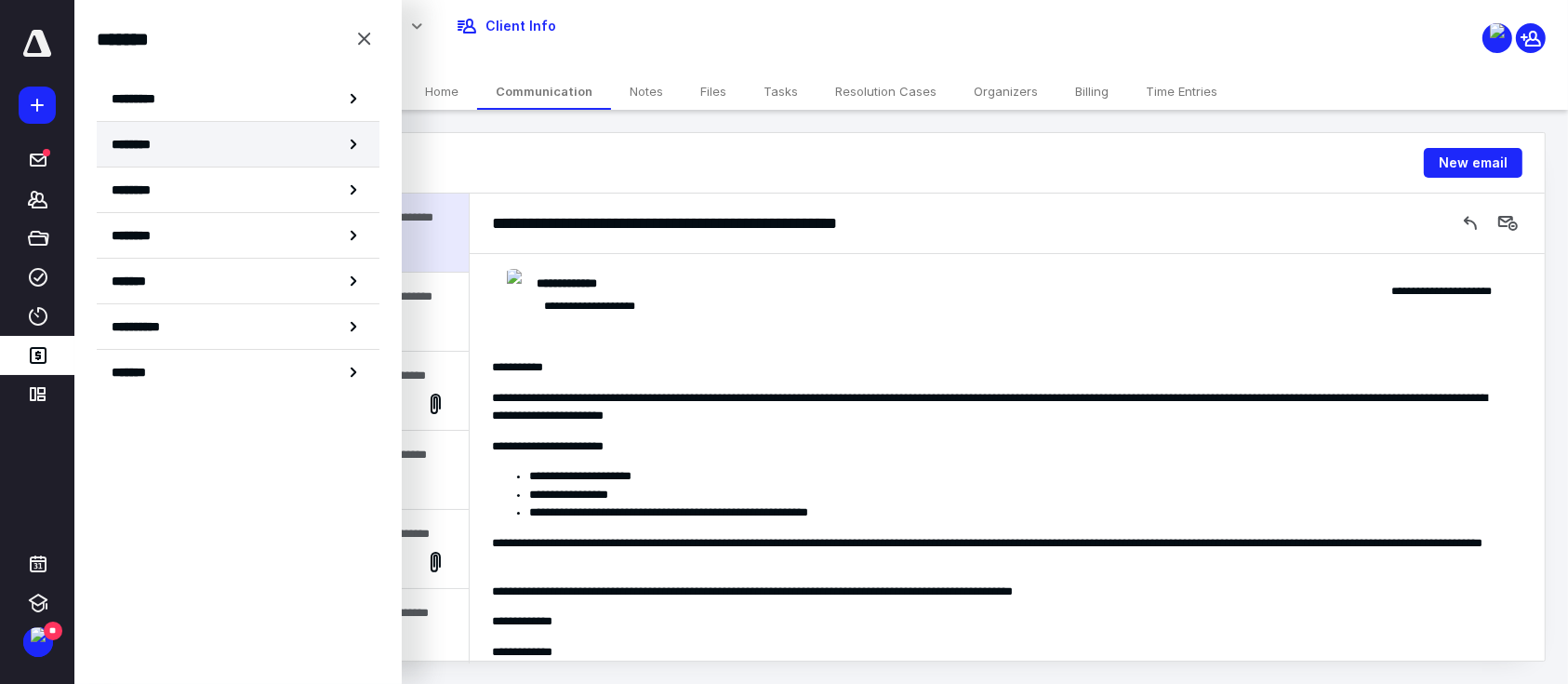 click on "********" at bounding box center (238, 144) 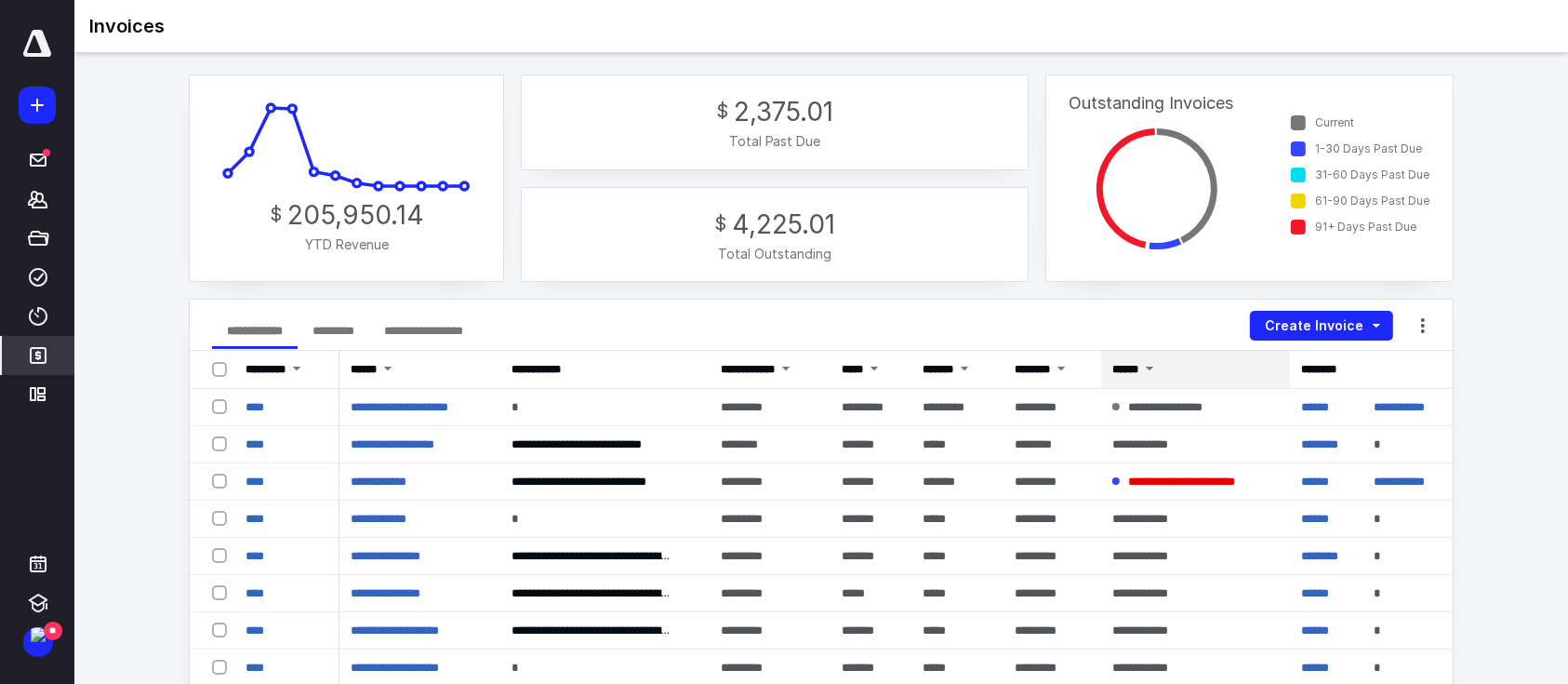 click on "******" at bounding box center [1125, 369] 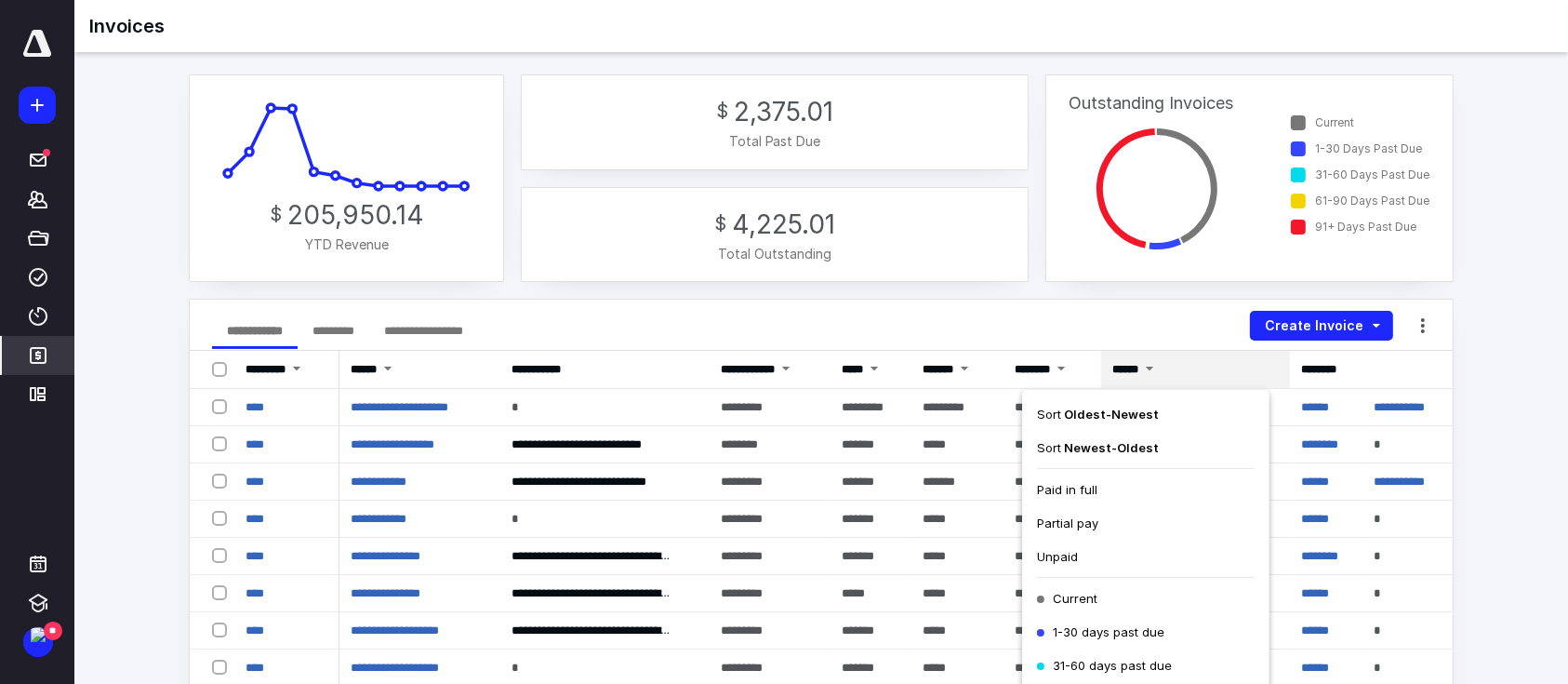 click on "Unpaid" at bounding box center [1057, 557] 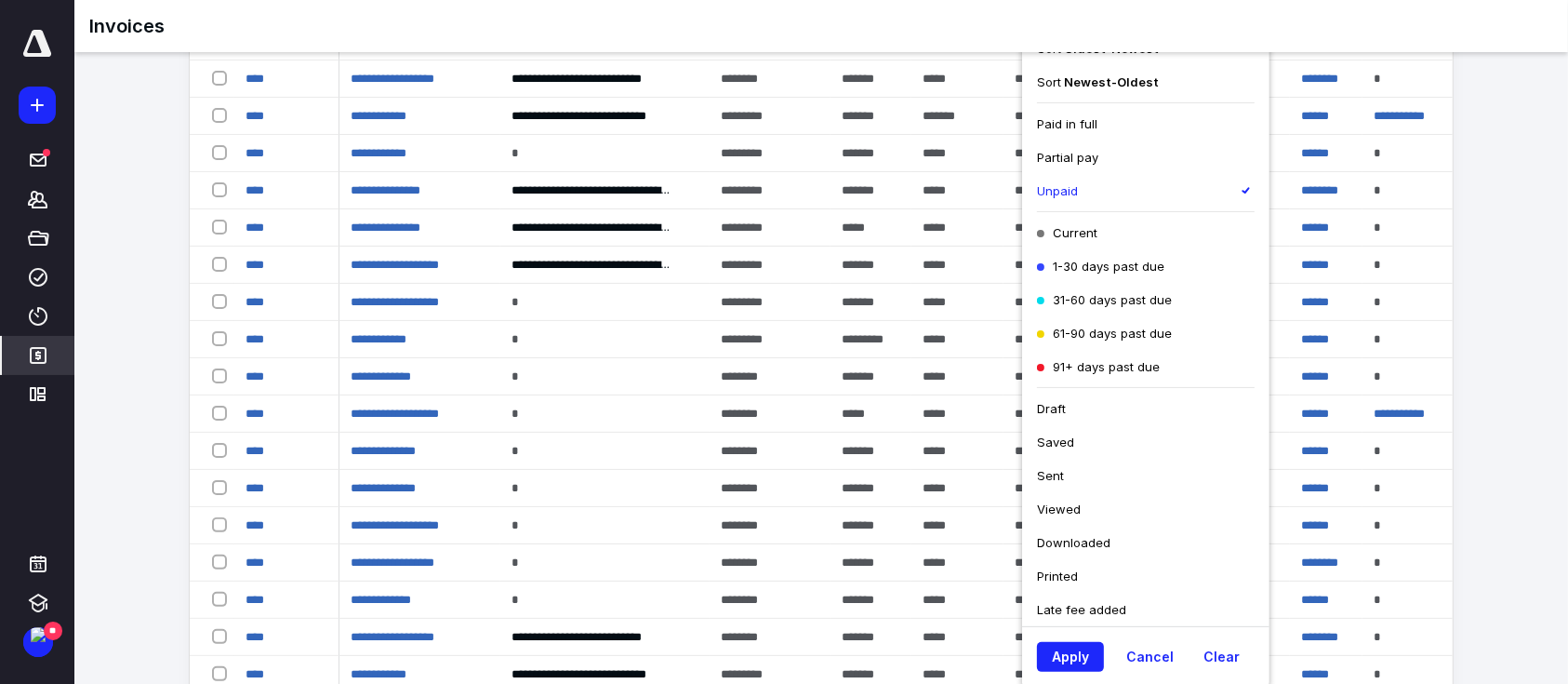 scroll, scrollTop: 372, scrollLeft: 0, axis: vertical 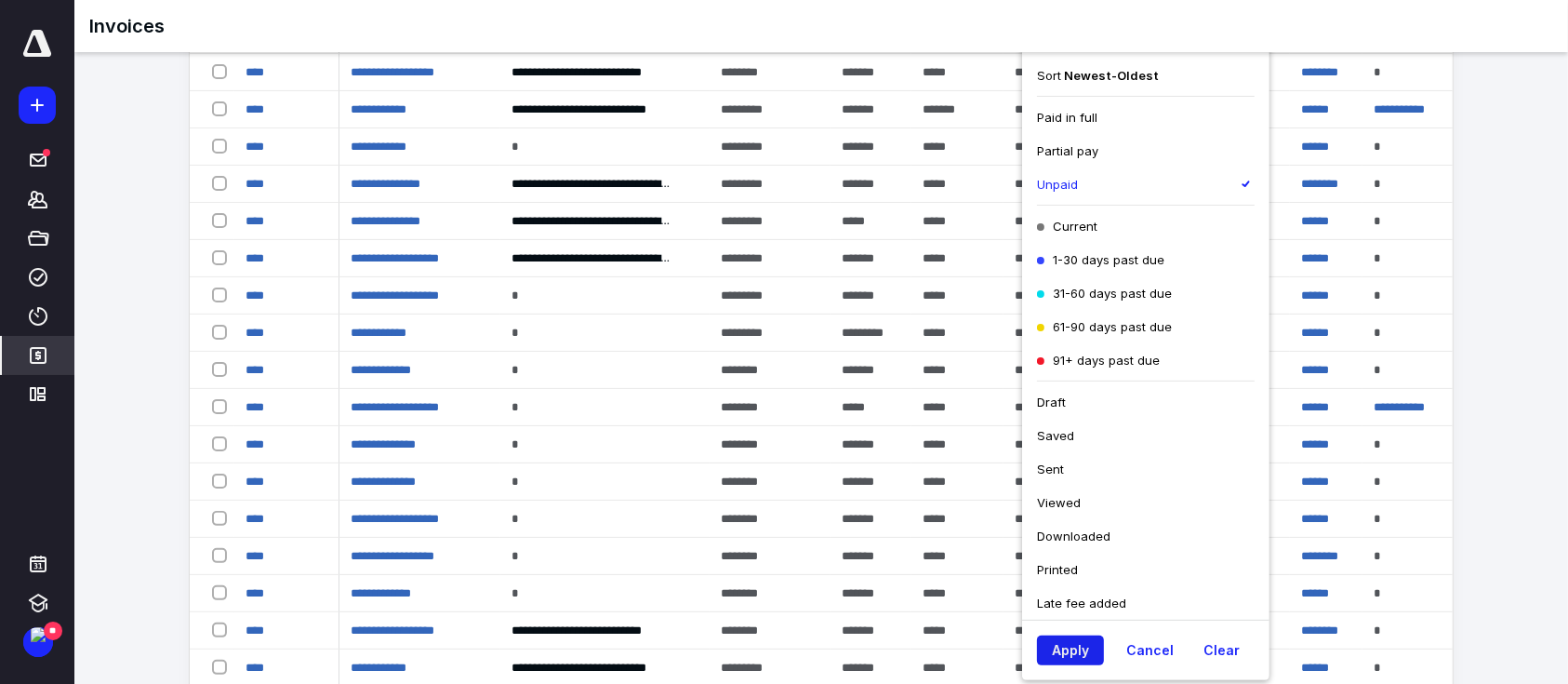 click on "Apply" at bounding box center (1070, 650) 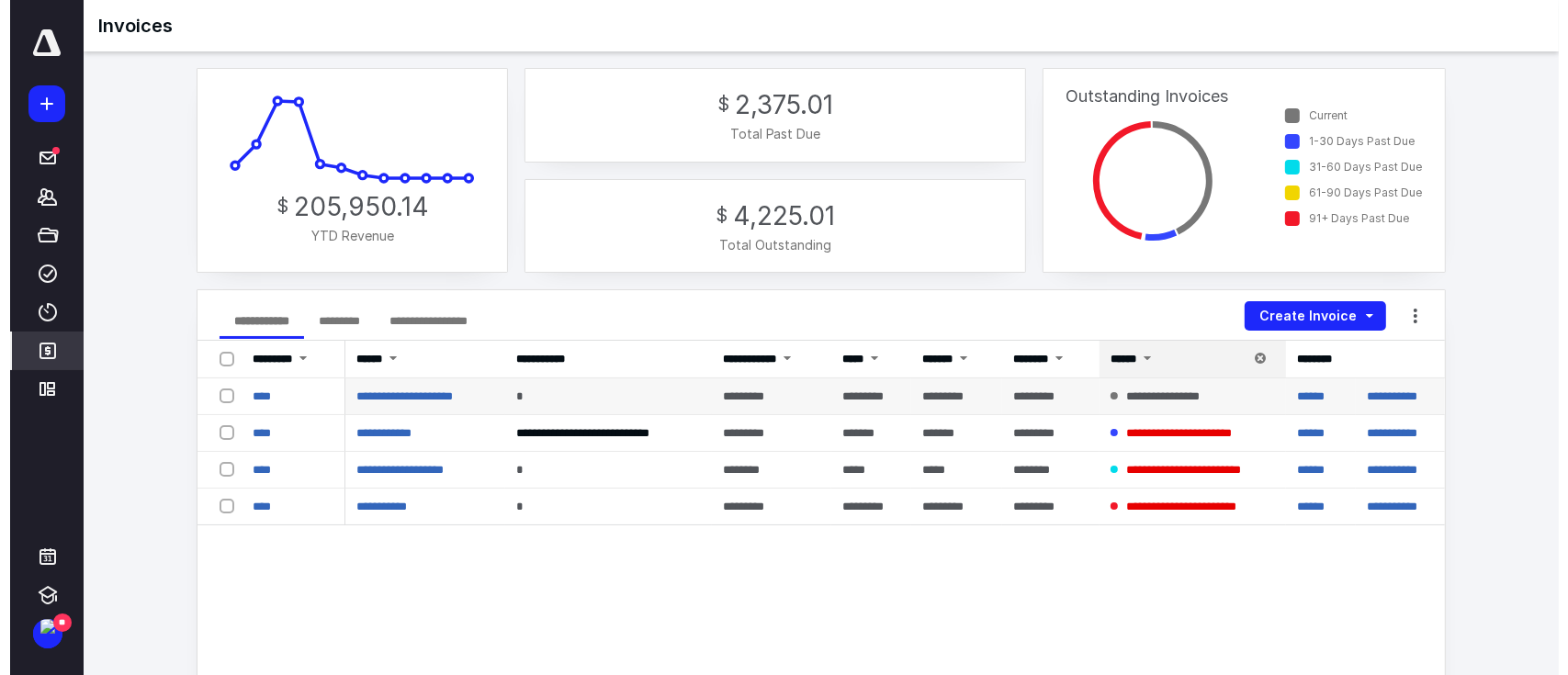 scroll, scrollTop: 0, scrollLeft: 0, axis: both 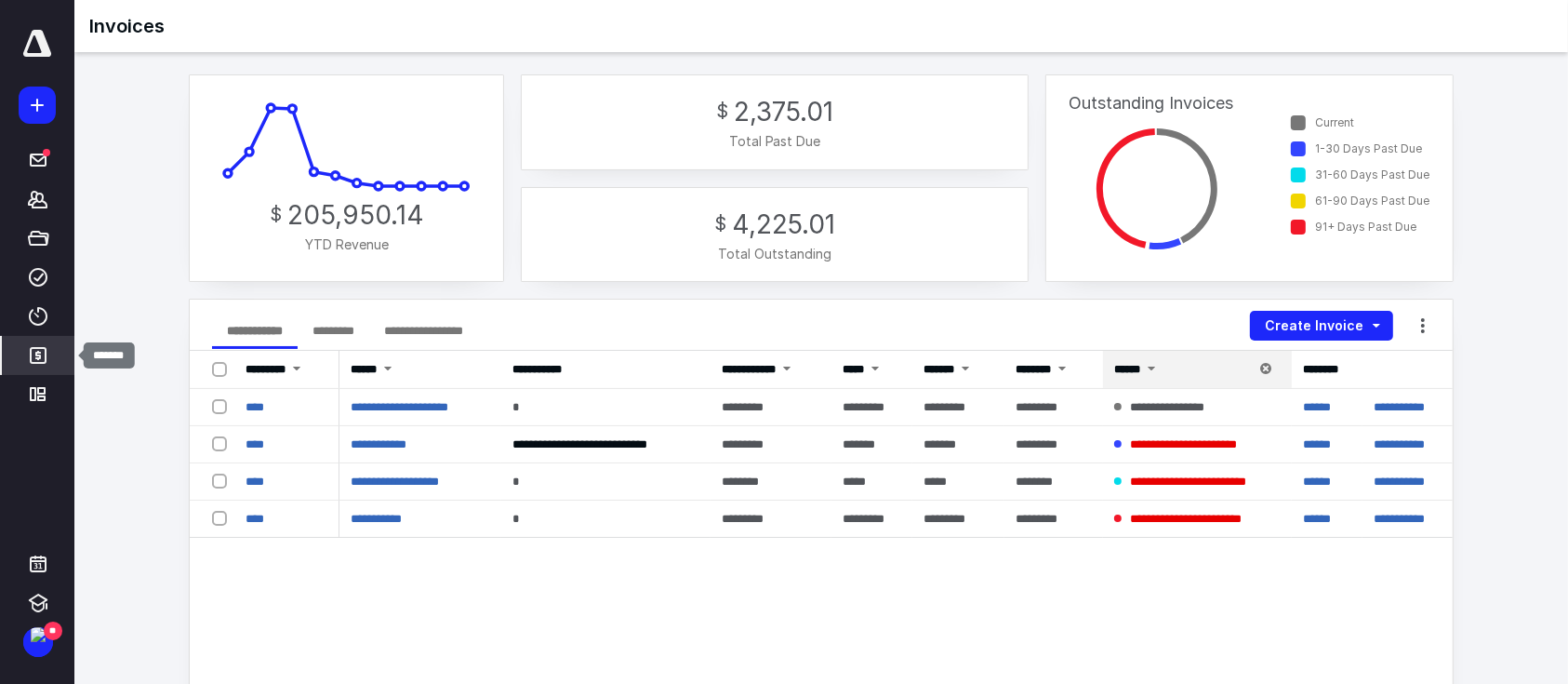 click 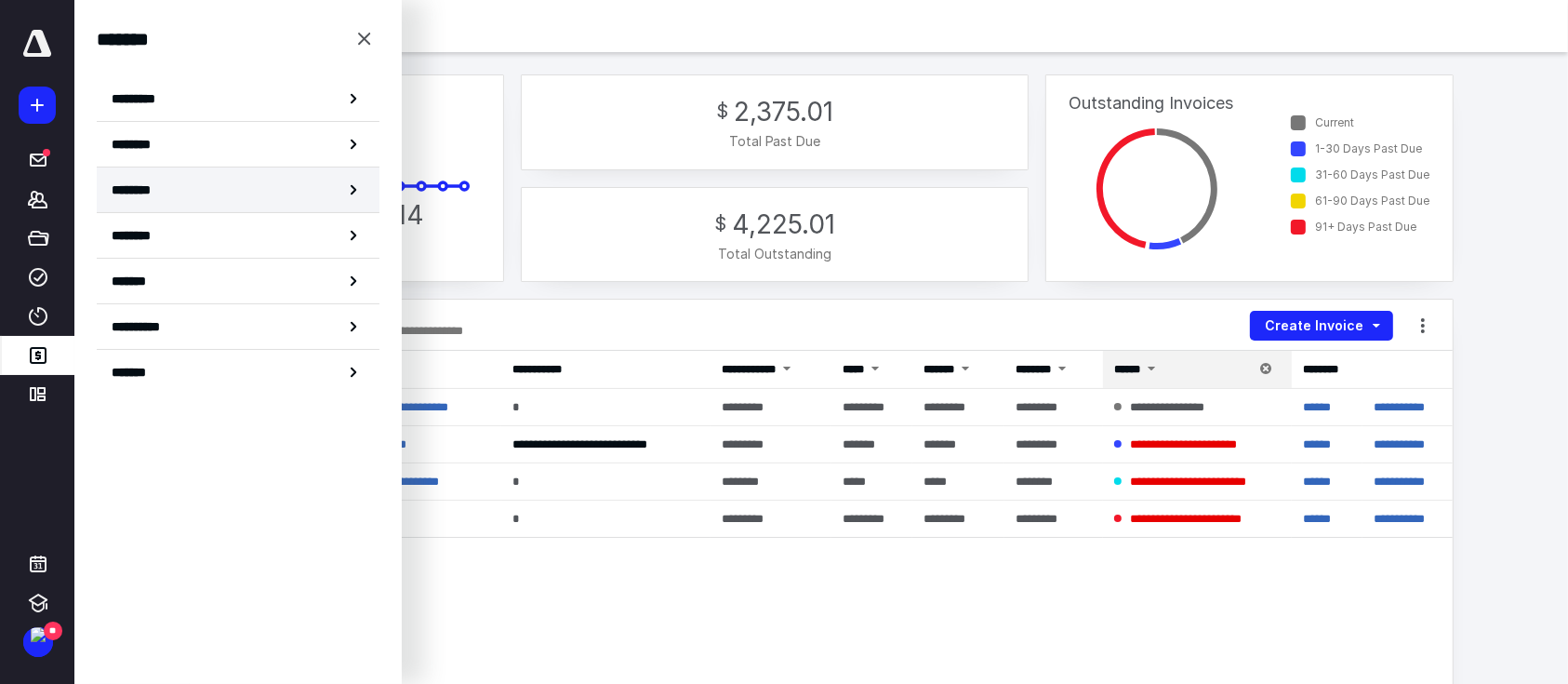 click on "********" at bounding box center (142, 190) 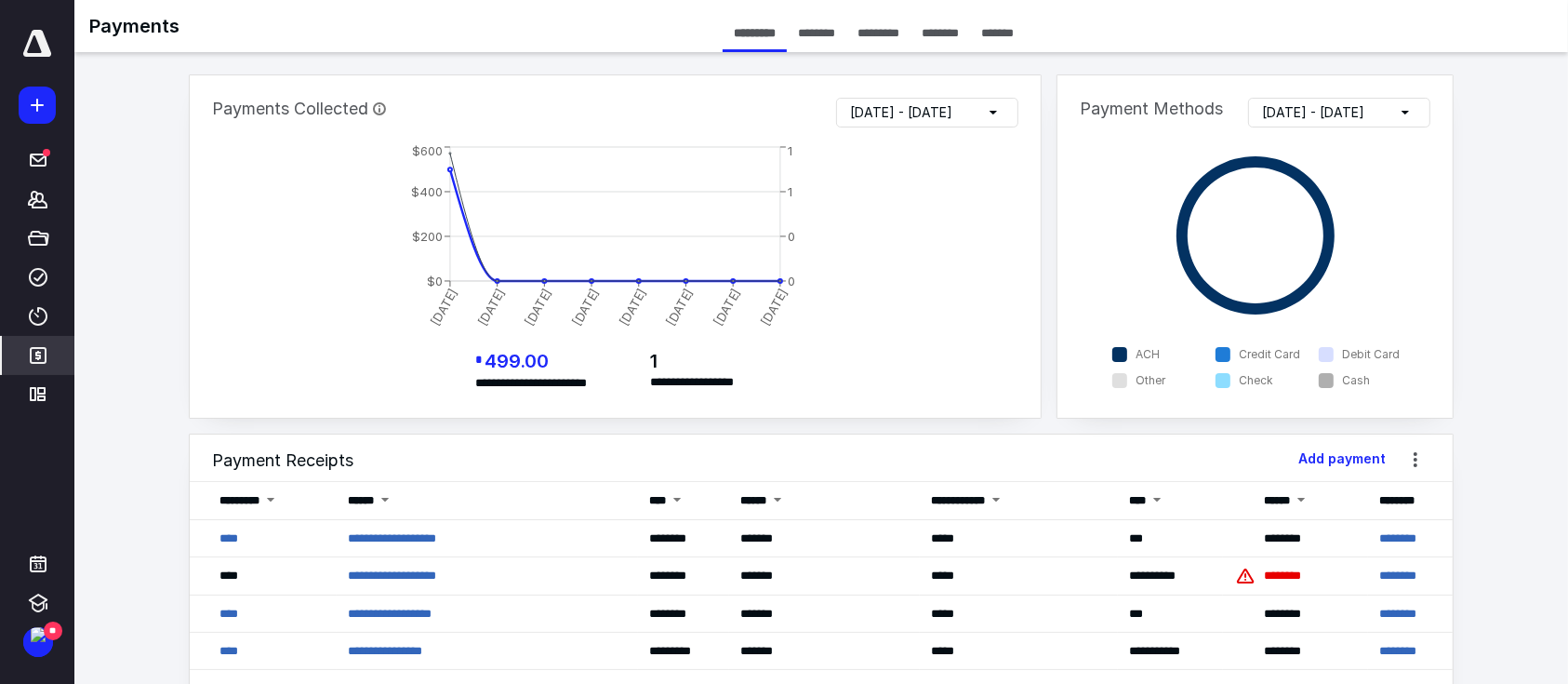 click on "********" at bounding box center [940, 33] 